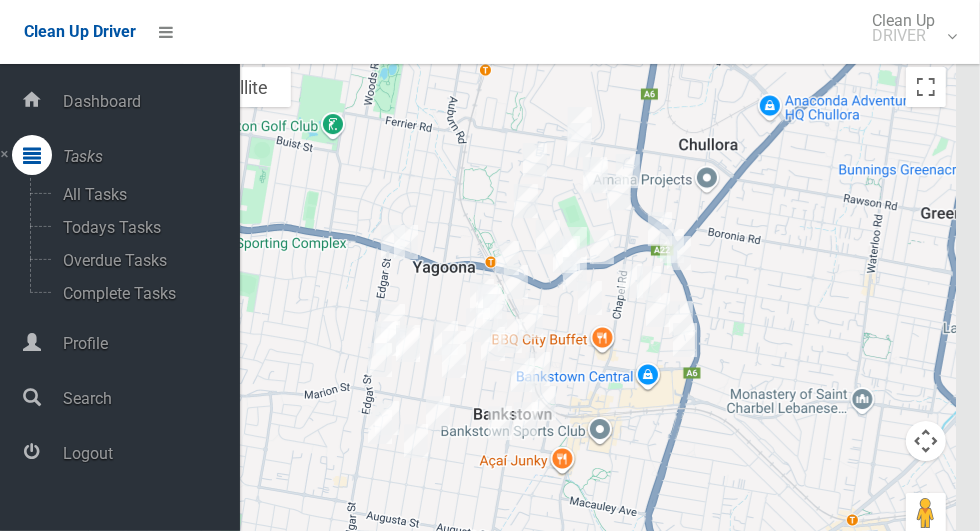 scroll, scrollTop: 10454, scrollLeft: 0, axis: vertical 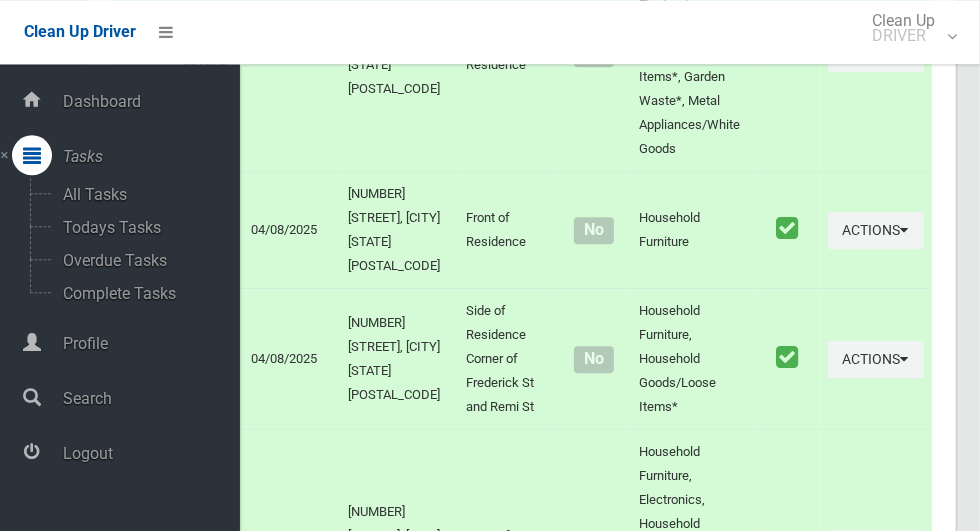 click on "Logout" at bounding box center [148, 453] 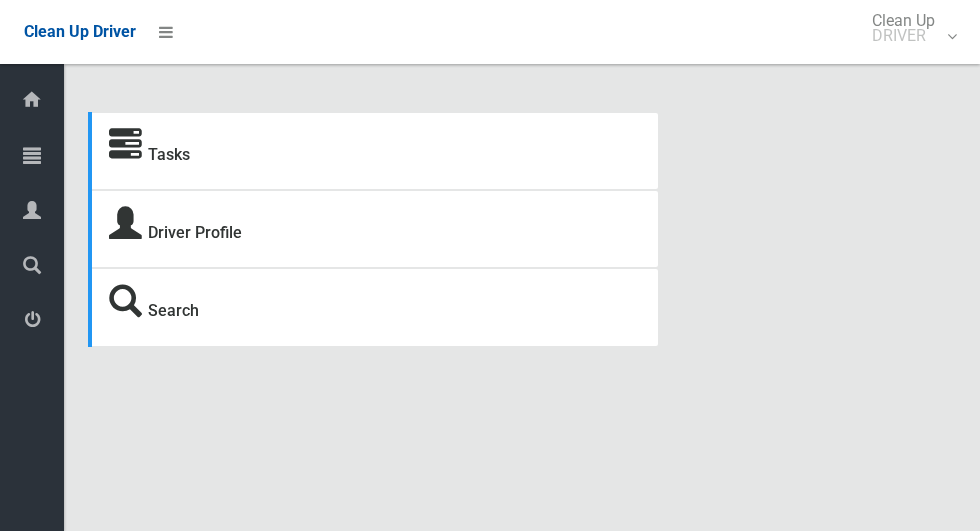 click at bounding box center (32, 155) 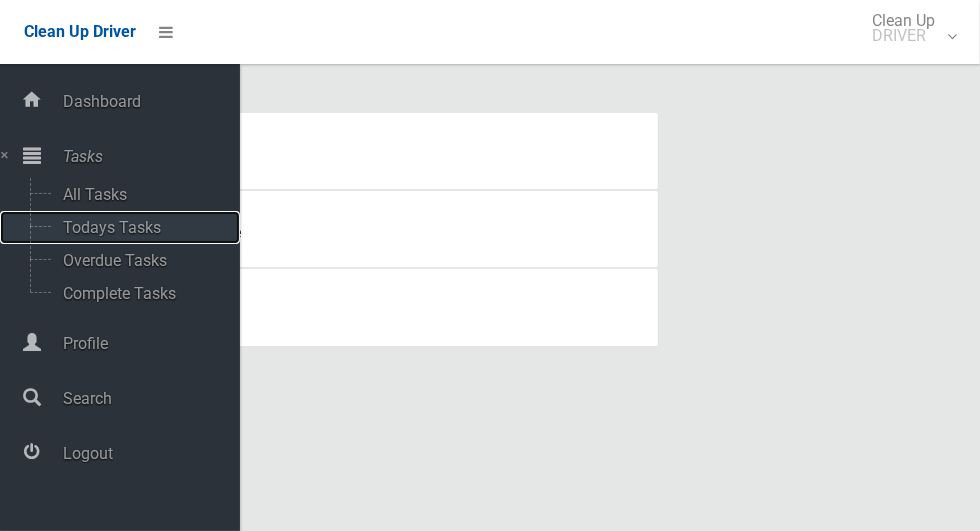 click on "Todays Tasks" at bounding box center (140, 227) 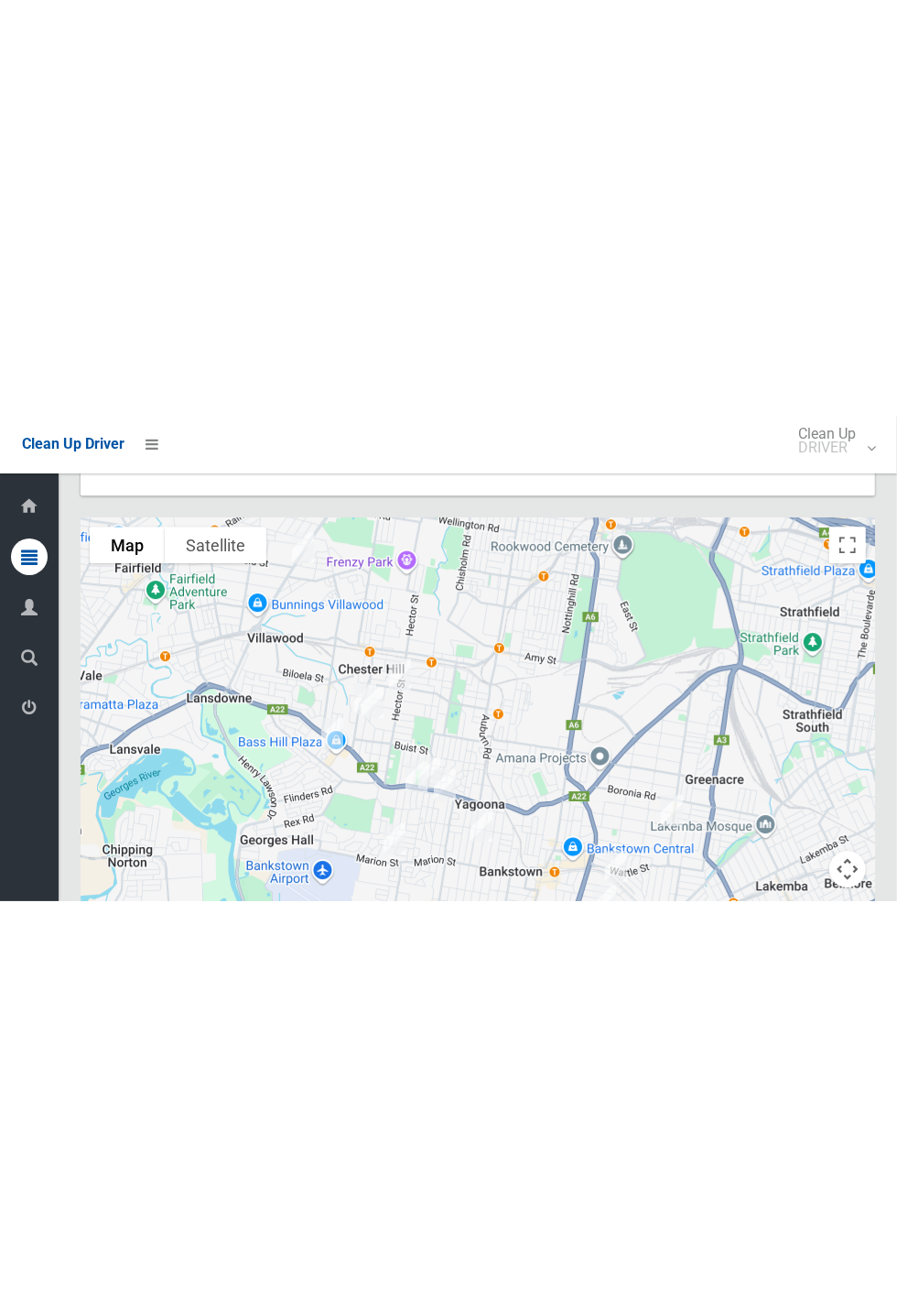 scroll, scrollTop: 2115, scrollLeft: 0, axis: vertical 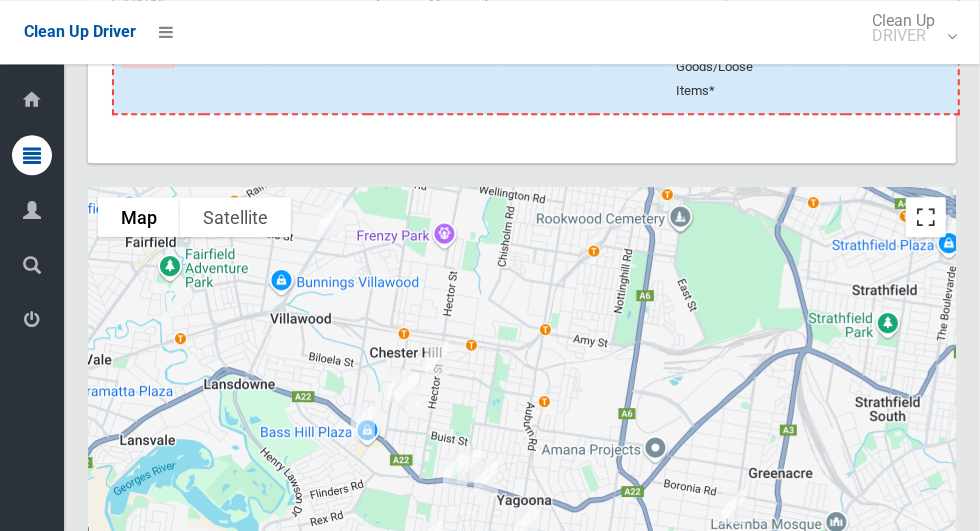 click at bounding box center [926, 217] 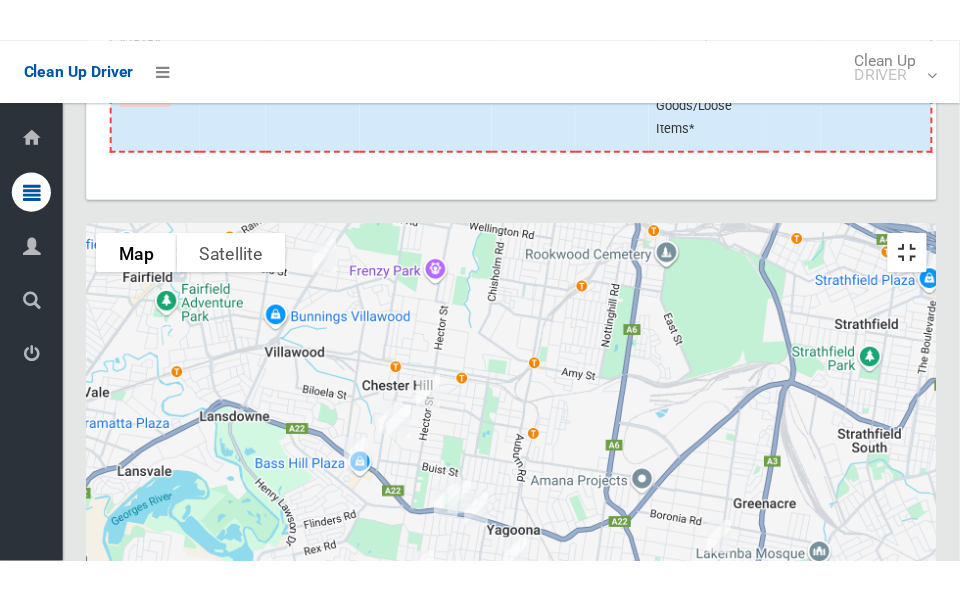 scroll, scrollTop: 3187, scrollLeft: 0, axis: vertical 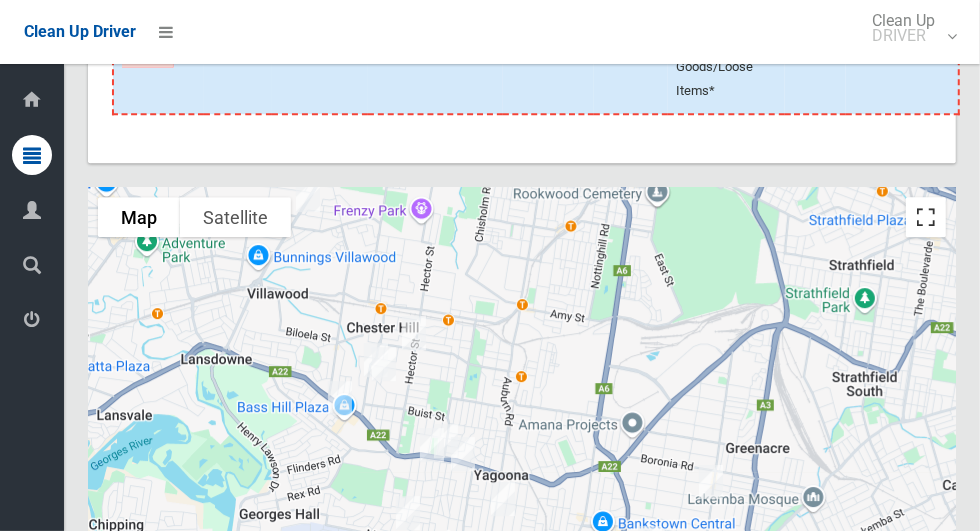 click at bounding box center [926, 217] 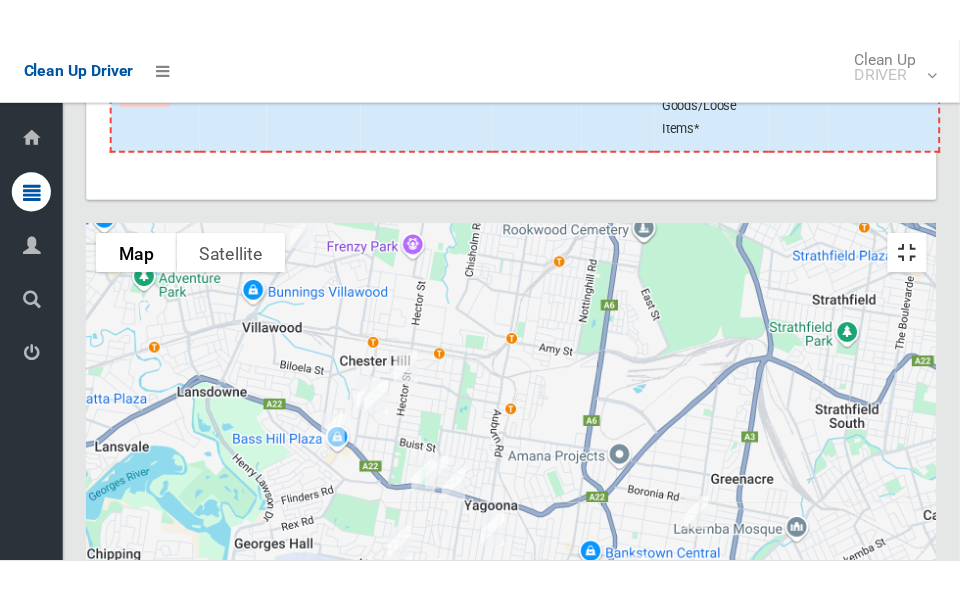 scroll, scrollTop: 3187, scrollLeft: 0, axis: vertical 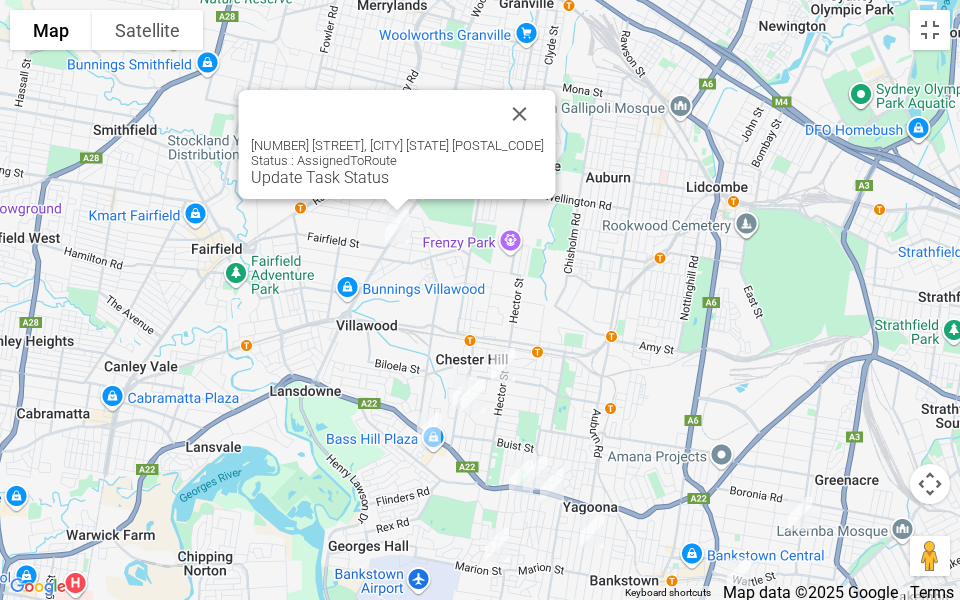 click at bounding box center [520, 114] 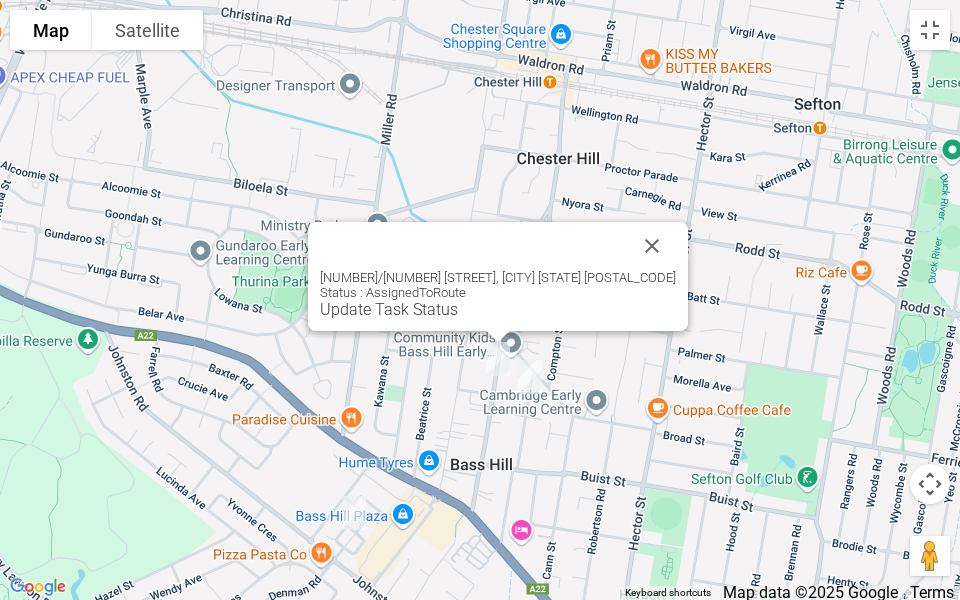 click at bounding box center [652, 246] 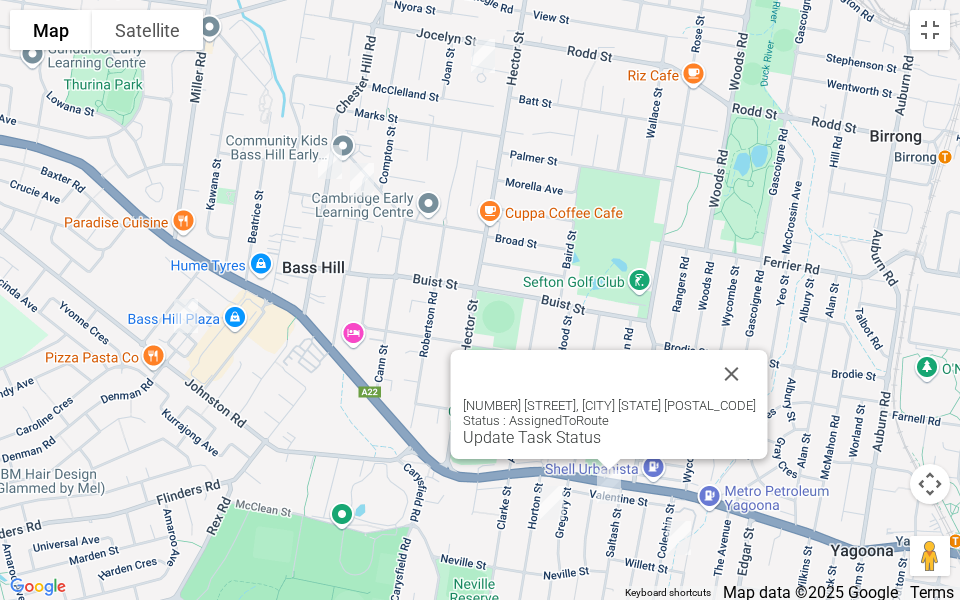 click at bounding box center (732, 374) 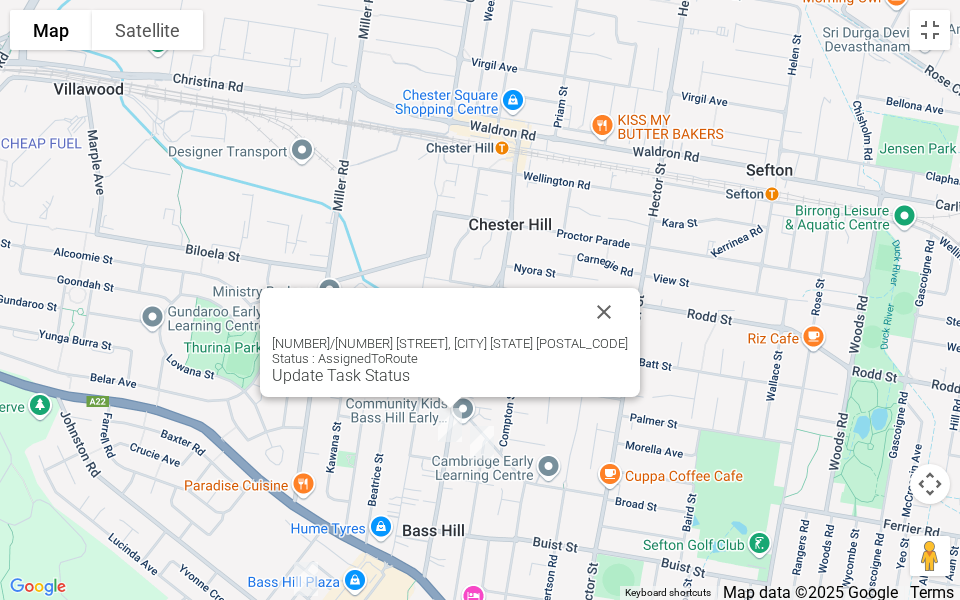 click at bounding box center [604, 312] 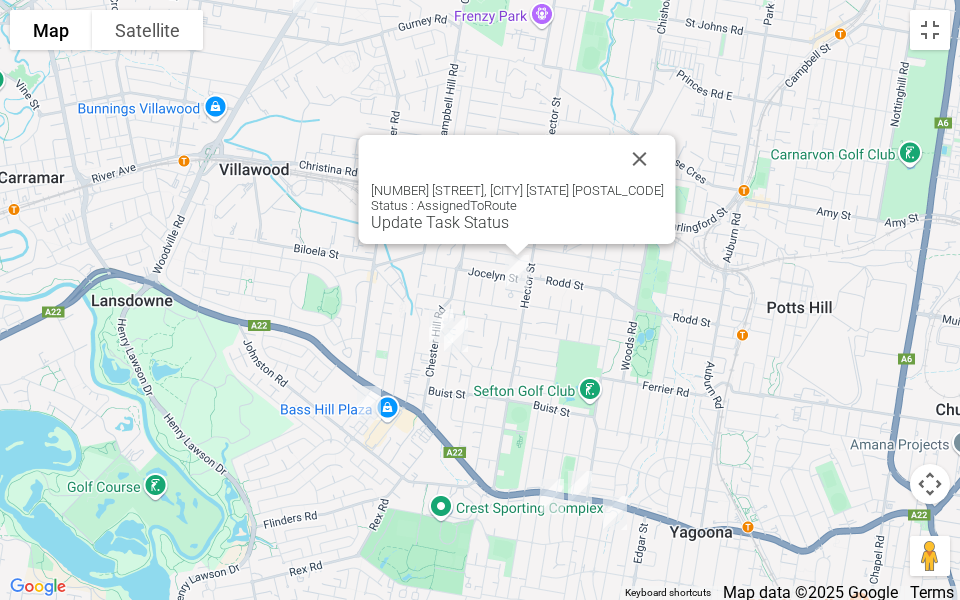 click at bounding box center [493, 159] 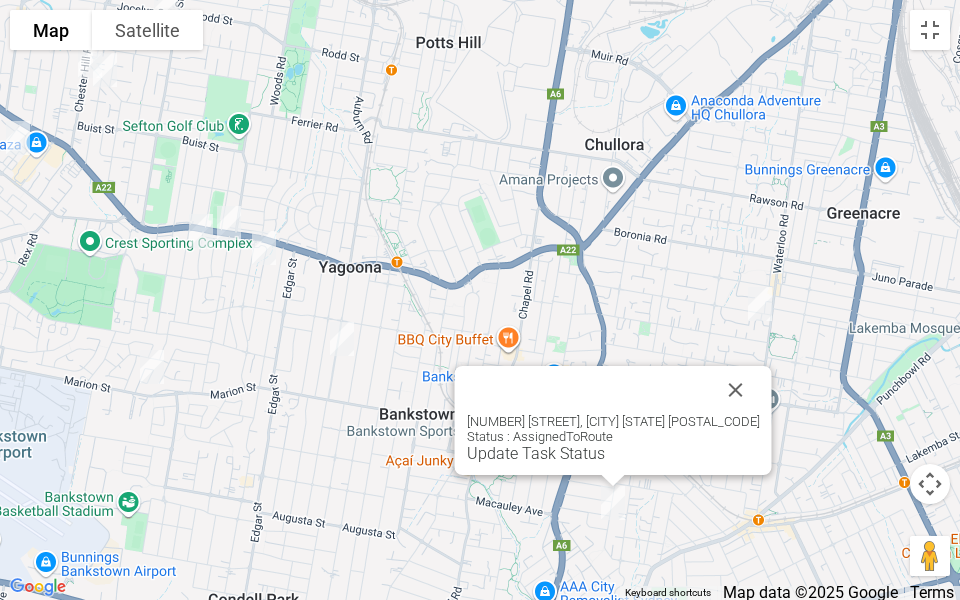 click at bounding box center [736, 390] 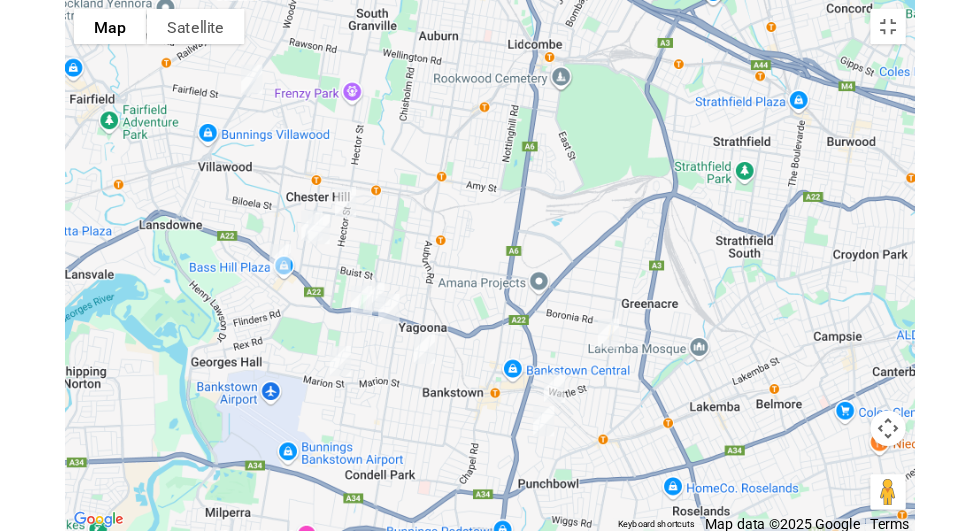 scroll, scrollTop: 2995, scrollLeft: 0, axis: vertical 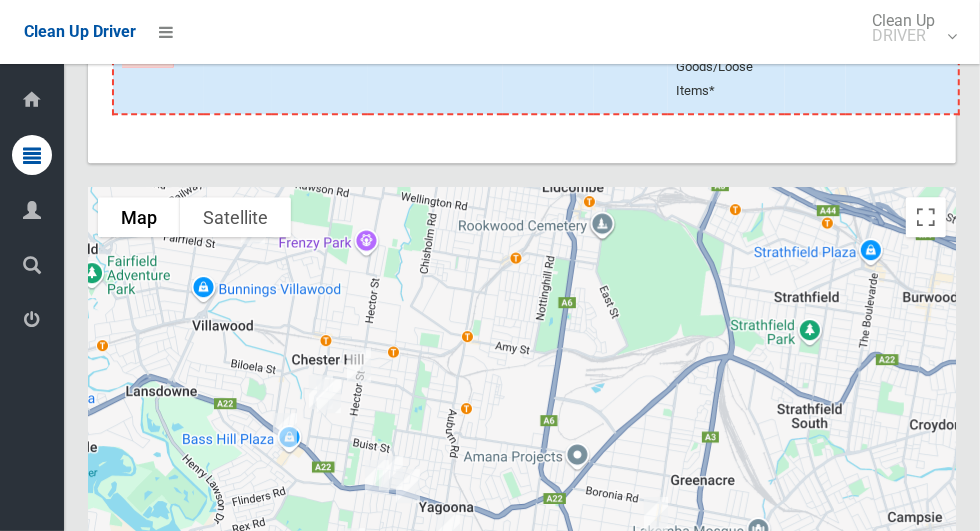 click at bounding box center [522, 437] 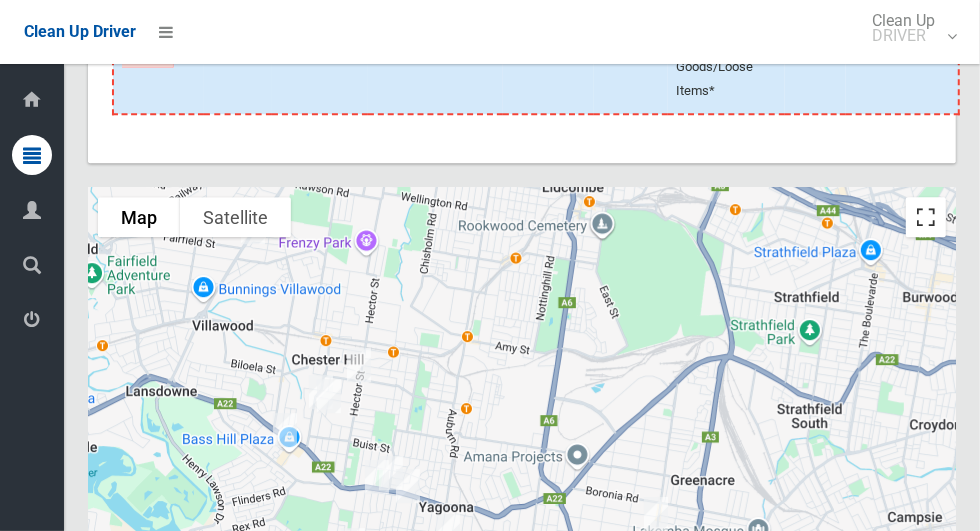 click at bounding box center [926, 217] 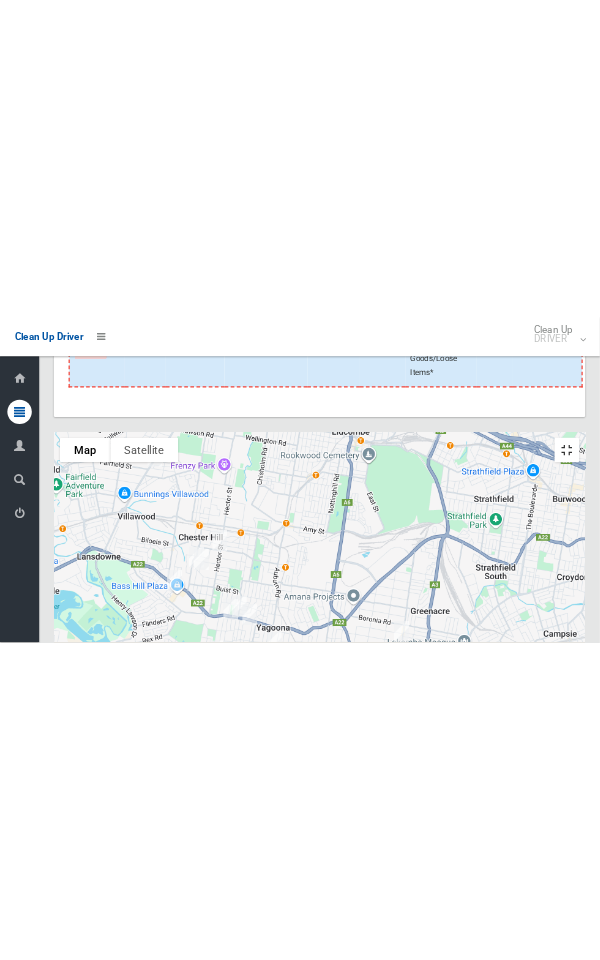 scroll, scrollTop: 3187, scrollLeft: 0, axis: vertical 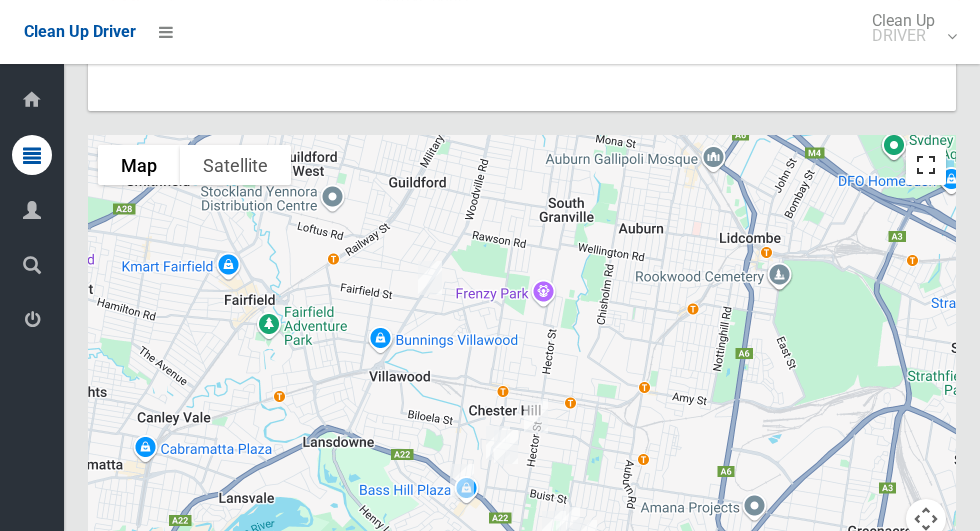 click at bounding box center (926, 165) 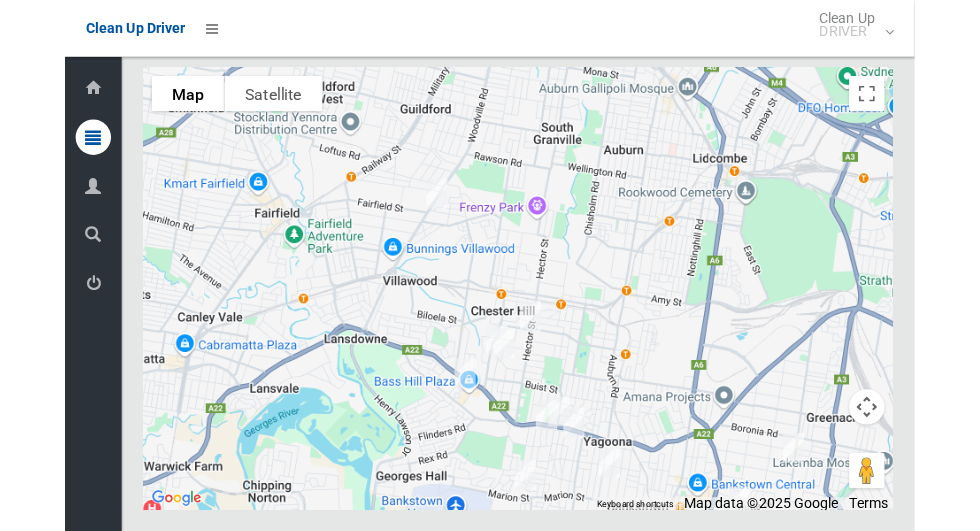 scroll, scrollTop: 3047, scrollLeft: 0, axis: vertical 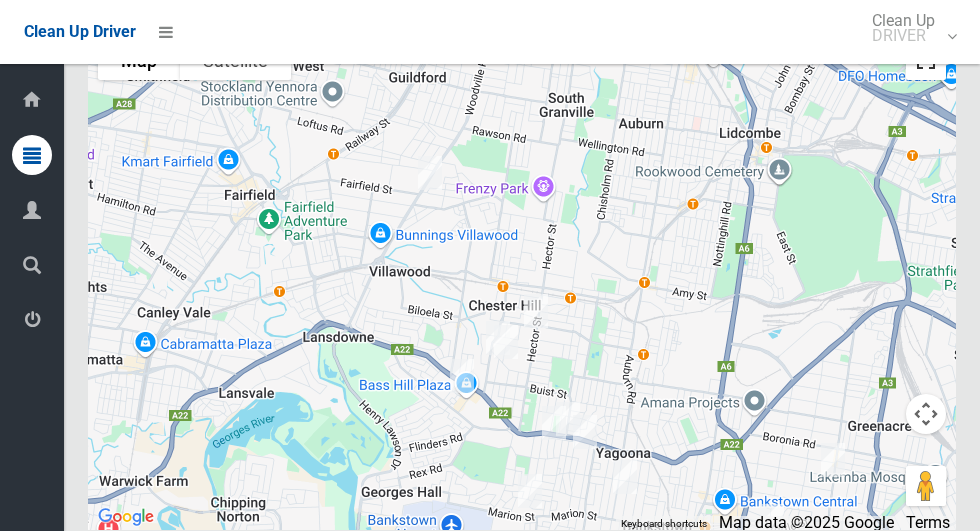 click at bounding box center (926, 60) 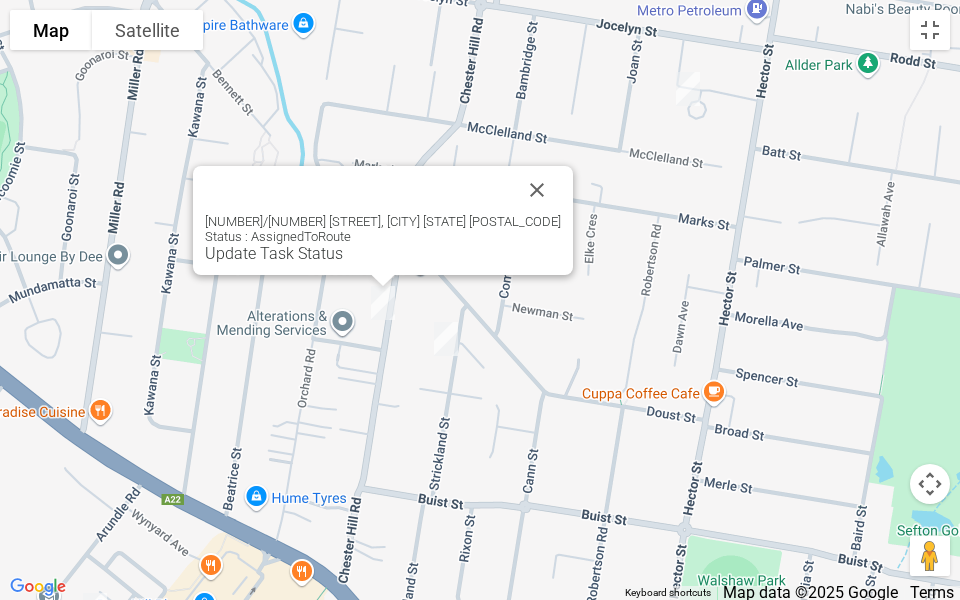 click on "2/114 Chester Hill Road, BASS HILL NSW 2197 Status : AssignedToRoute Update Task Status" at bounding box center (383, 220) 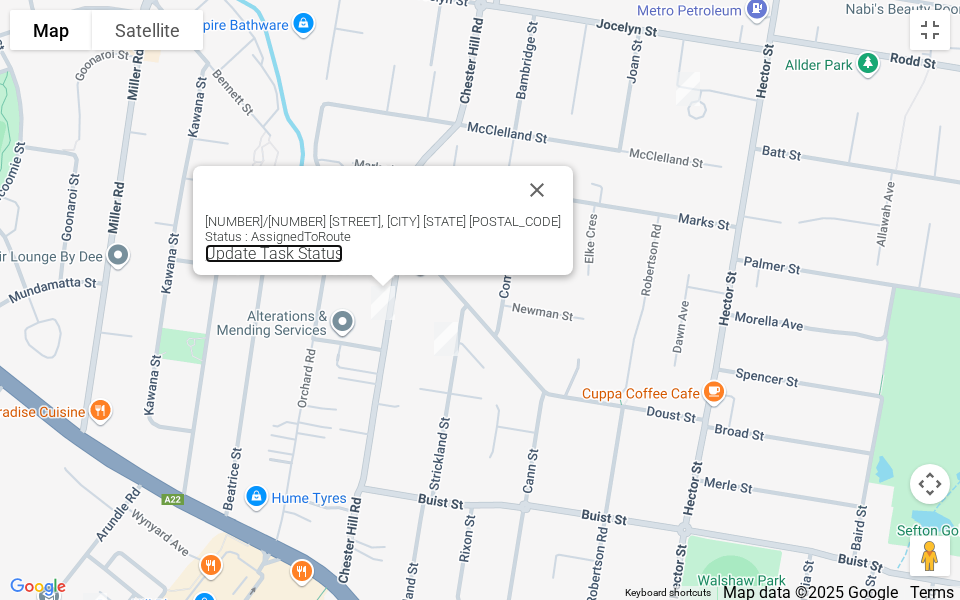 click on "Update Task Status" at bounding box center (274, 253) 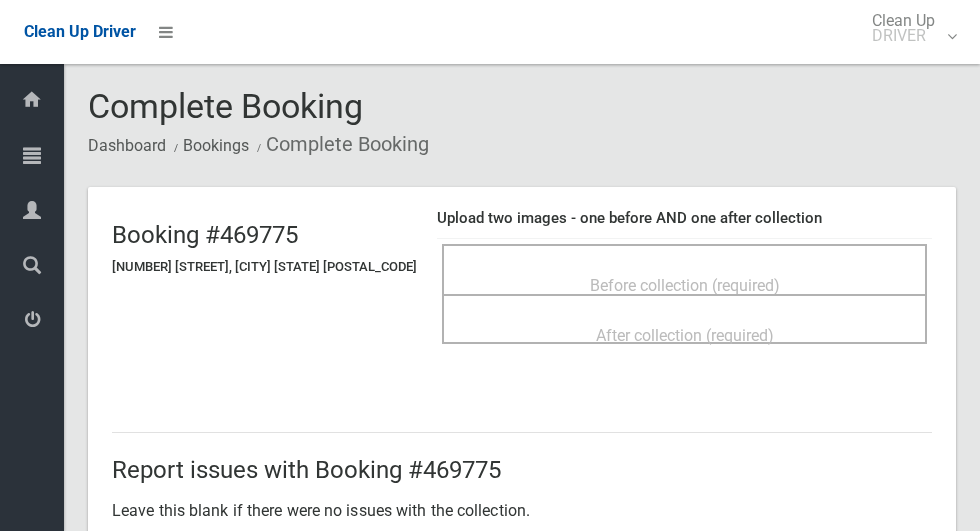 scroll, scrollTop: 0, scrollLeft: 0, axis: both 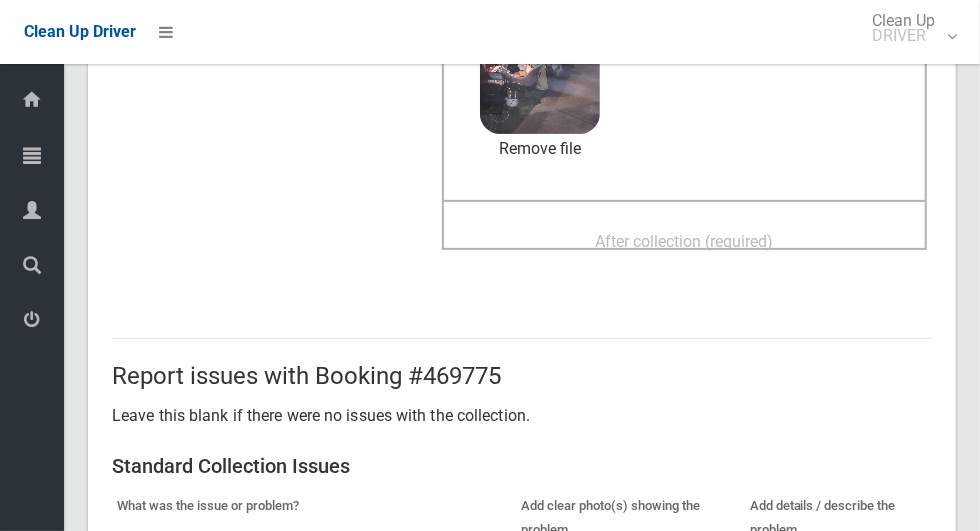 click on "After collection (required)" at bounding box center [685, 241] 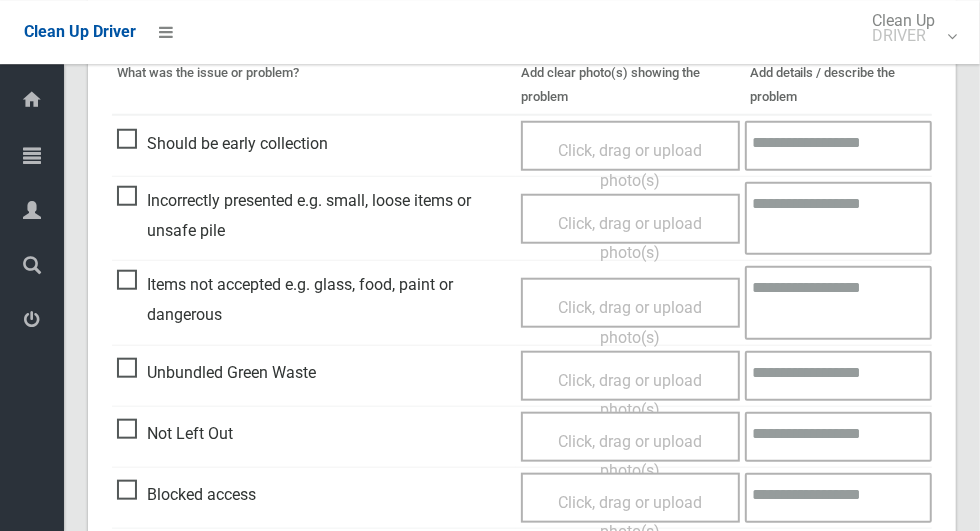scroll, scrollTop: 1636, scrollLeft: 0, axis: vertical 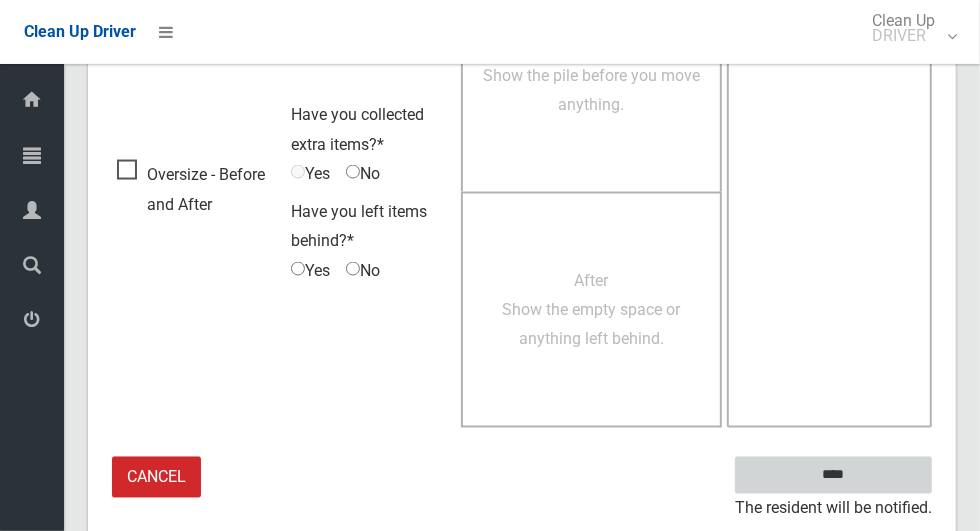 click on "****" at bounding box center (833, 475) 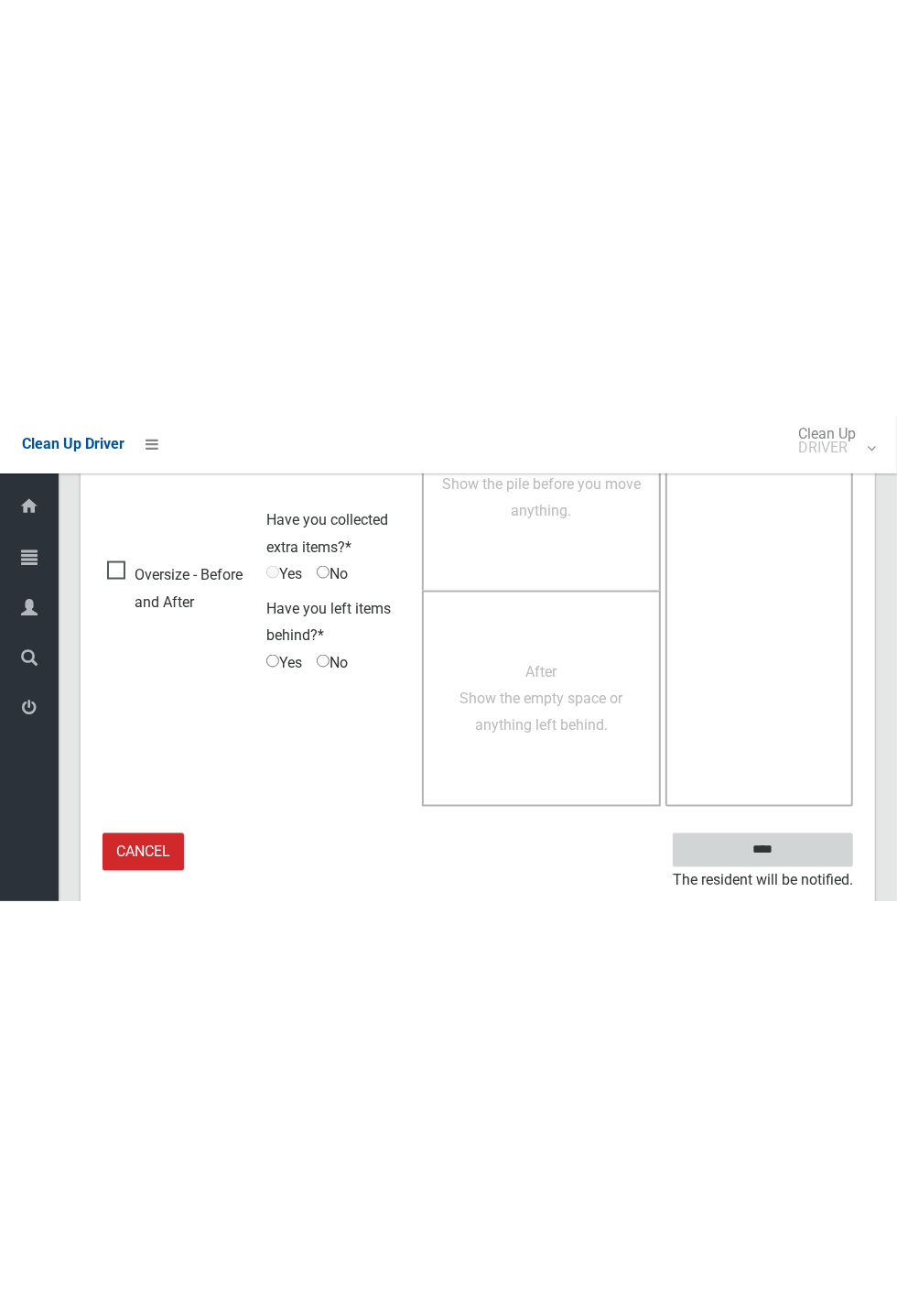 scroll, scrollTop: 721, scrollLeft: 0, axis: vertical 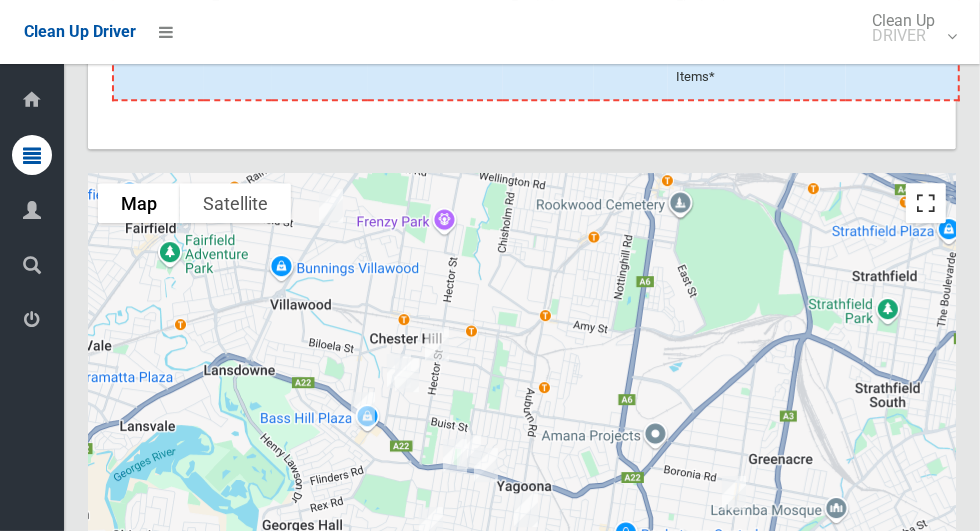 click at bounding box center (926, 203) 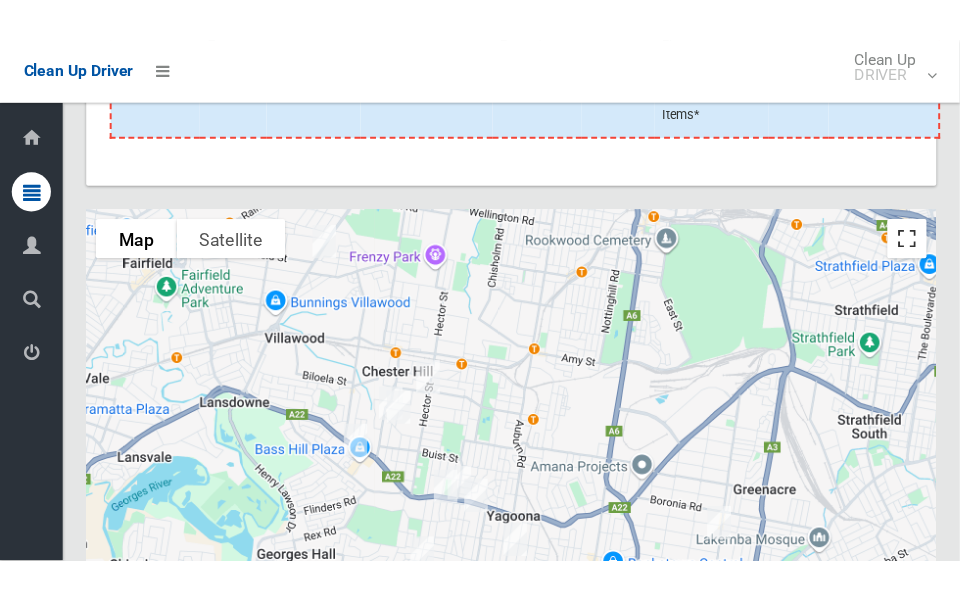 scroll, scrollTop: 3201, scrollLeft: 0, axis: vertical 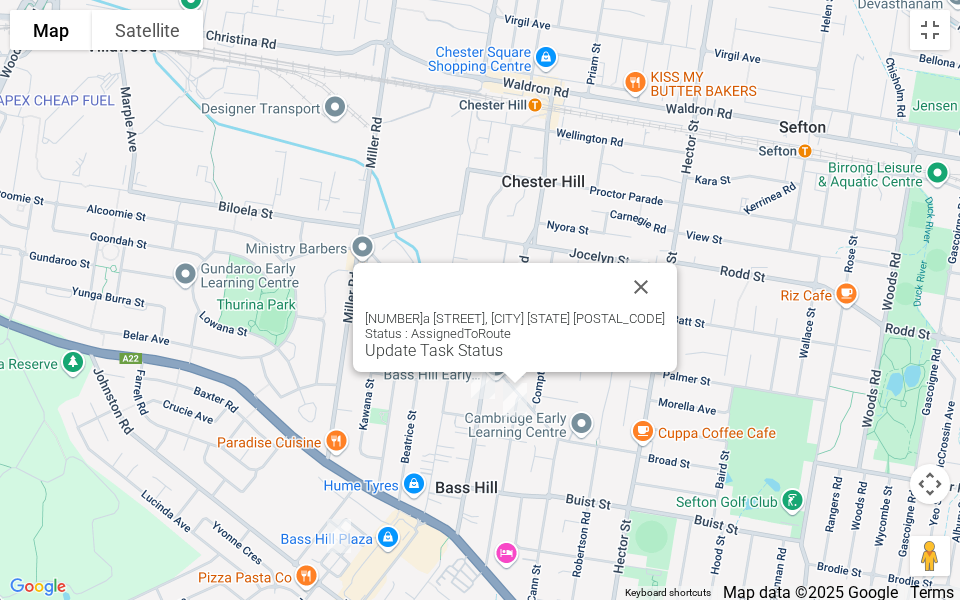 click on "Update Task Status" at bounding box center (434, 350) 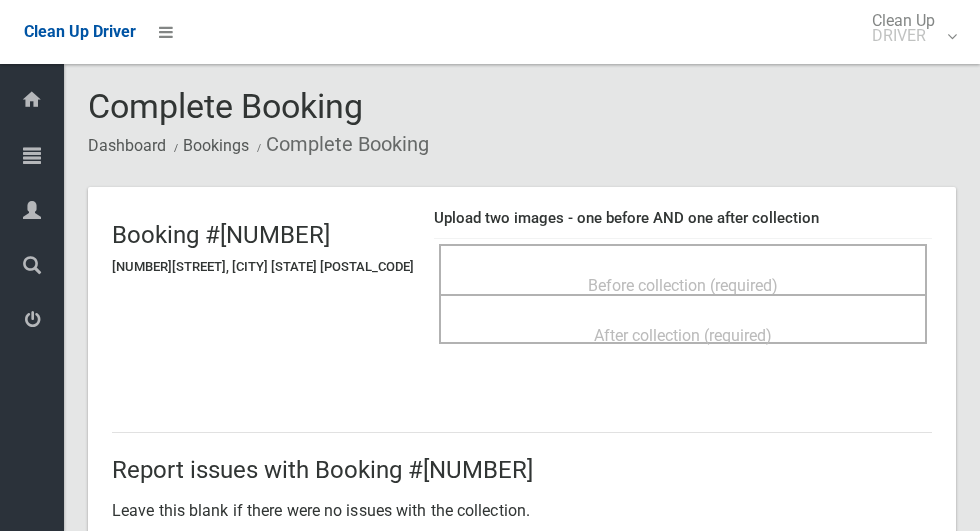 scroll, scrollTop: 0, scrollLeft: 0, axis: both 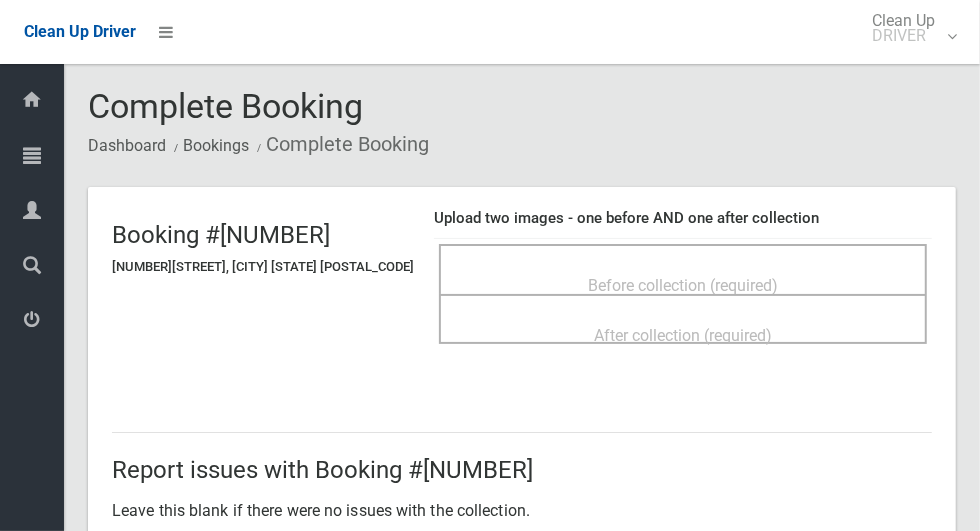 click on "Before collection (required)" at bounding box center (683, 285) 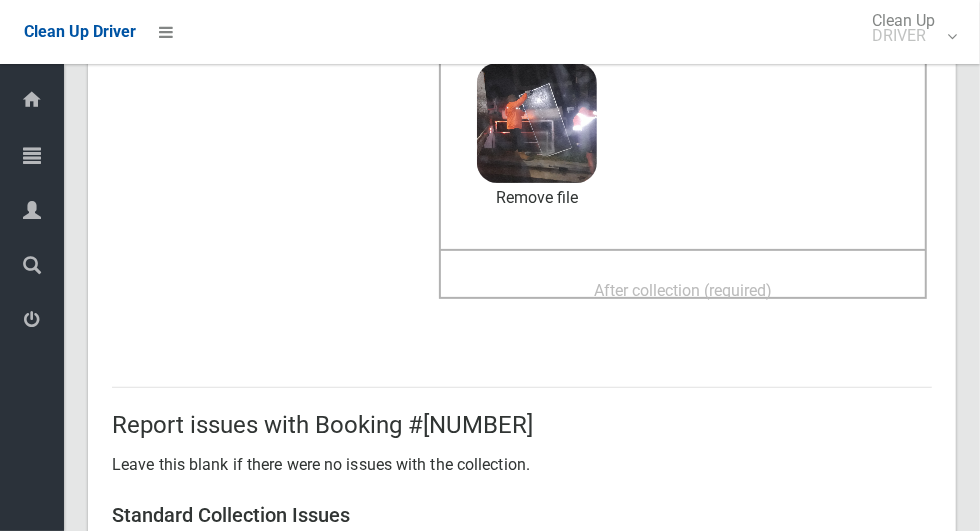 scroll, scrollTop: 218, scrollLeft: 0, axis: vertical 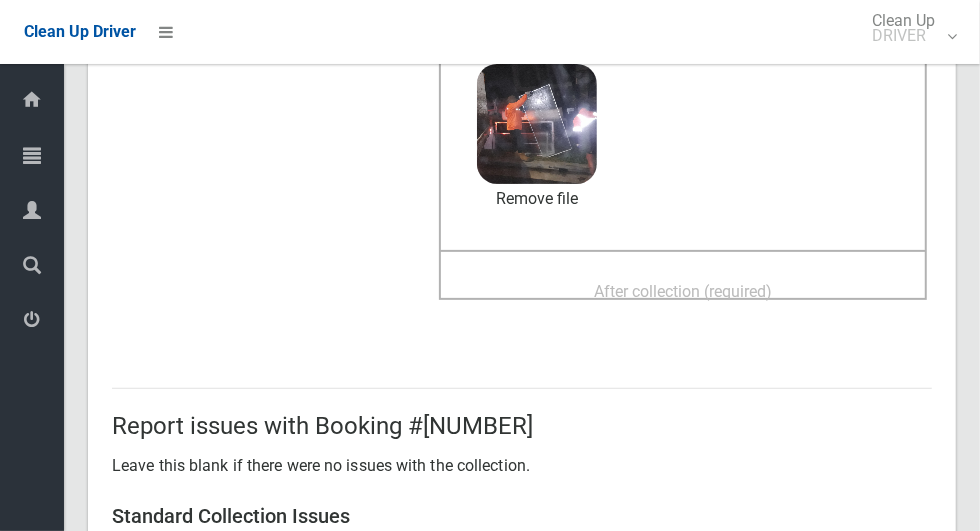 click on "After collection (required)" at bounding box center [683, 291] 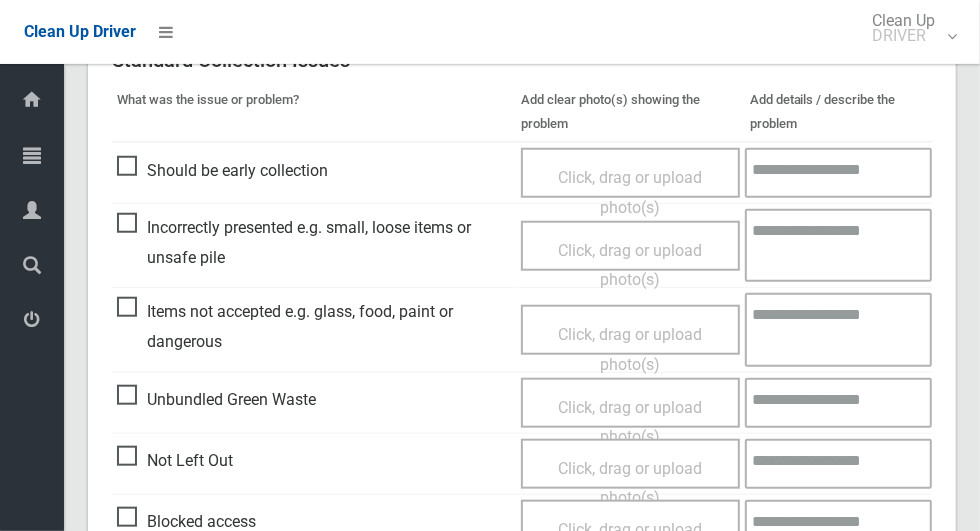 scroll, scrollTop: 852, scrollLeft: 0, axis: vertical 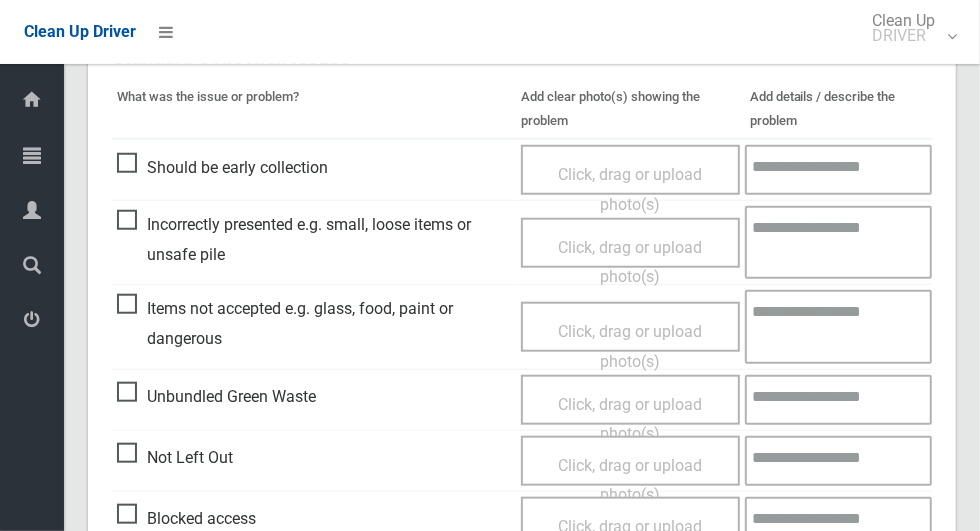 click on "Items not accepted e.g. glass, food, paint or dangerous" at bounding box center (314, 323) 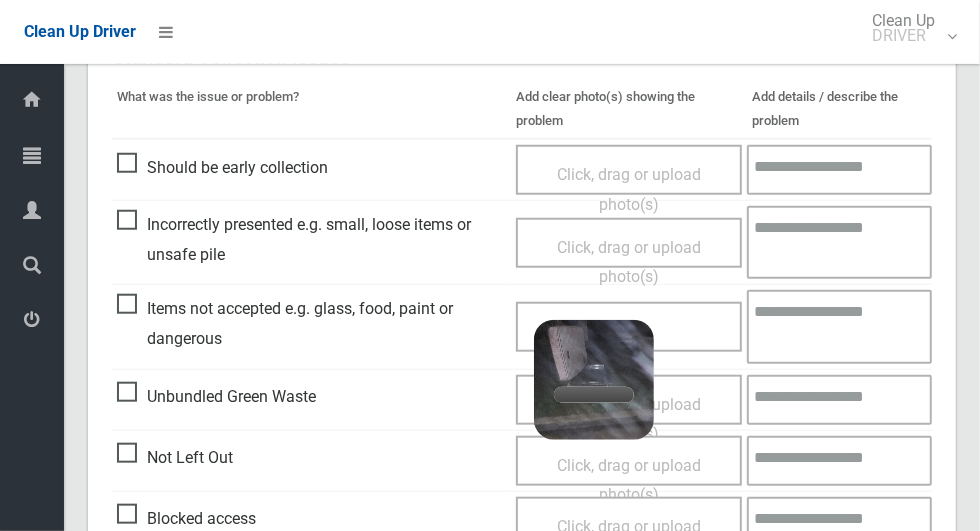click at bounding box center (839, 326) 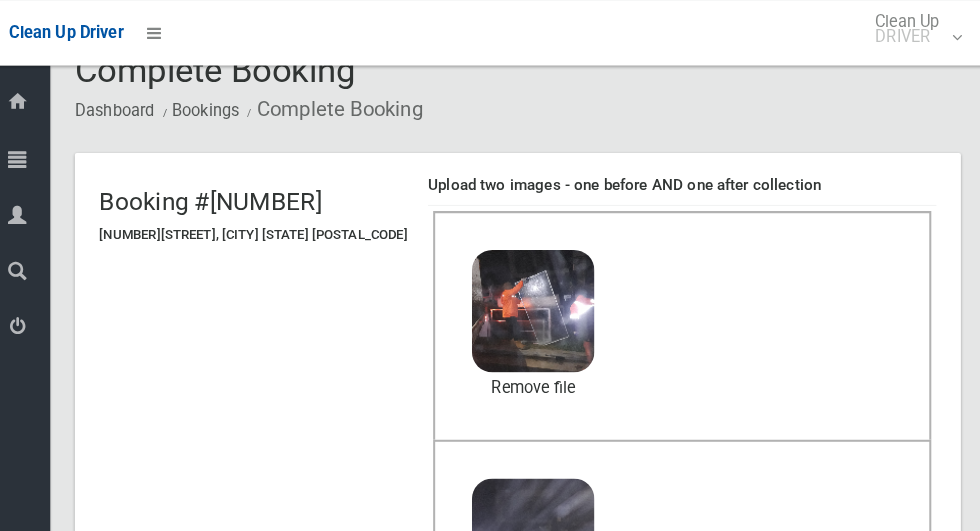 scroll, scrollTop: 0, scrollLeft: 0, axis: both 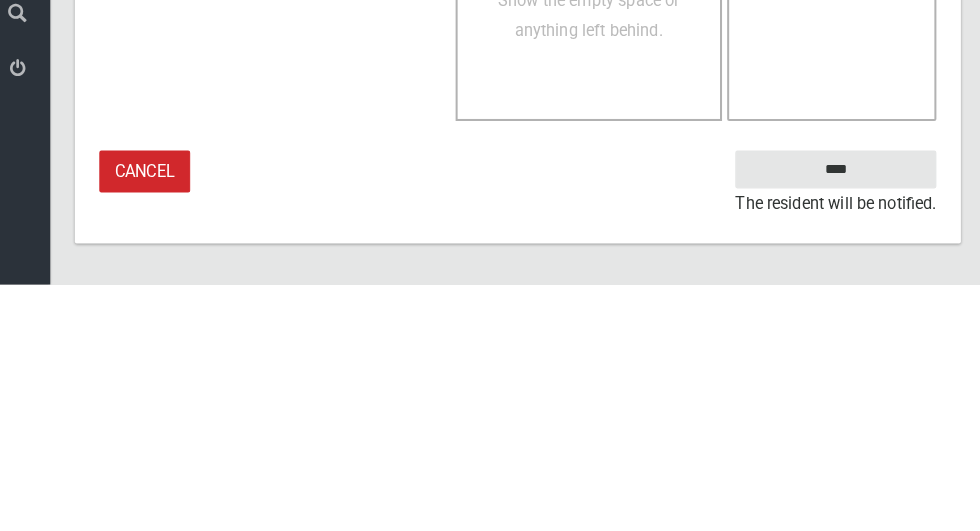type on "*****" 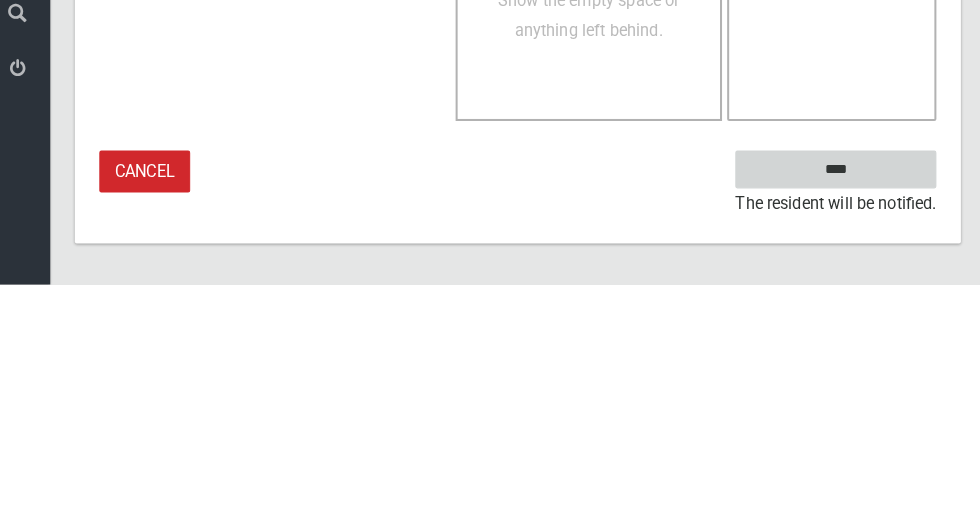 click on "****" at bounding box center [833, 418] 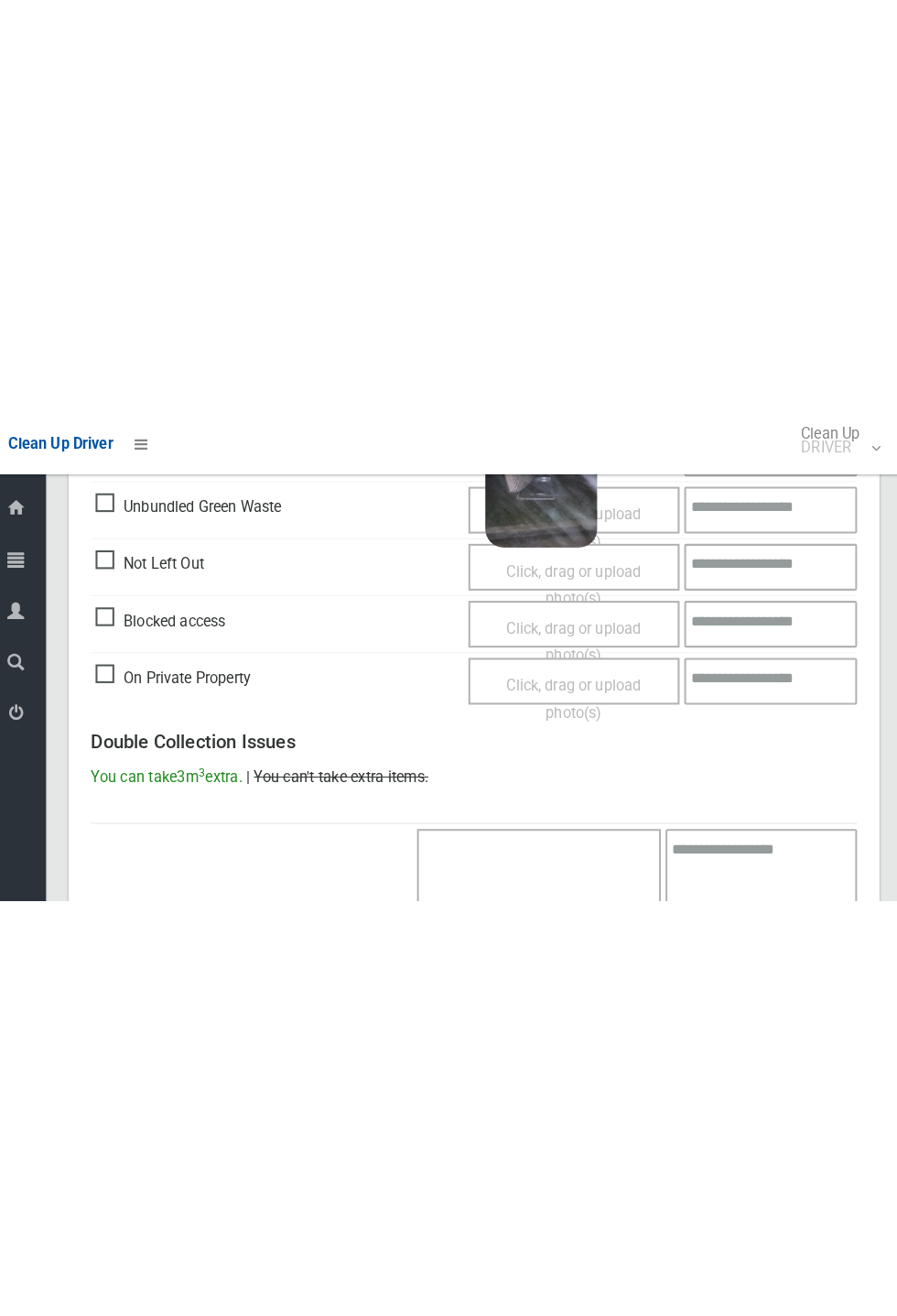 scroll, scrollTop: 721, scrollLeft: 0, axis: vertical 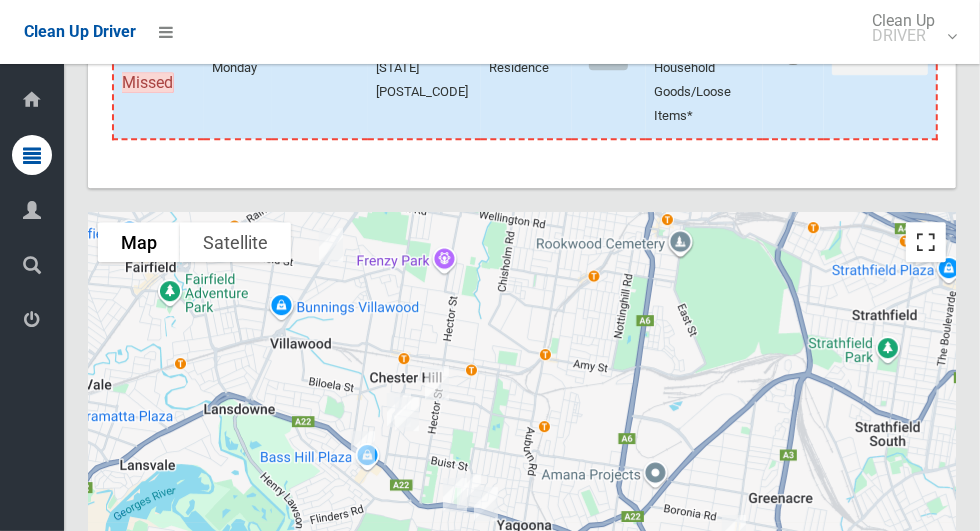 click at bounding box center [926, 242] 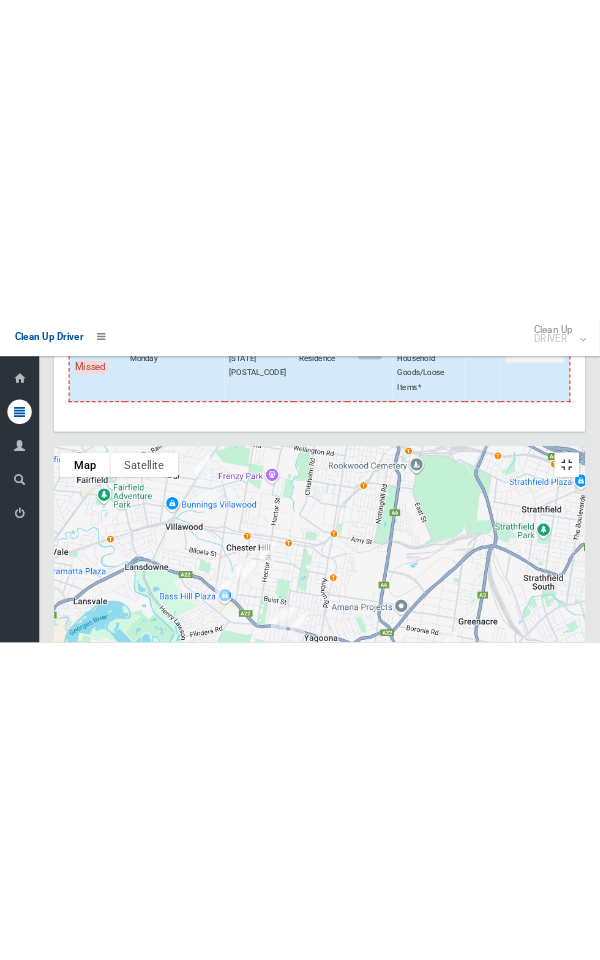 scroll, scrollTop: 3186, scrollLeft: 0, axis: vertical 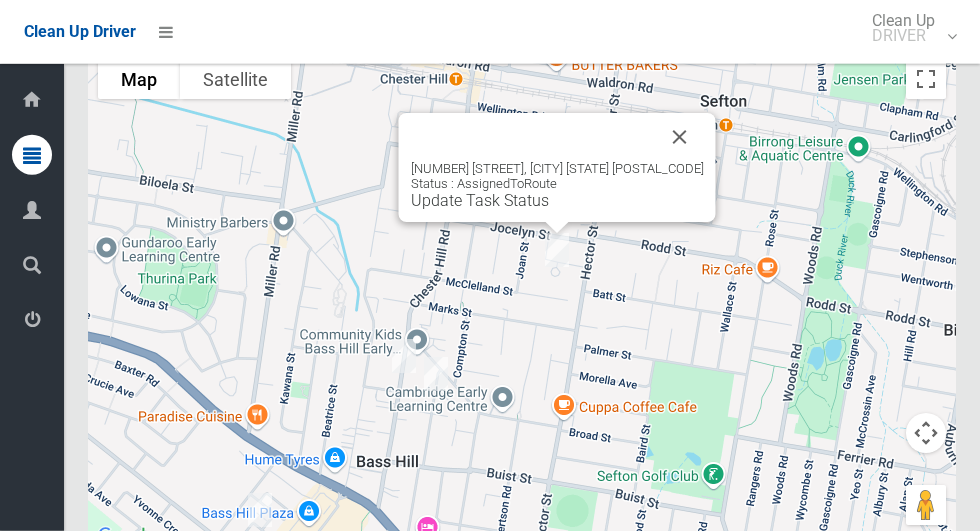 click on "Update Task Status" at bounding box center [480, 200] 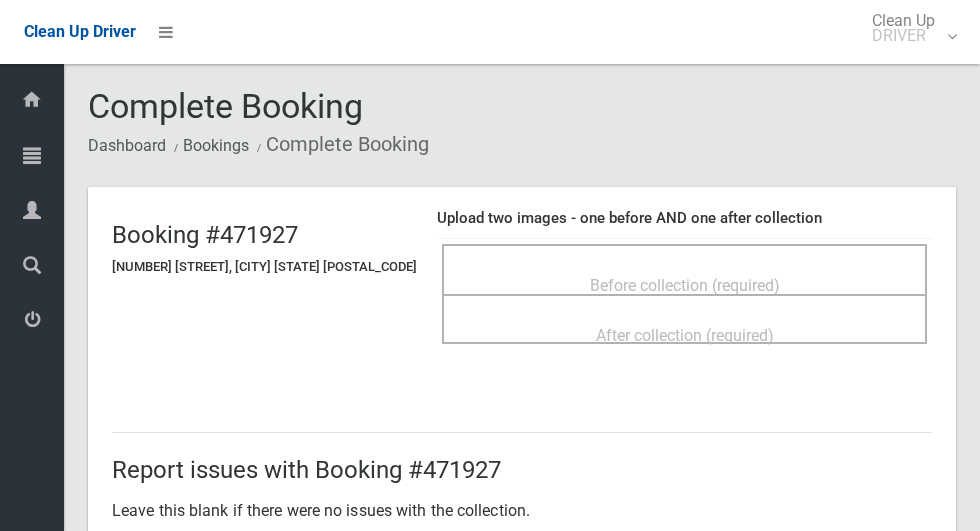 click on "Before collection (required)" at bounding box center [684, 284] 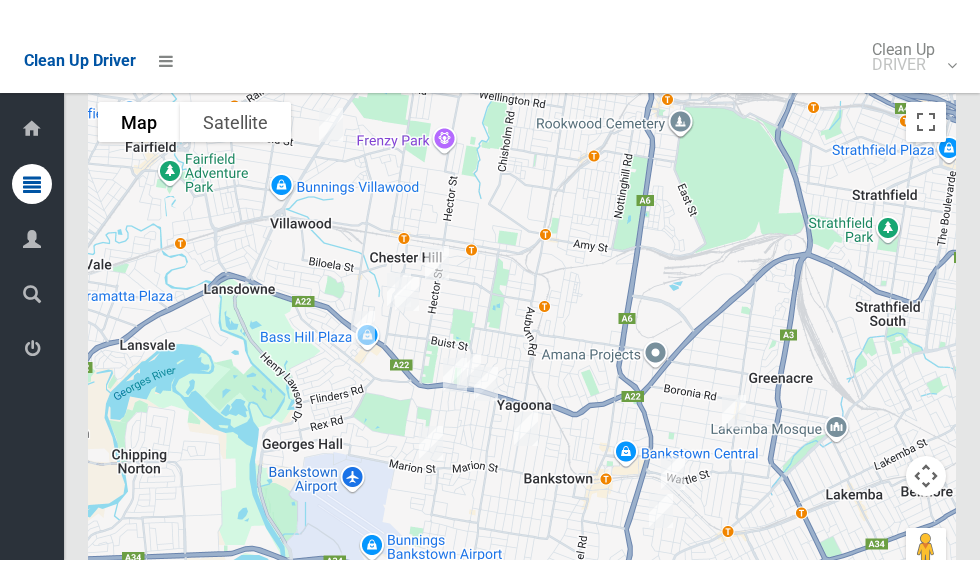 scroll, scrollTop: 3119, scrollLeft: 0, axis: vertical 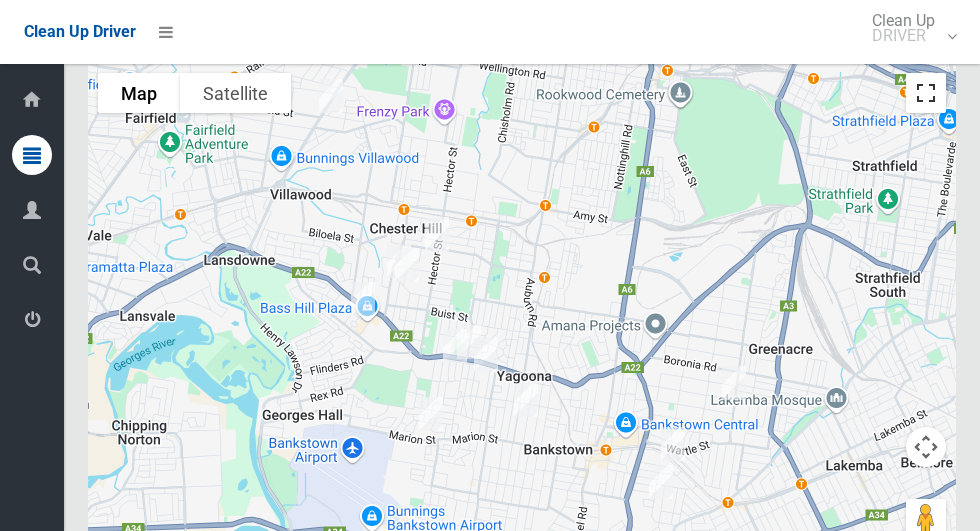 click at bounding box center (926, 93) 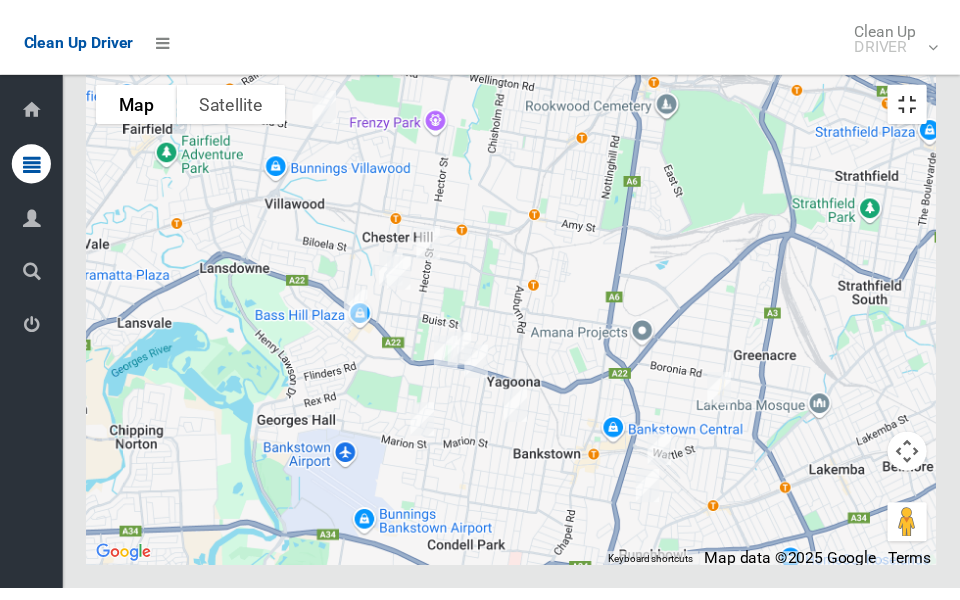 scroll, scrollTop: 3311, scrollLeft: 0, axis: vertical 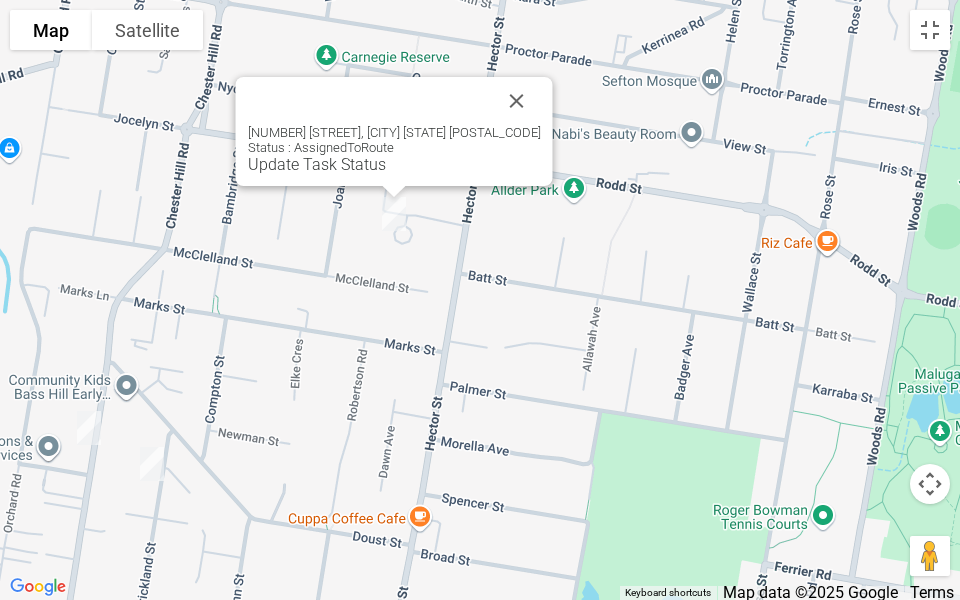 click on "Update Task Status" at bounding box center [317, 164] 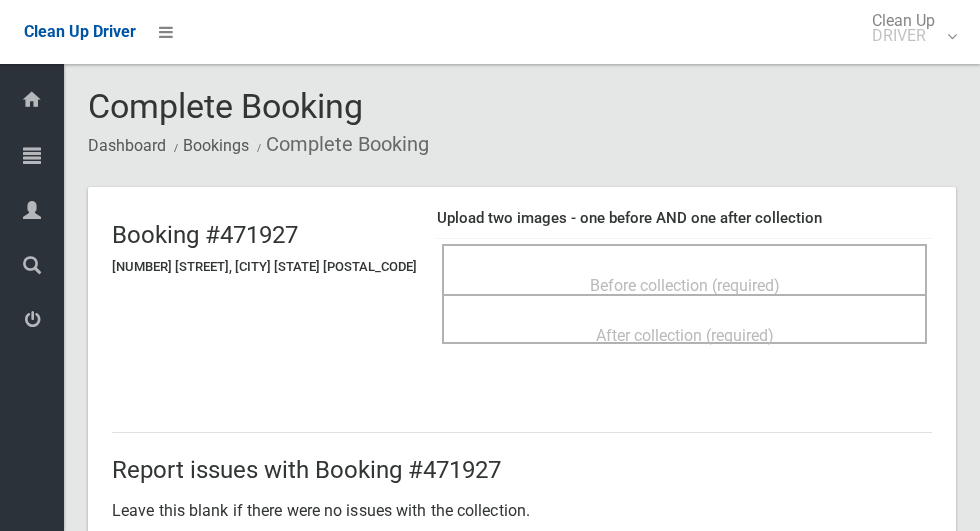 scroll, scrollTop: 0, scrollLeft: 0, axis: both 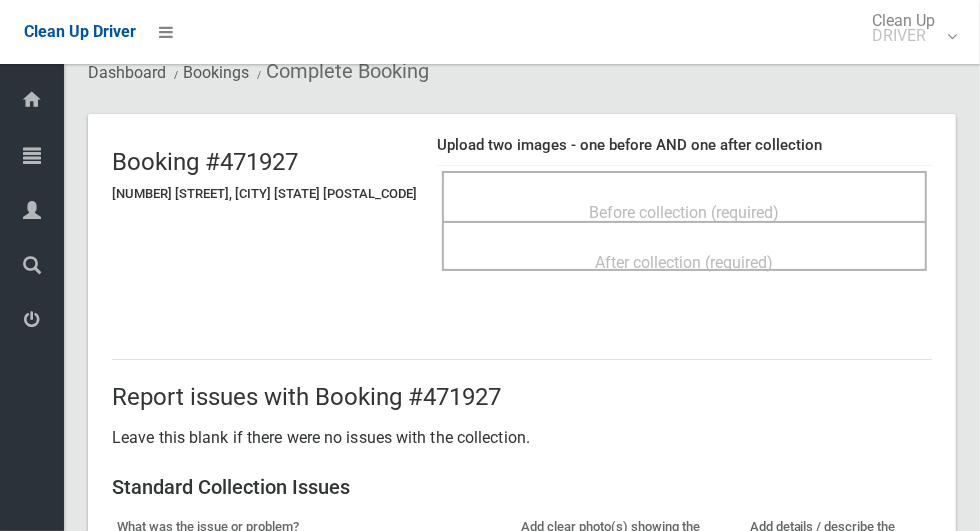 click on "Before collection (required)" at bounding box center (684, 196) 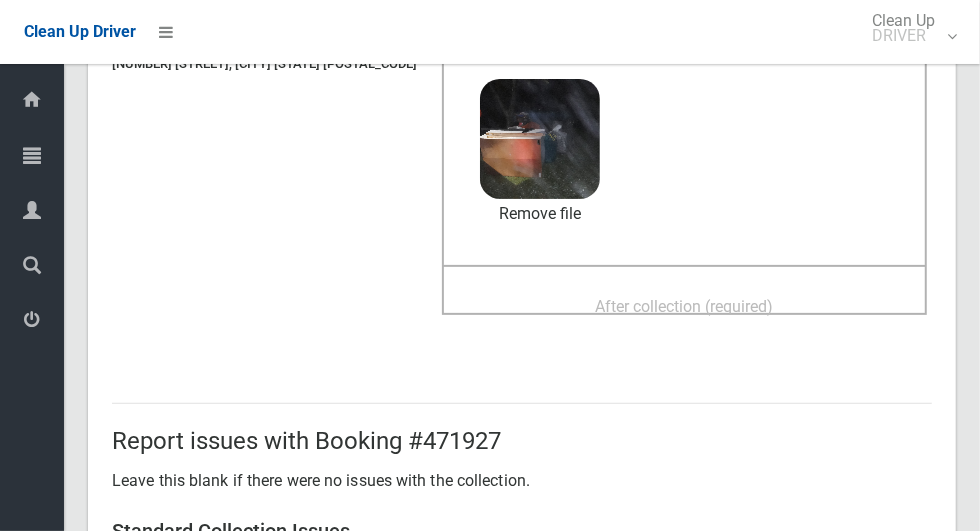 scroll, scrollTop: 265, scrollLeft: 0, axis: vertical 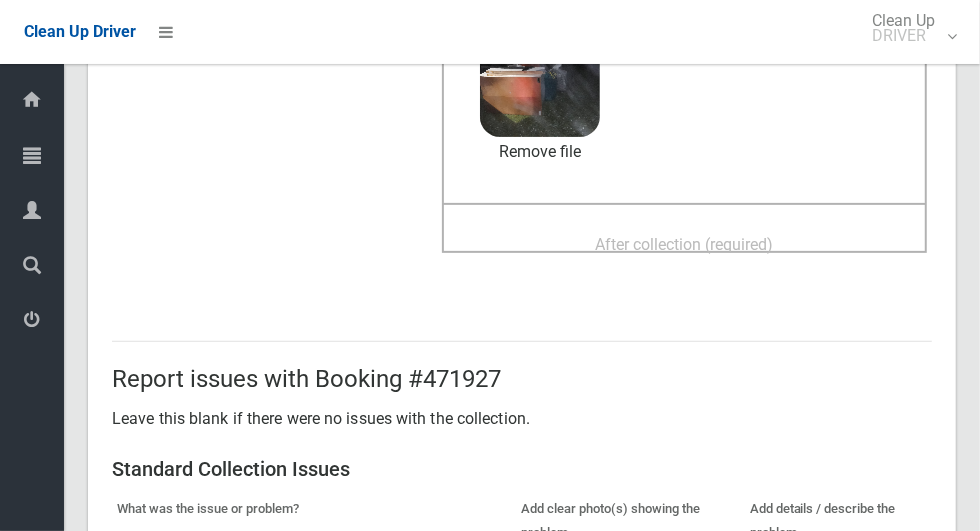 click on "After collection (required)" at bounding box center (685, 244) 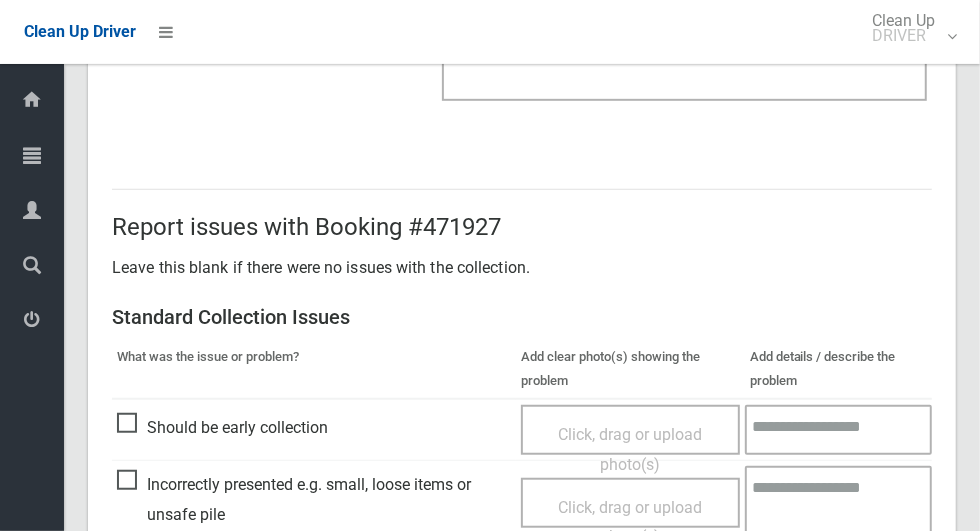 scroll, scrollTop: 1636, scrollLeft: 0, axis: vertical 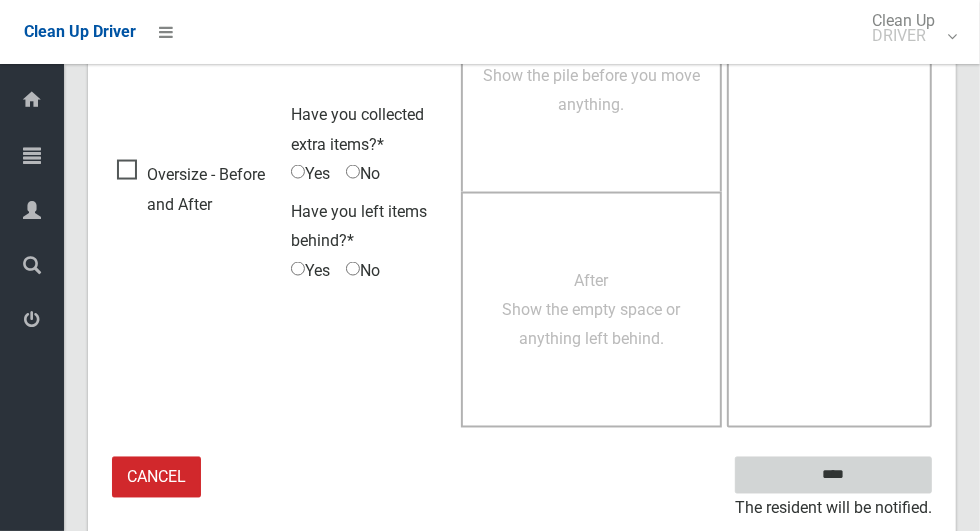click on "****" at bounding box center [833, 475] 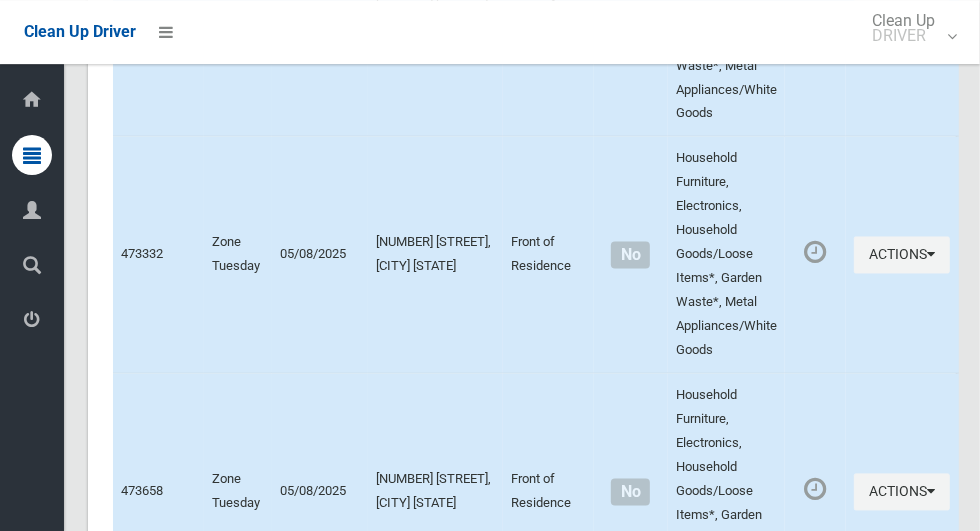 scroll, scrollTop: 3158, scrollLeft: 0, axis: vertical 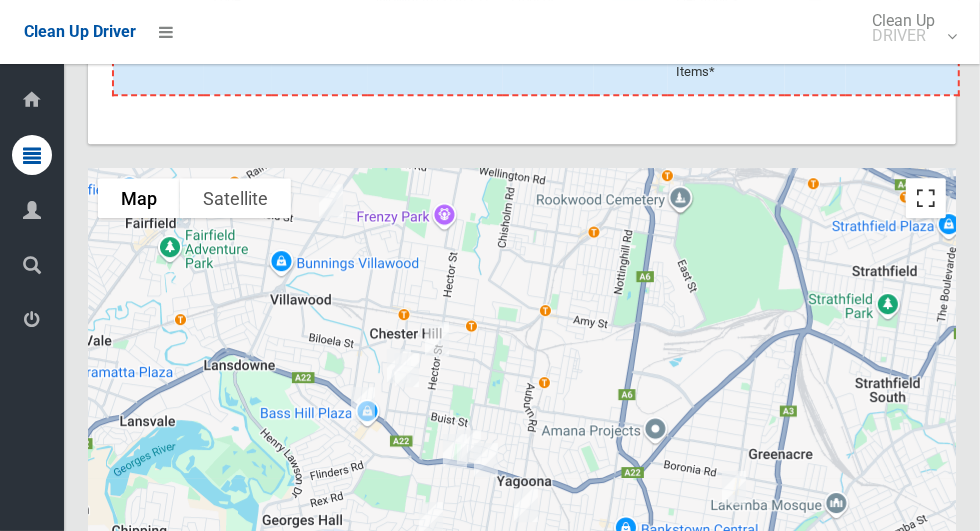 click at bounding box center [926, 198] 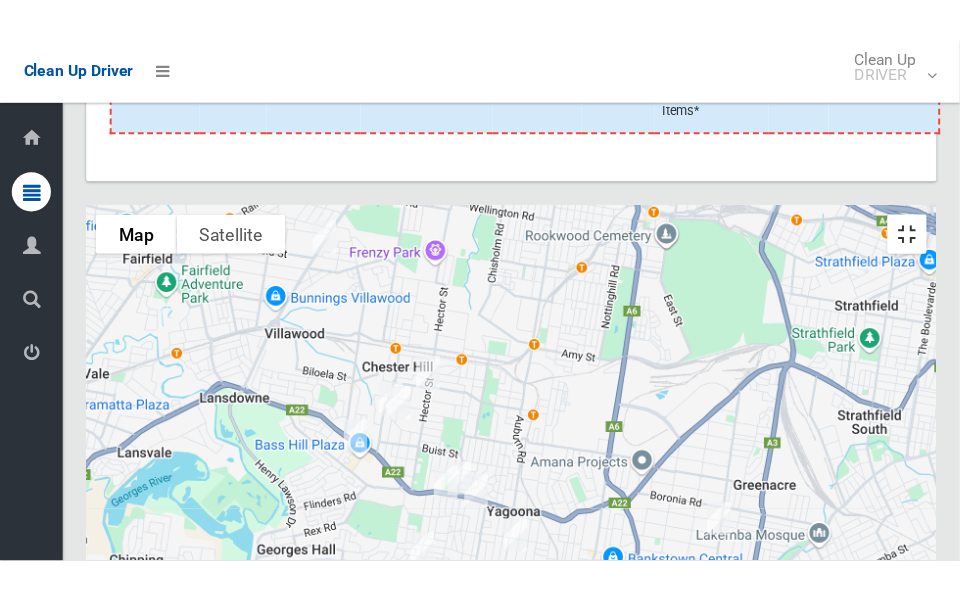 scroll, scrollTop: 3182, scrollLeft: 0, axis: vertical 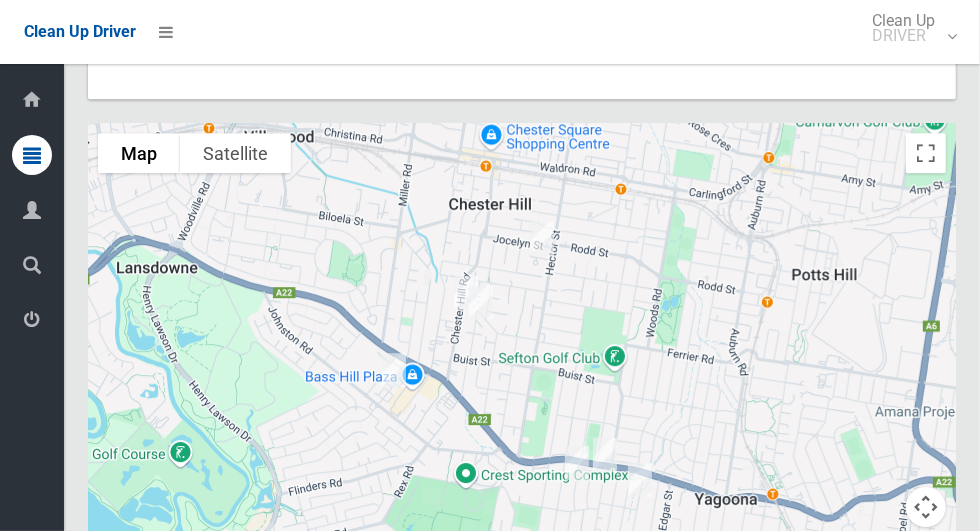 click at bounding box center (522, 373) 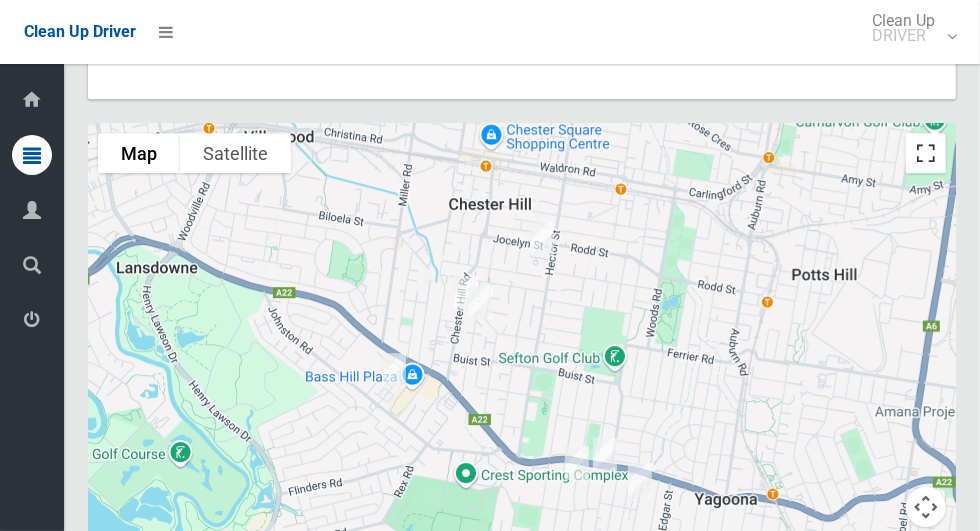 click at bounding box center (926, 153) 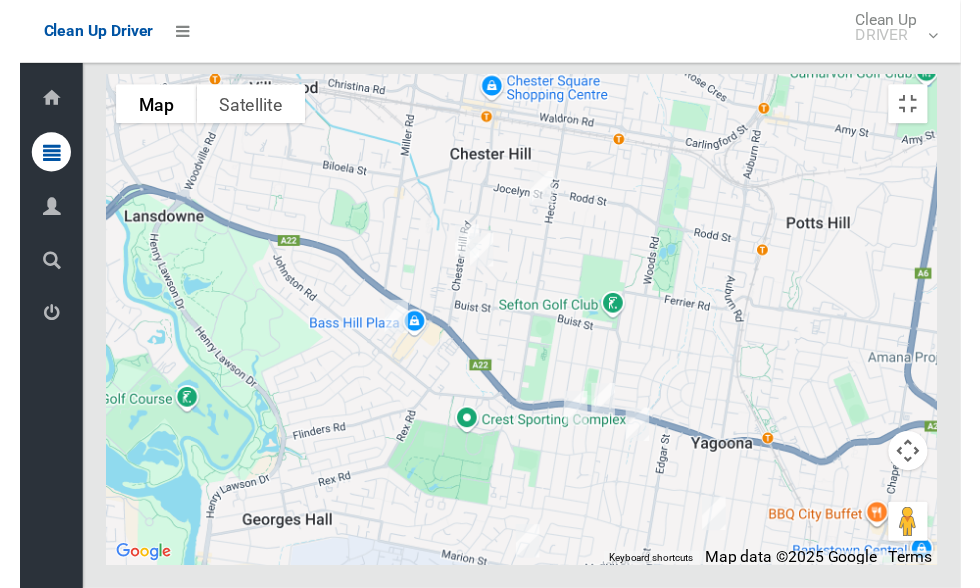 scroll, scrollTop: 3035, scrollLeft: 0, axis: vertical 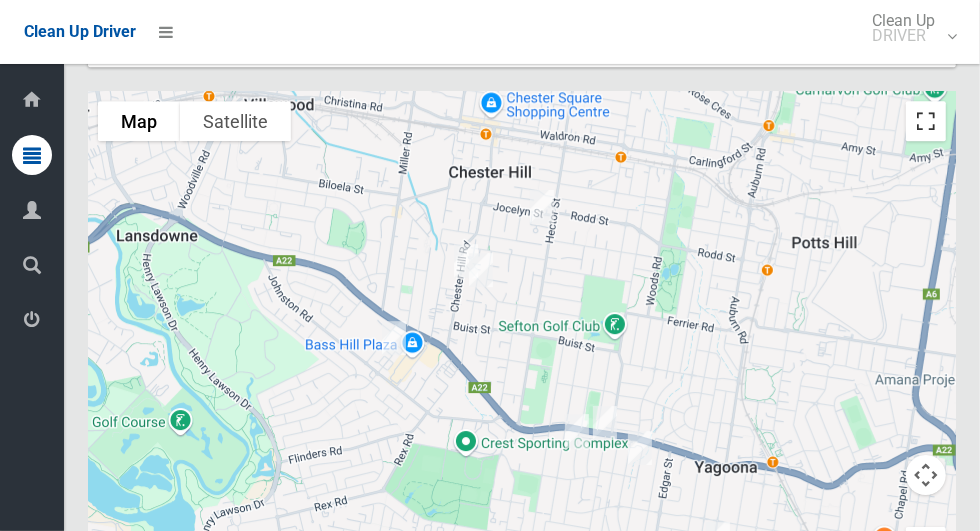 click at bounding box center (926, 121) 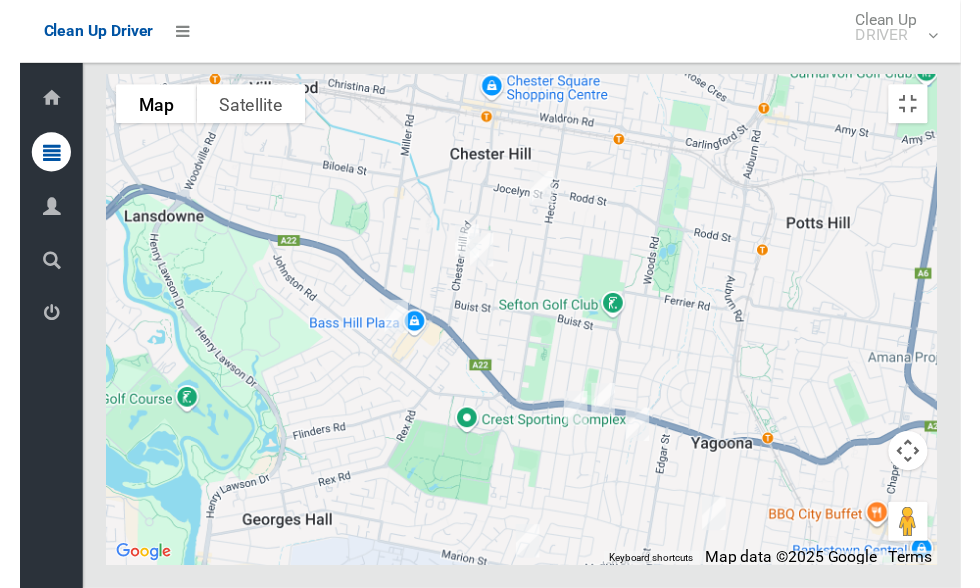 scroll, scrollTop: 3067, scrollLeft: 0, axis: vertical 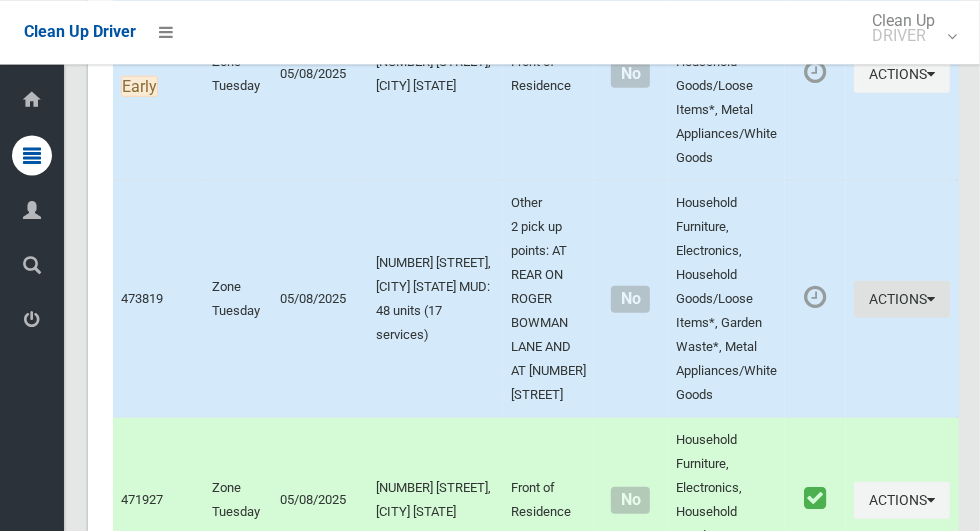 click on "Actions" at bounding box center (902, 298) 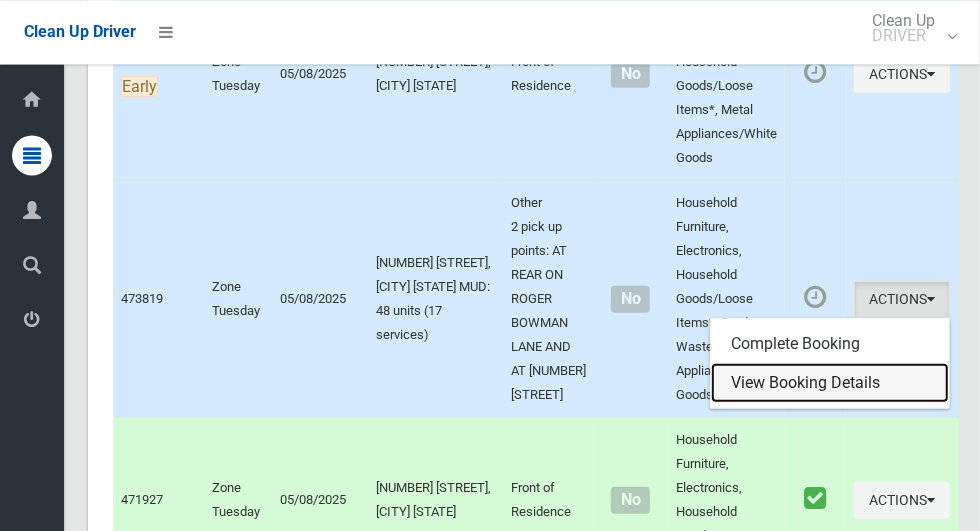 click on "View Booking Details" at bounding box center (830, 382) 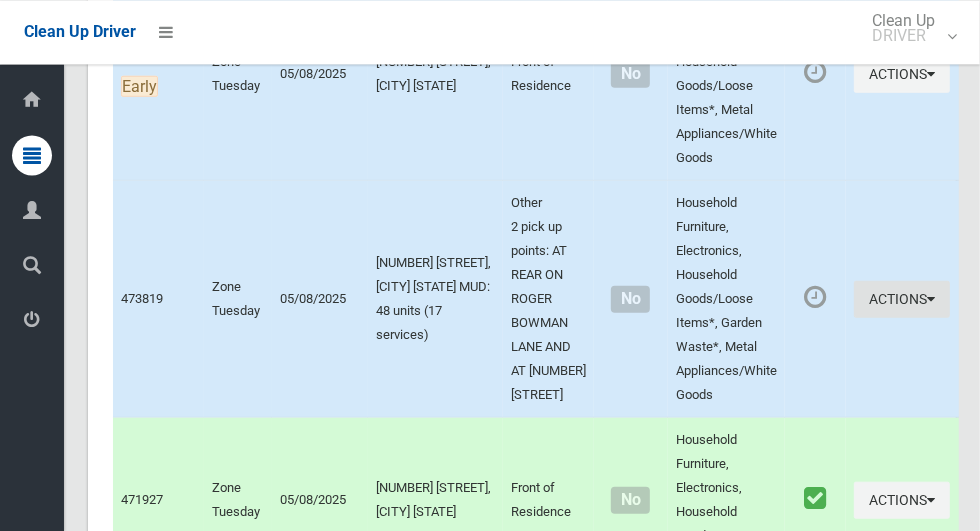 click on "Actions" at bounding box center [902, 298] 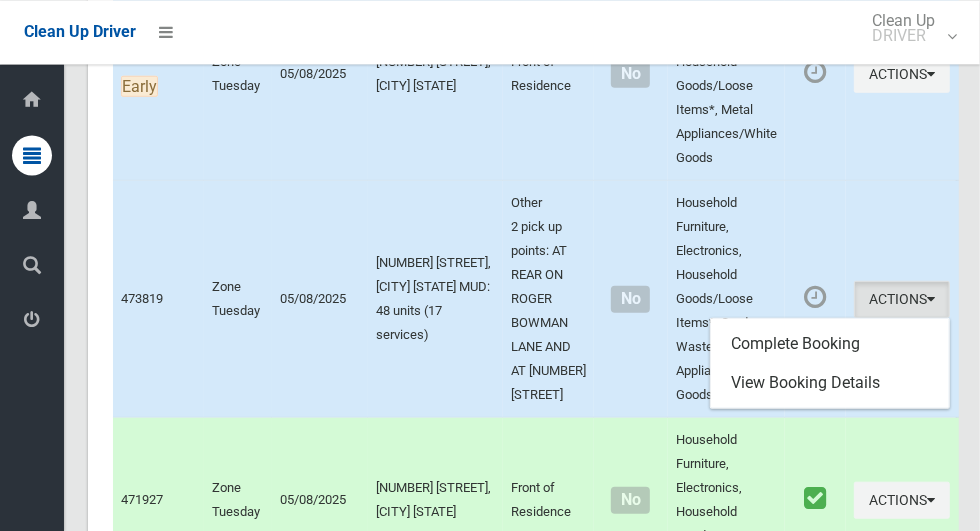 click at bounding box center (490, 265) 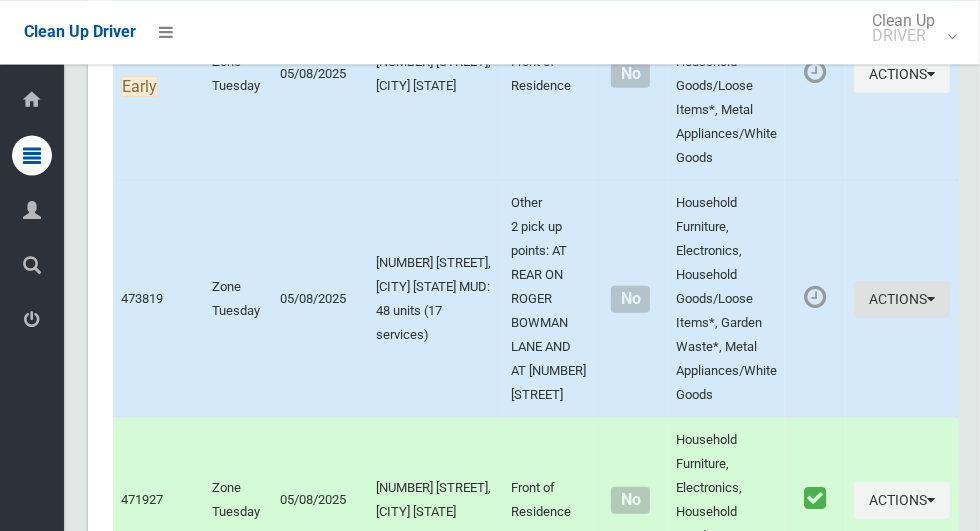 click on "Actions" at bounding box center [902, 298] 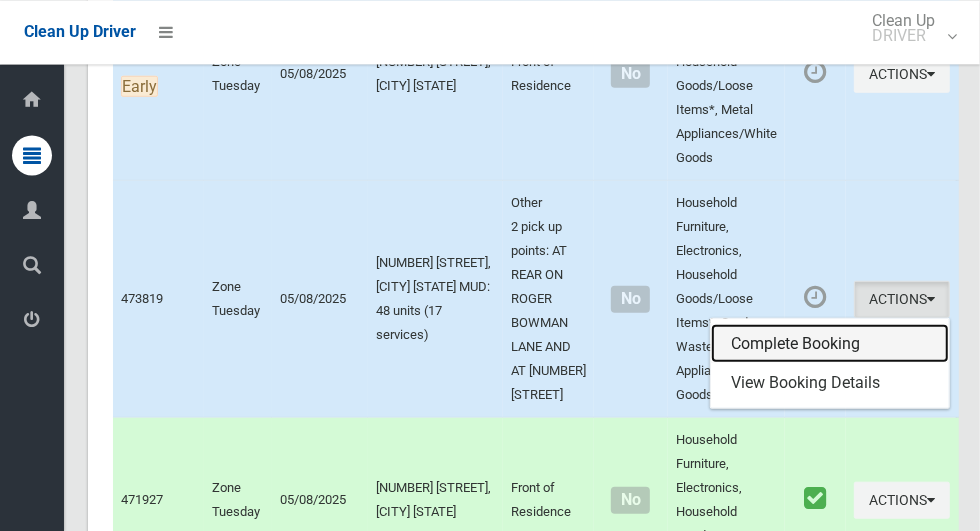 click on "Complete Booking" at bounding box center (830, 343) 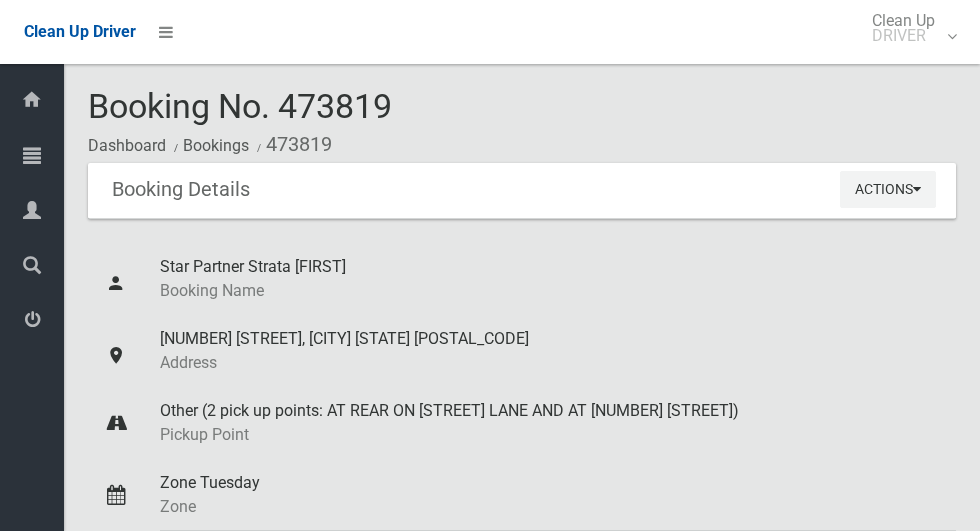 scroll, scrollTop: 0, scrollLeft: 0, axis: both 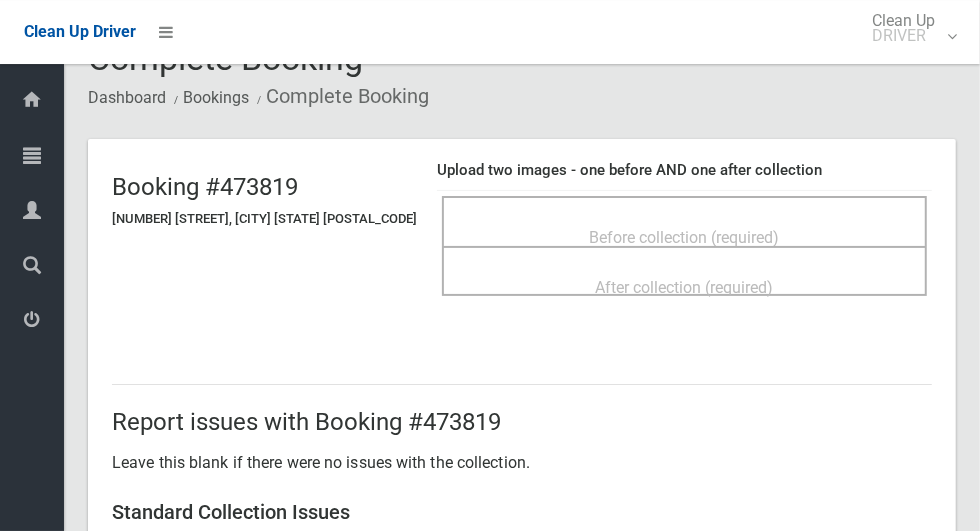 click on "Upload two images - one before AND one after collection" at bounding box center (684, 170) 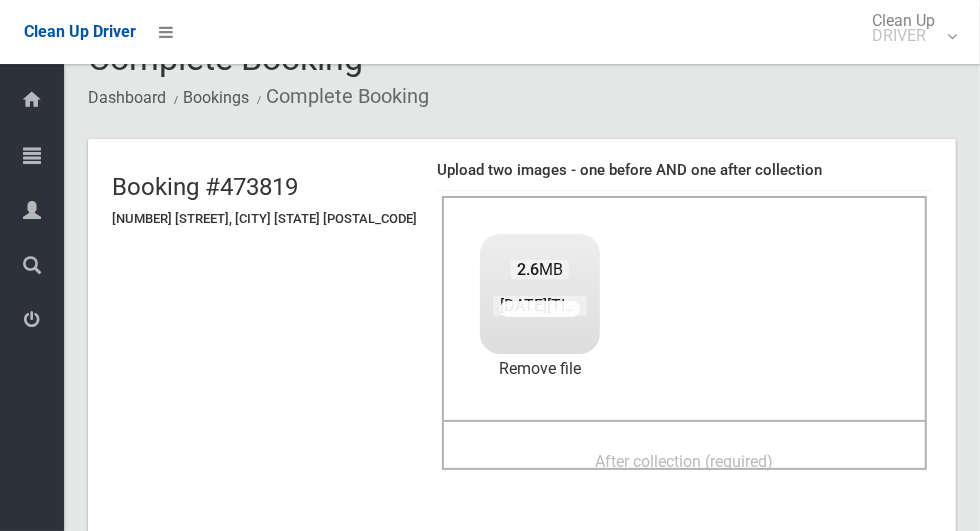 scroll, scrollTop: 23, scrollLeft: 0, axis: vertical 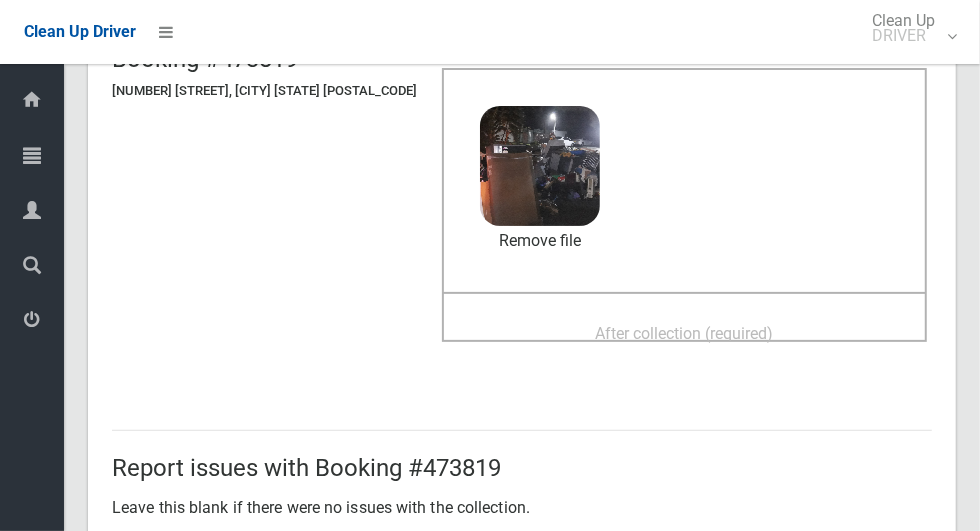 click on "After collection (required)" at bounding box center (685, 333) 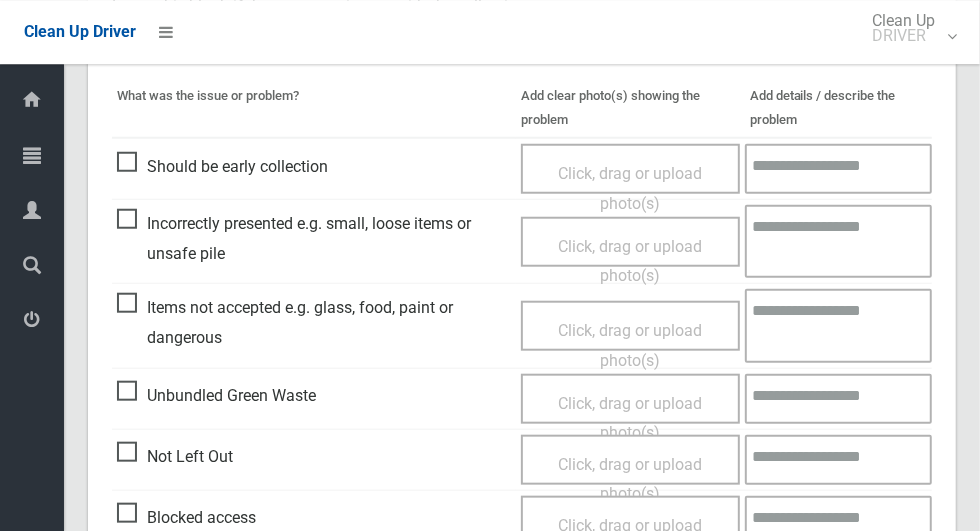 scroll, scrollTop: 856, scrollLeft: 0, axis: vertical 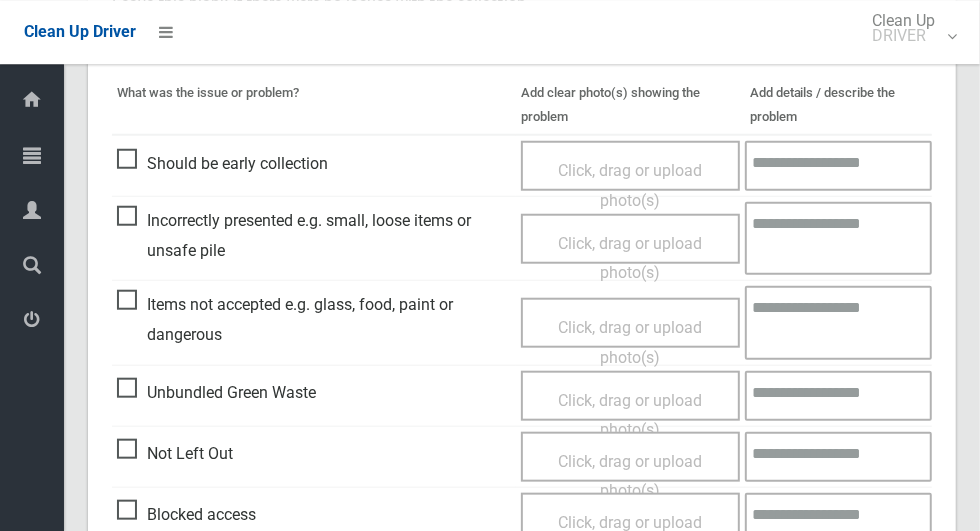 click on "Incorrectly presented e.g. small, loose items or unsafe pile" at bounding box center [314, 235] 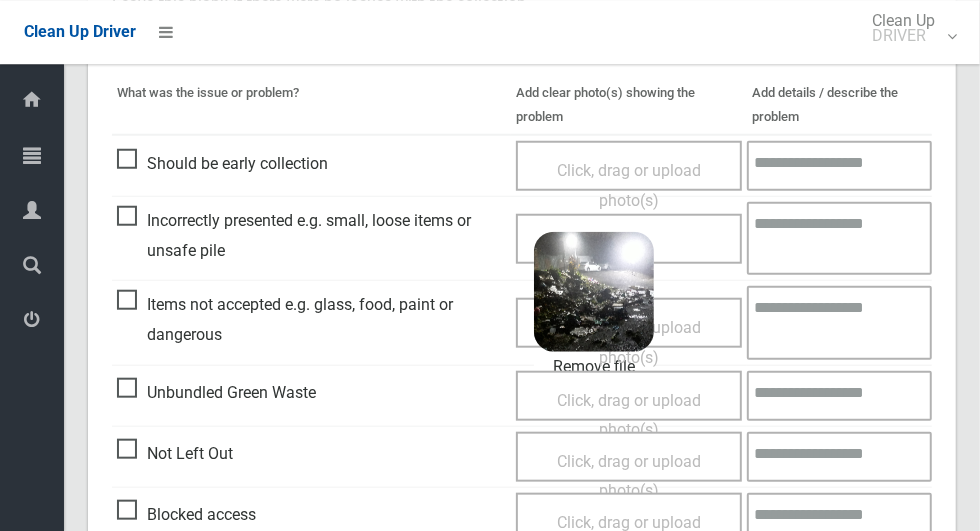 scroll, scrollTop: 1033, scrollLeft: 0, axis: vertical 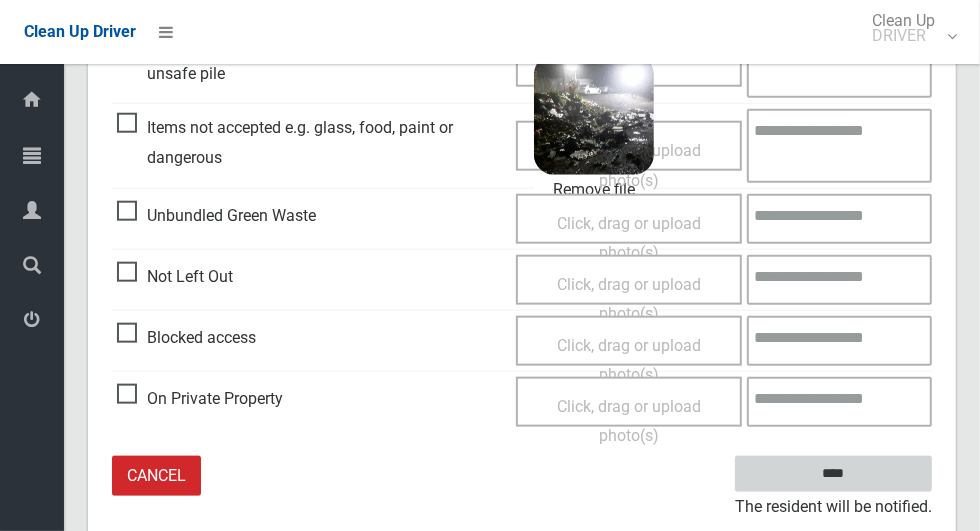 click on "****" at bounding box center [833, 474] 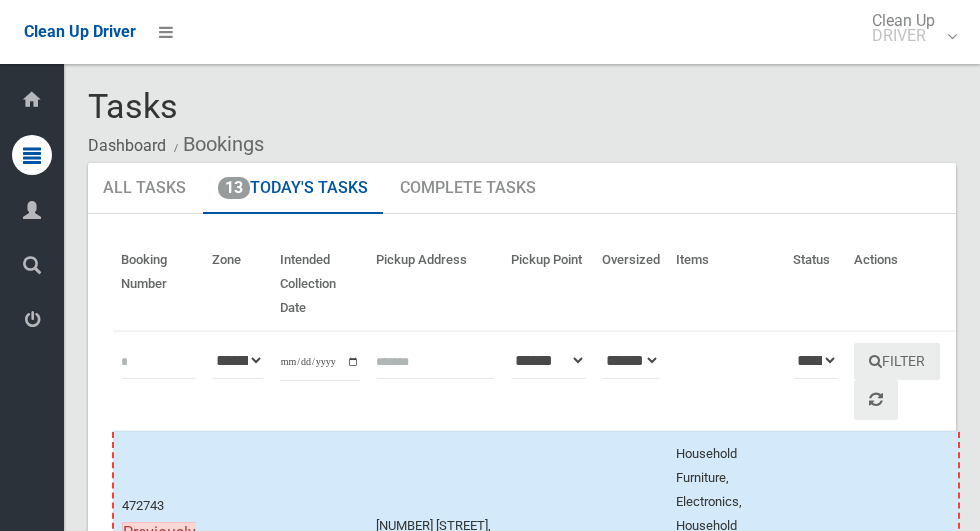 scroll, scrollTop: 0, scrollLeft: 0, axis: both 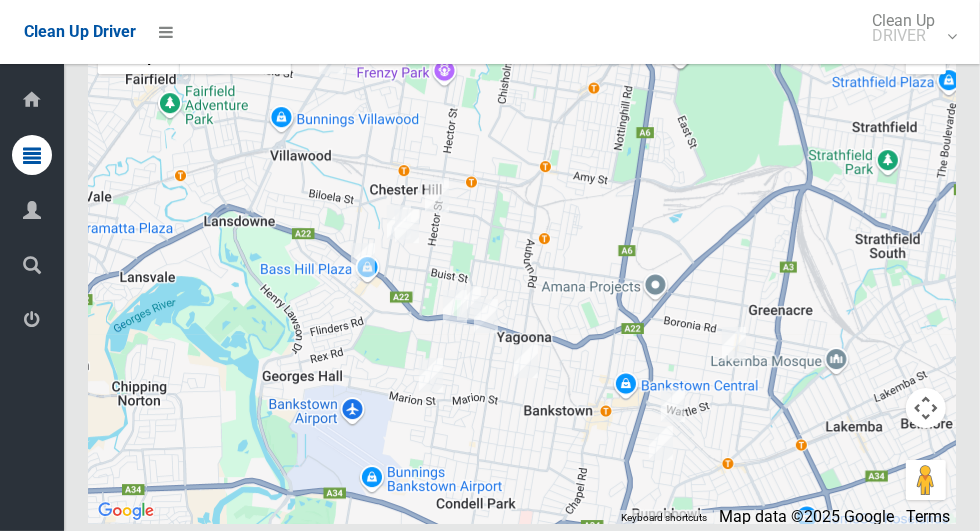click at bounding box center [522, 274] 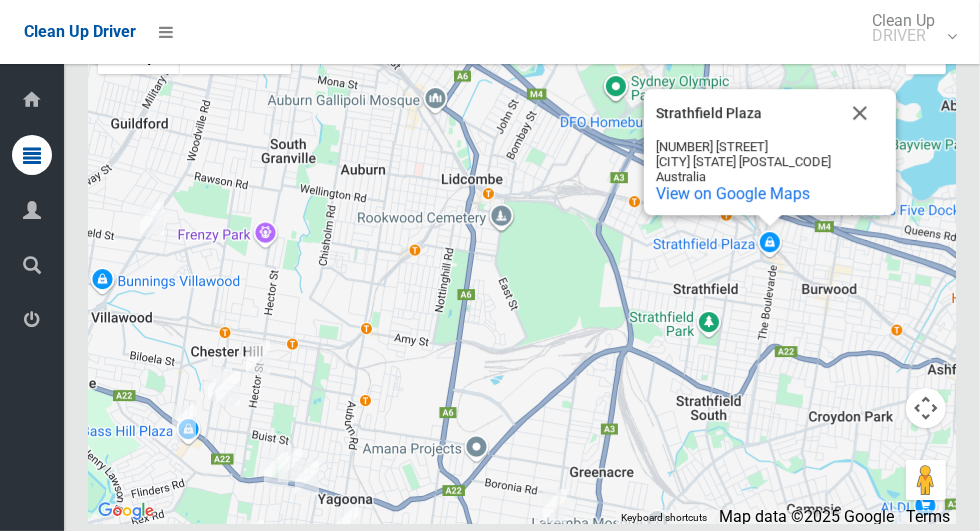 click at bounding box center [860, 113] 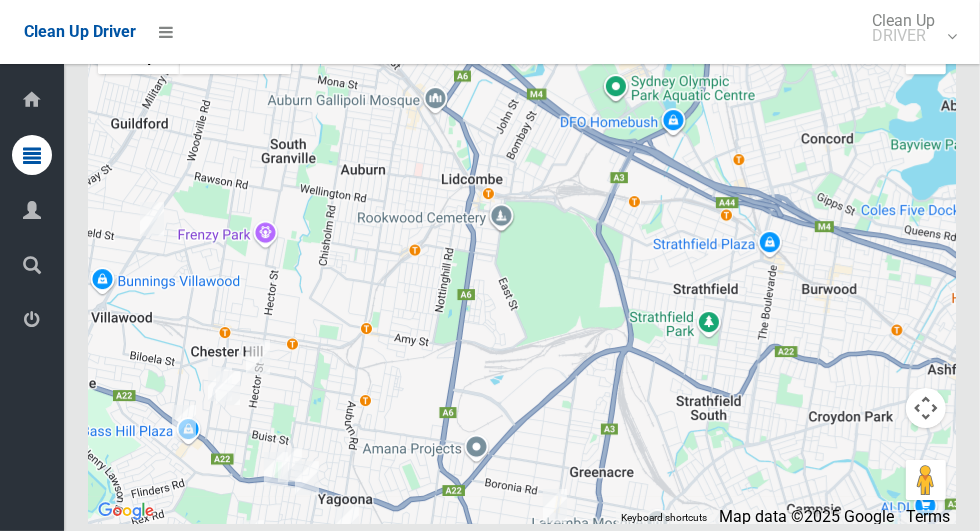 click at bounding box center [926, 54] 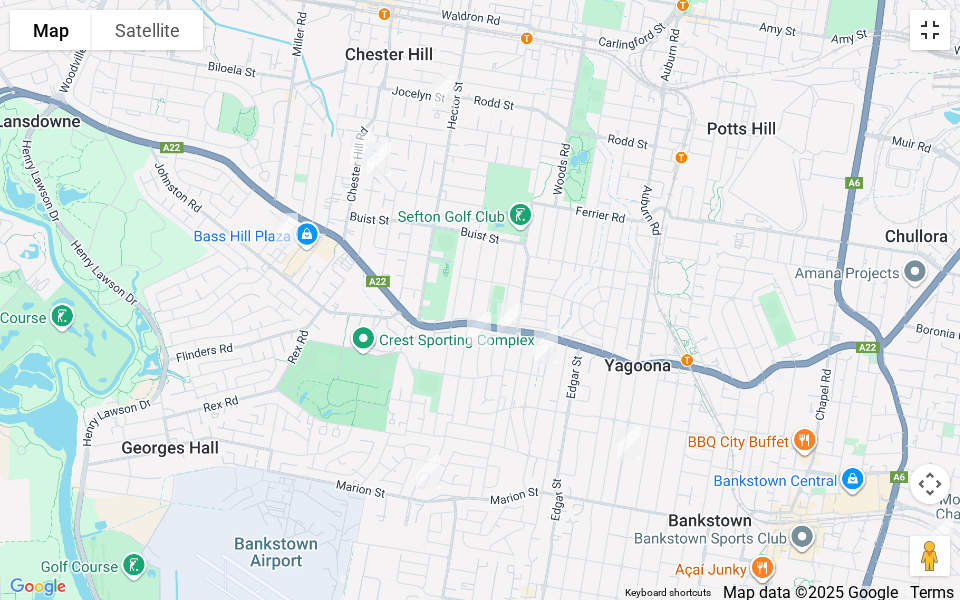 click at bounding box center (930, 30) 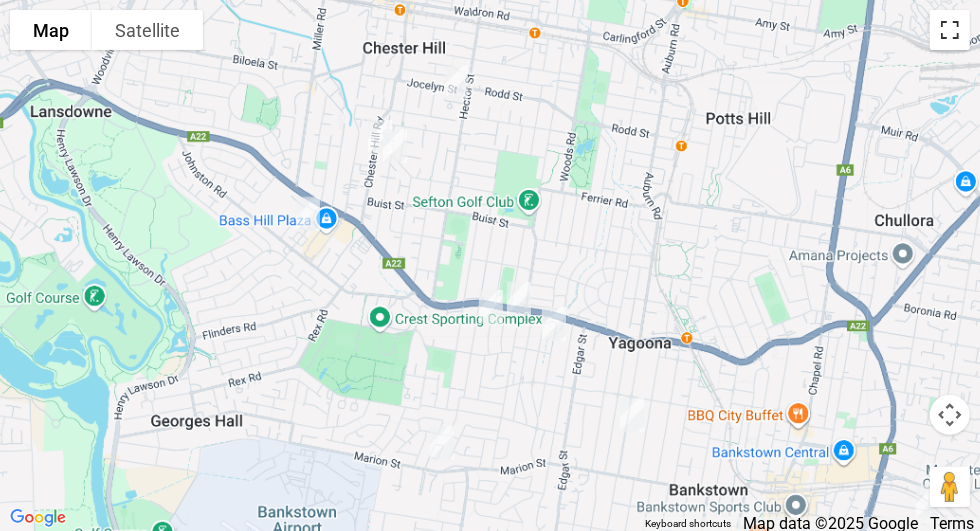 scroll, scrollTop: 297, scrollLeft: 0, axis: vertical 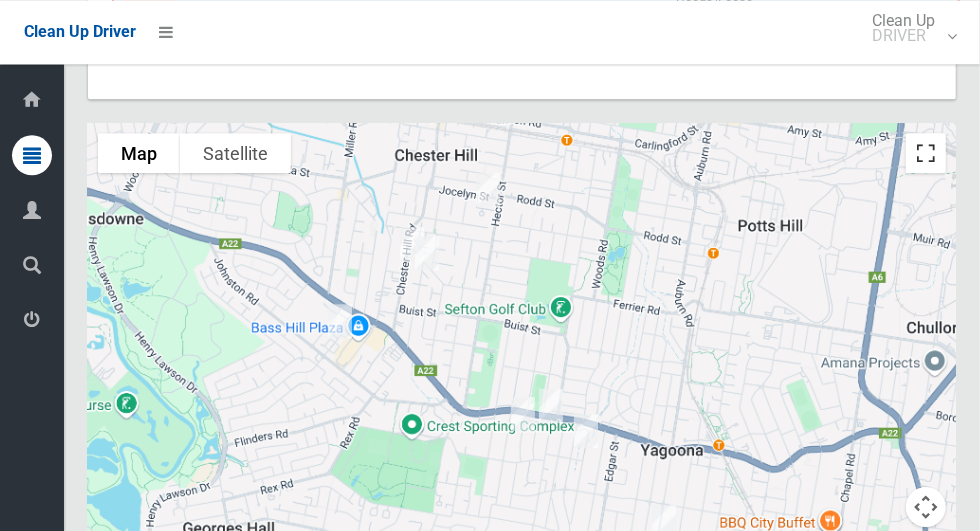 click at bounding box center [926, 153] 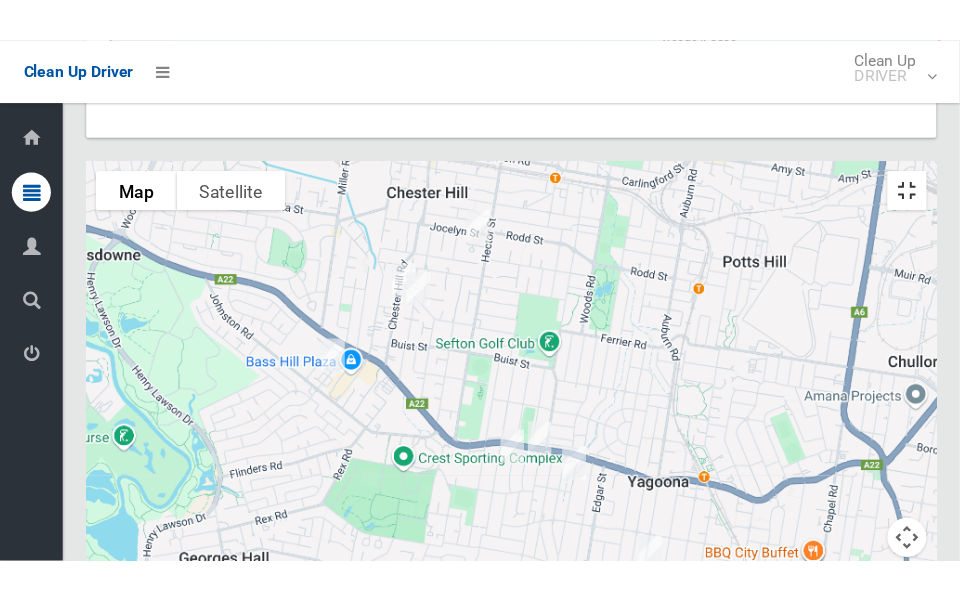 scroll, scrollTop: 3251, scrollLeft: 0, axis: vertical 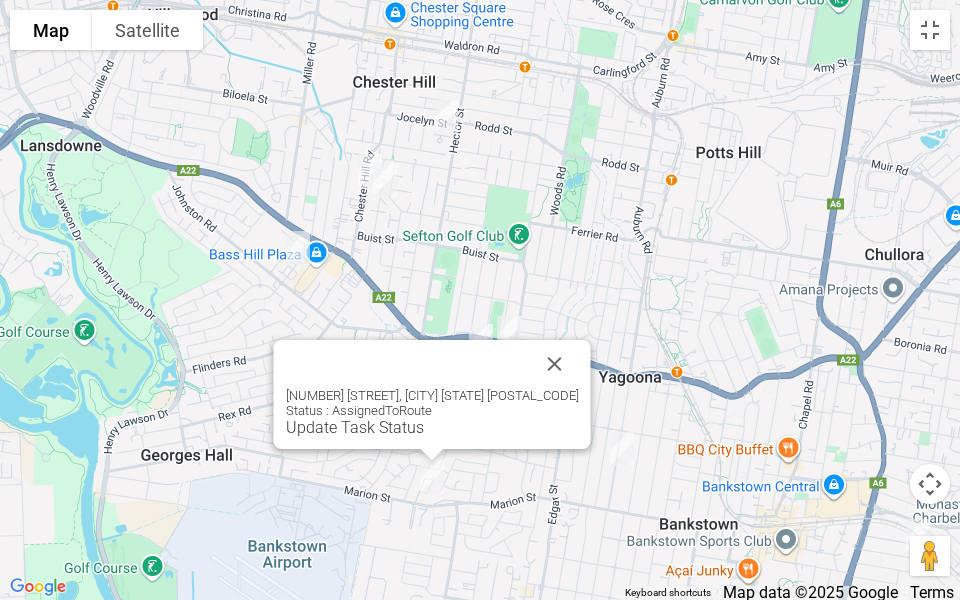 click at bounding box center [555, 364] 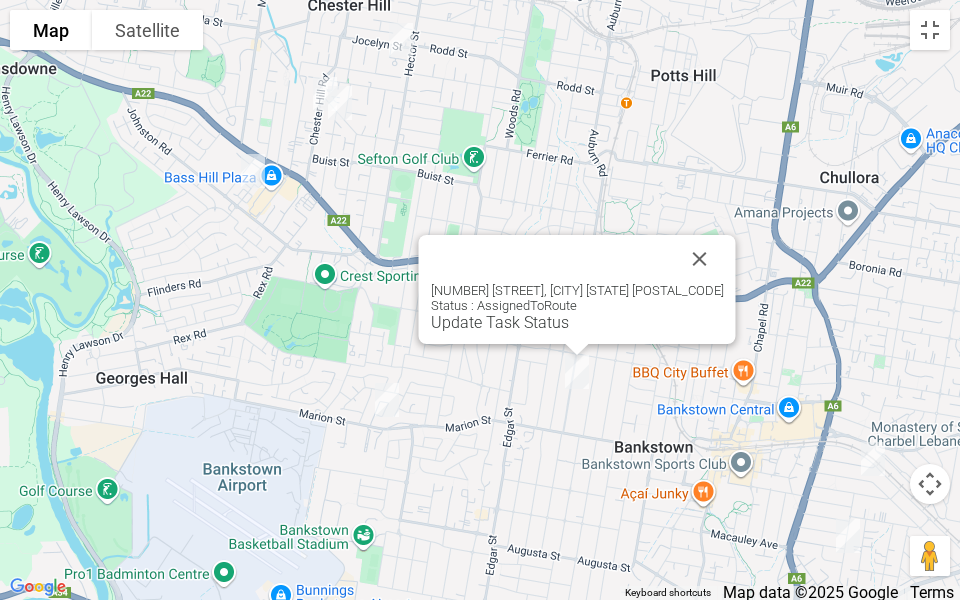 click at bounding box center (700, 259) 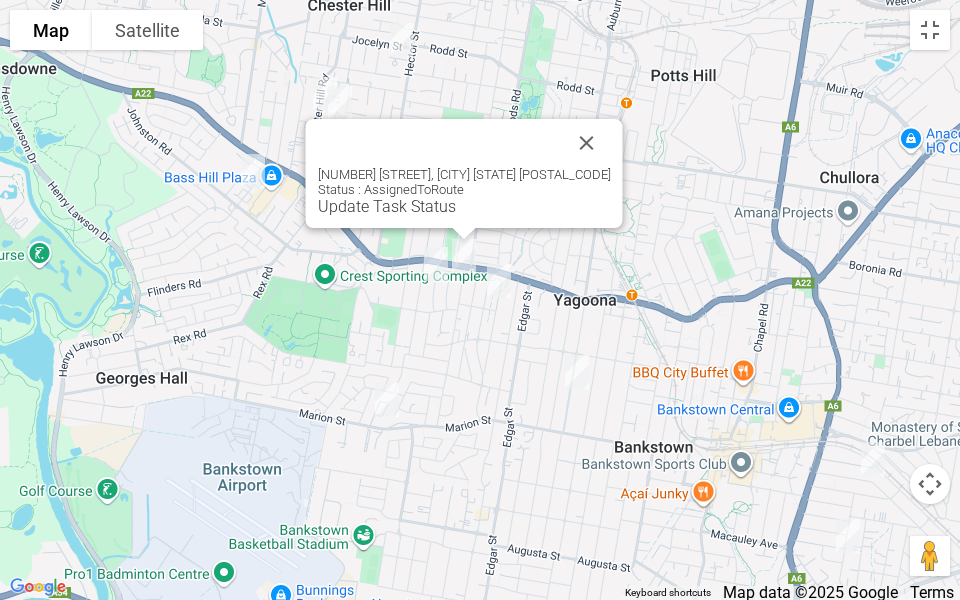 click at bounding box center [587, 143] 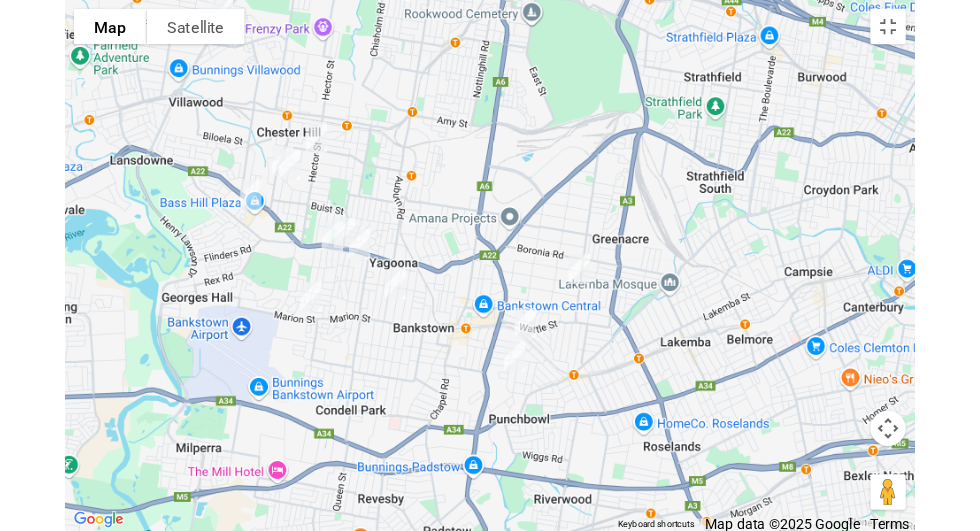 scroll, scrollTop: 3059, scrollLeft: 0, axis: vertical 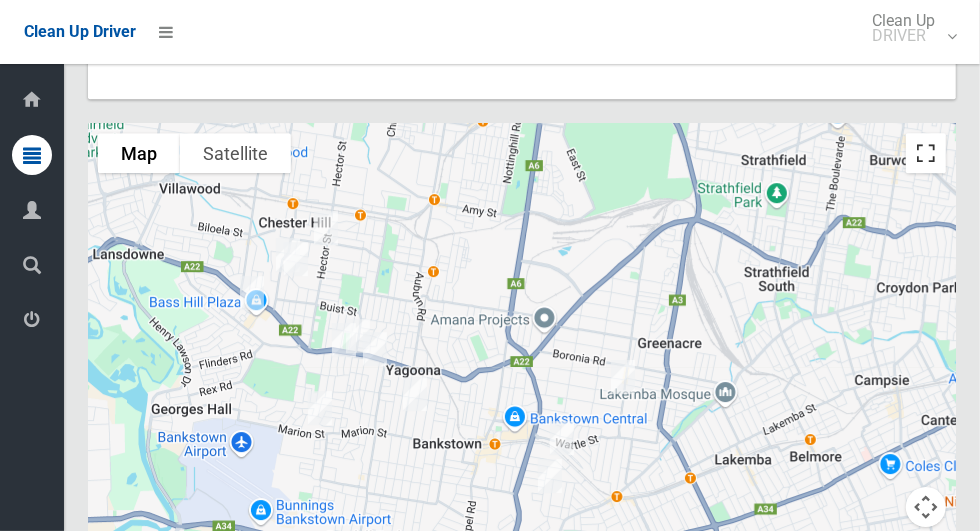 click at bounding box center [926, 153] 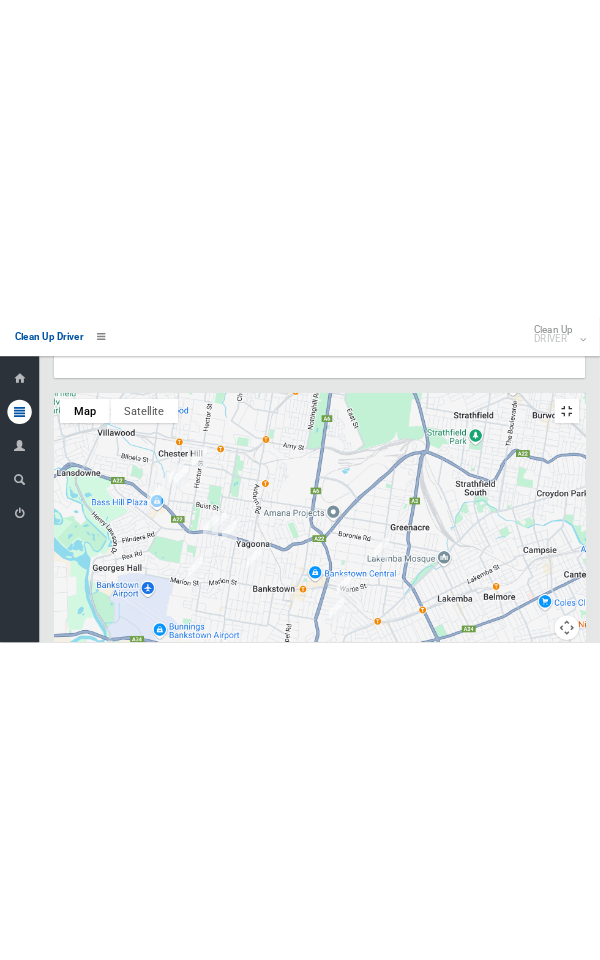 scroll, scrollTop: 3251, scrollLeft: 0, axis: vertical 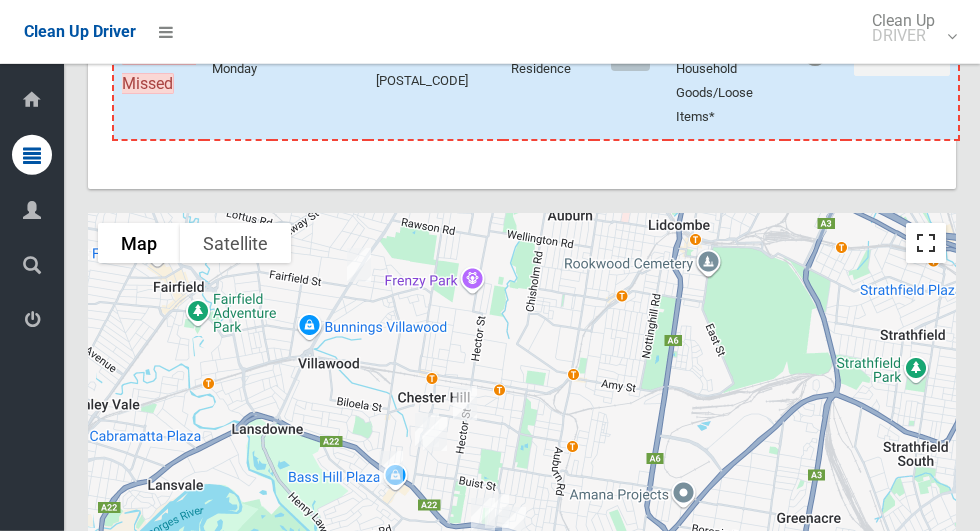 click at bounding box center (926, 243) 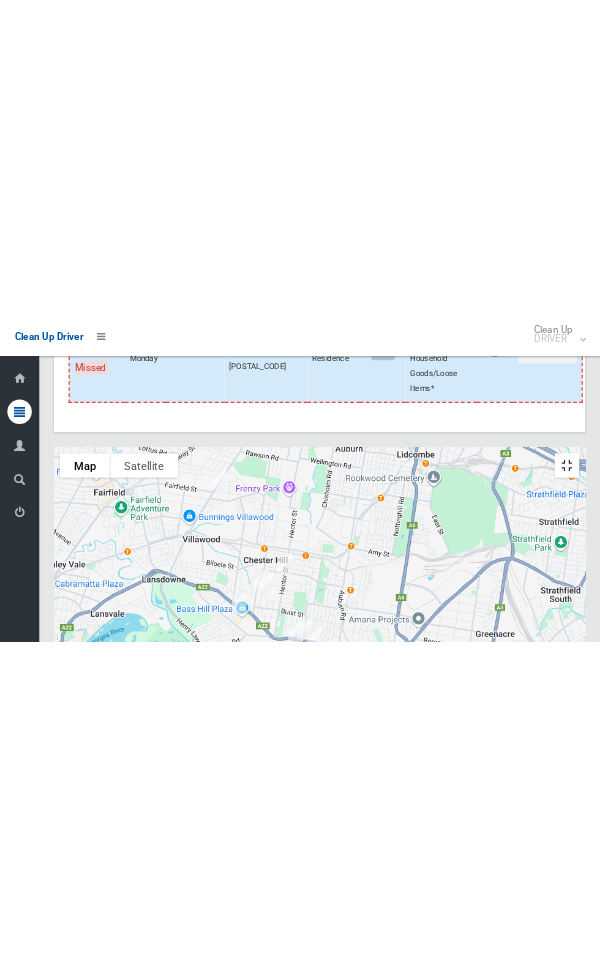 scroll, scrollTop: 3137, scrollLeft: 0, axis: vertical 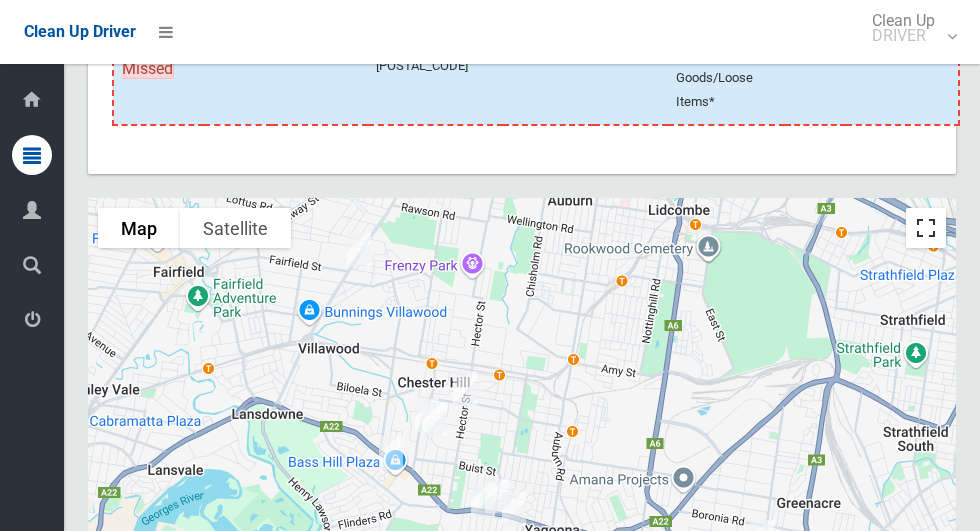 click at bounding box center (926, 228) 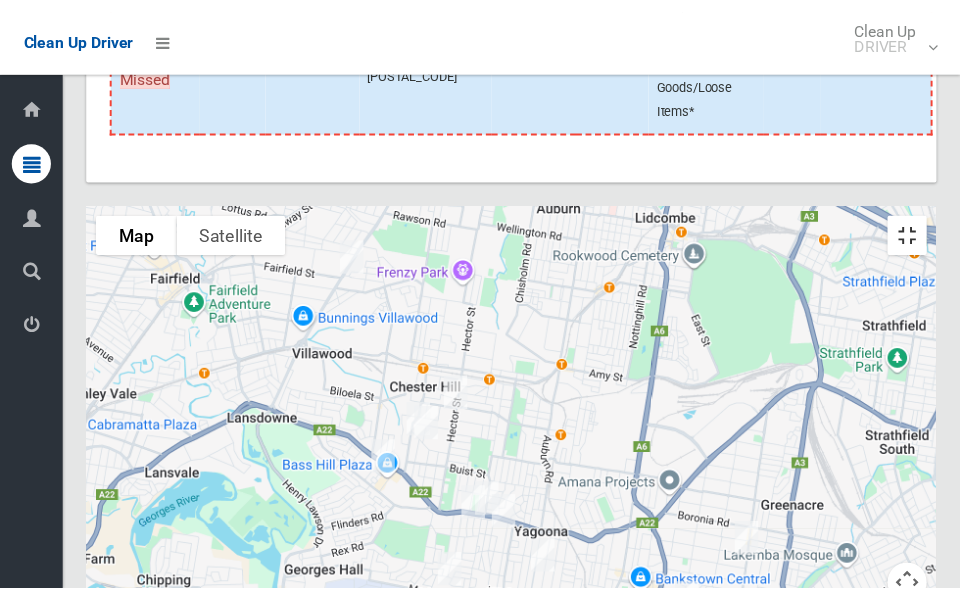 scroll, scrollTop: 3152, scrollLeft: 0, axis: vertical 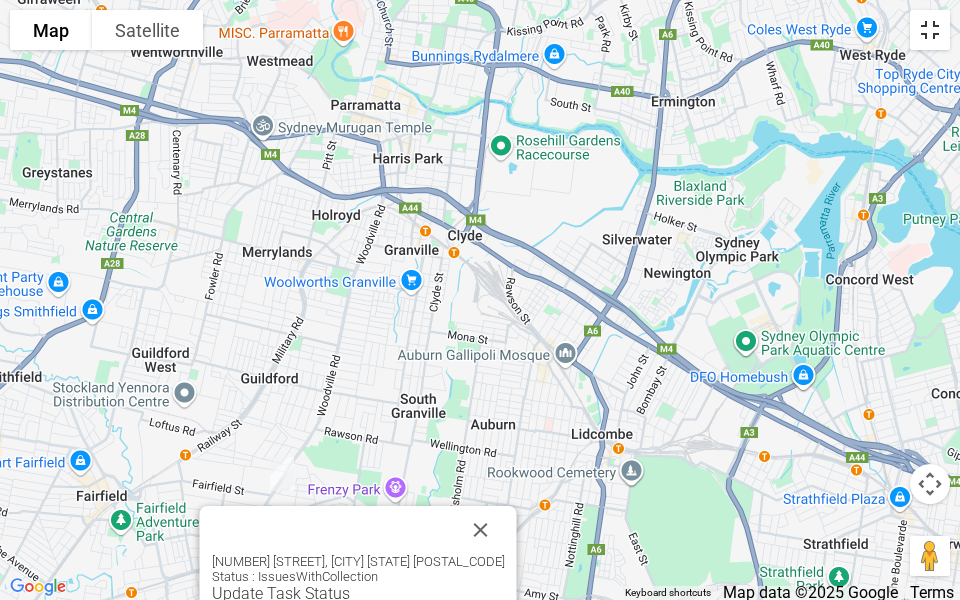 click at bounding box center (930, 30) 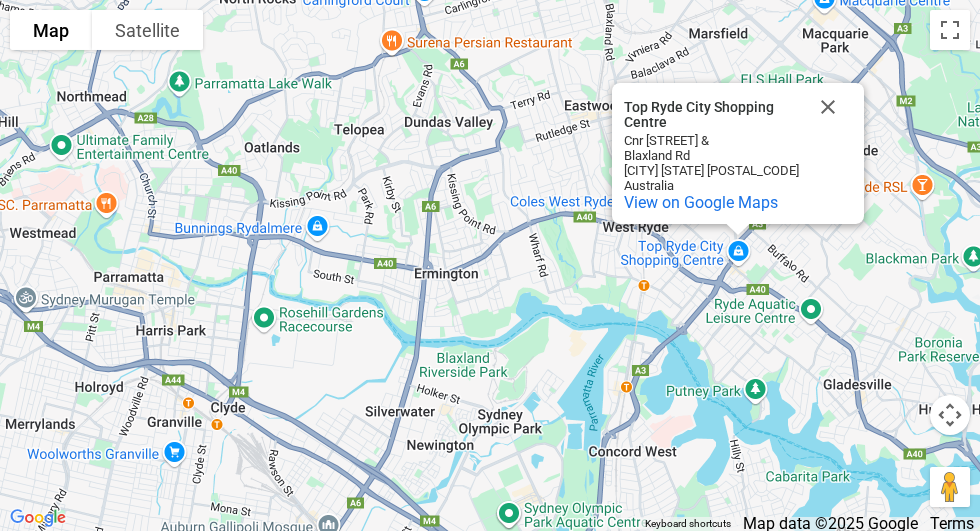 scroll, scrollTop: 792, scrollLeft: 0, axis: vertical 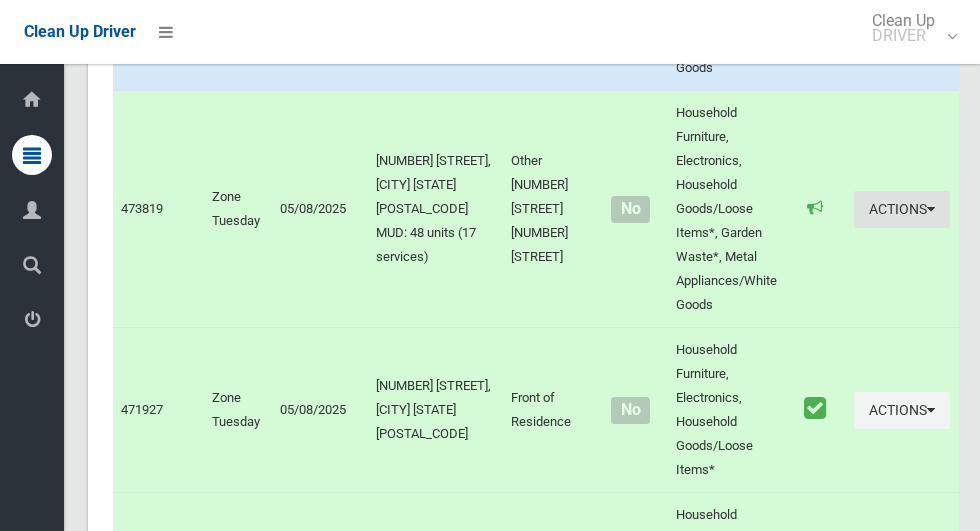 click on "Actions" at bounding box center (902, 209) 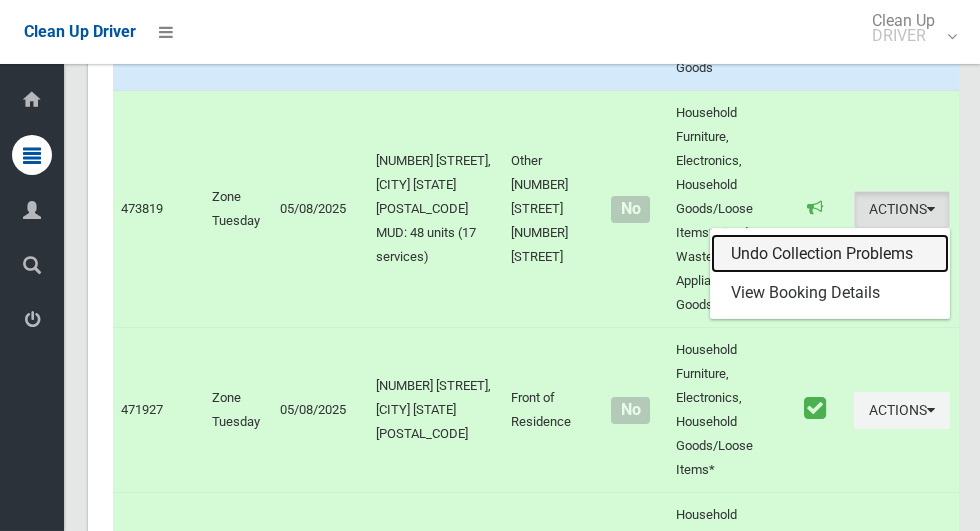 click on "Undo Collection Problems" at bounding box center [830, 254] 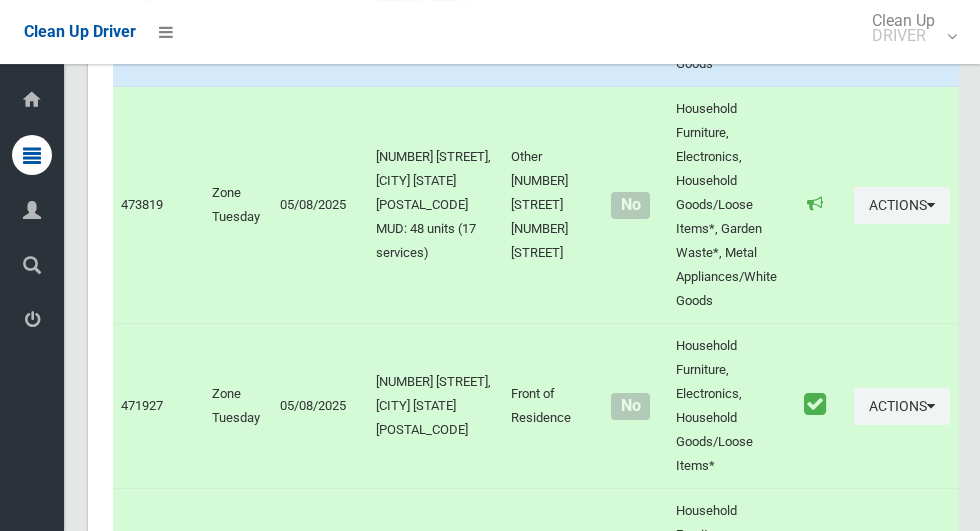 scroll, scrollTop: 797, scrollLeft: 0, axis: vertical 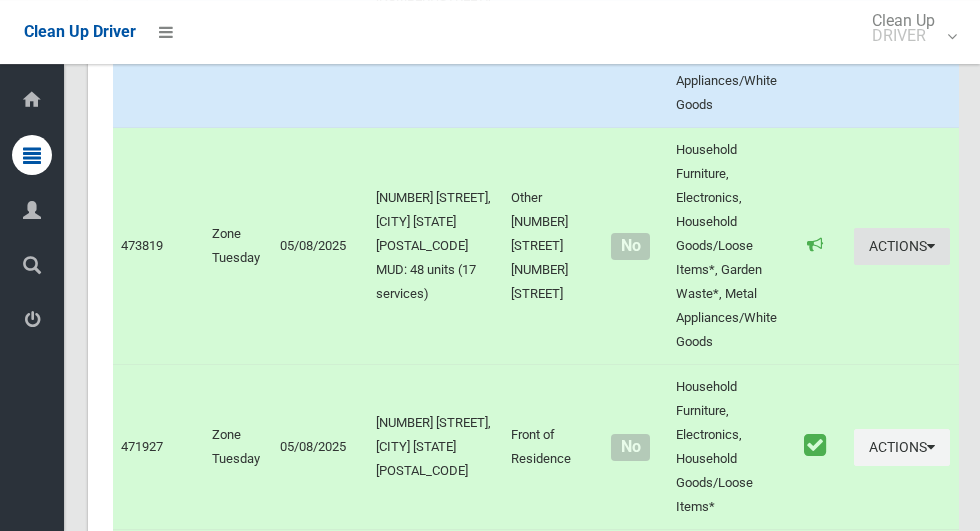 click on "Actions" at bounding box center [902, 246] 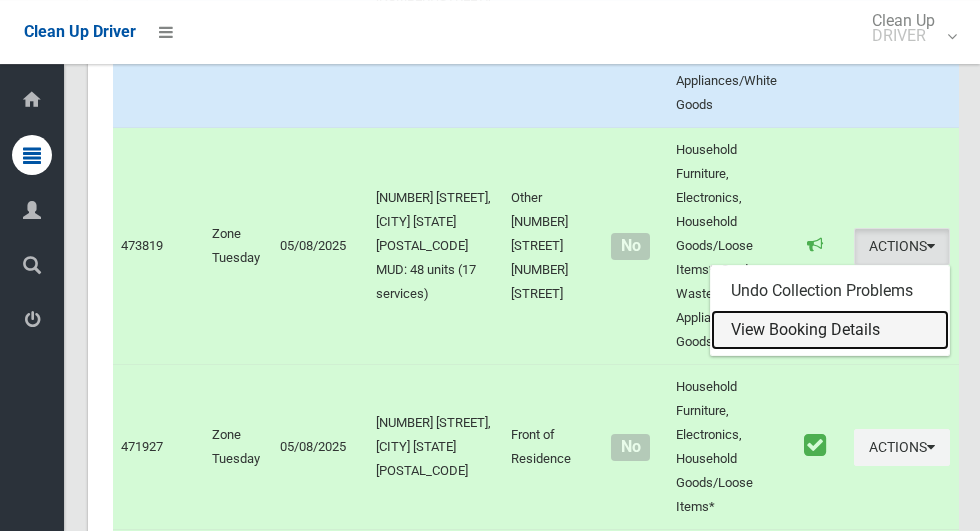 click on "View Booking Details" at bounding box center (830, 330) 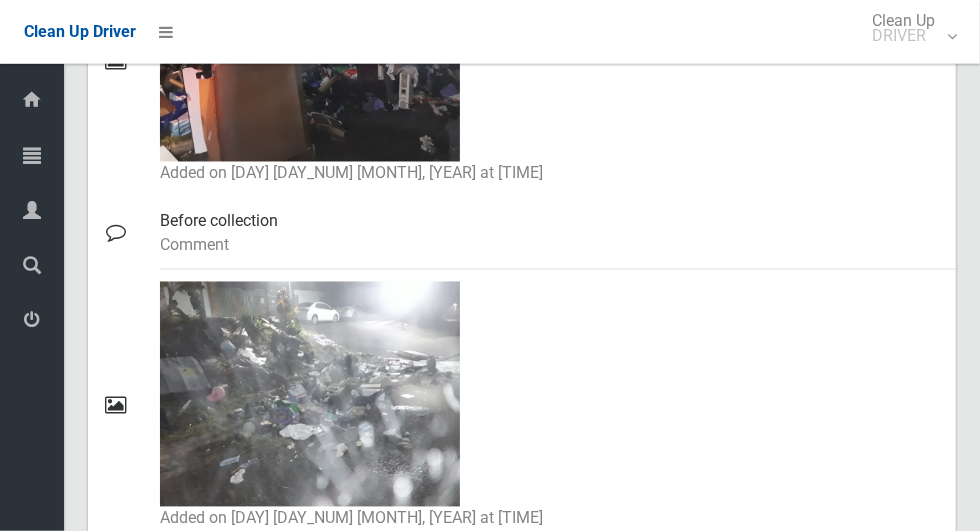 scroll, scrollTop: 1886, scrollLeft: 0, axis: vertical 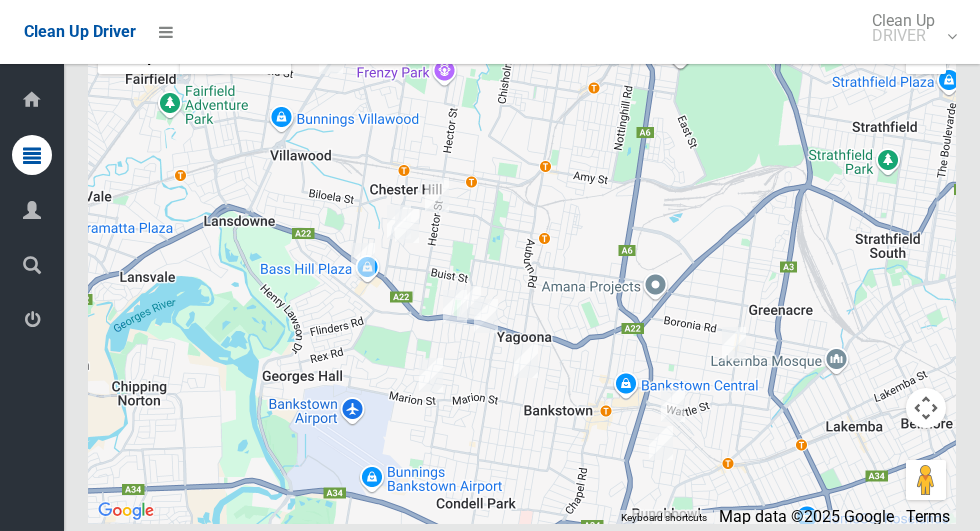 click at bounding box center [522, 274] 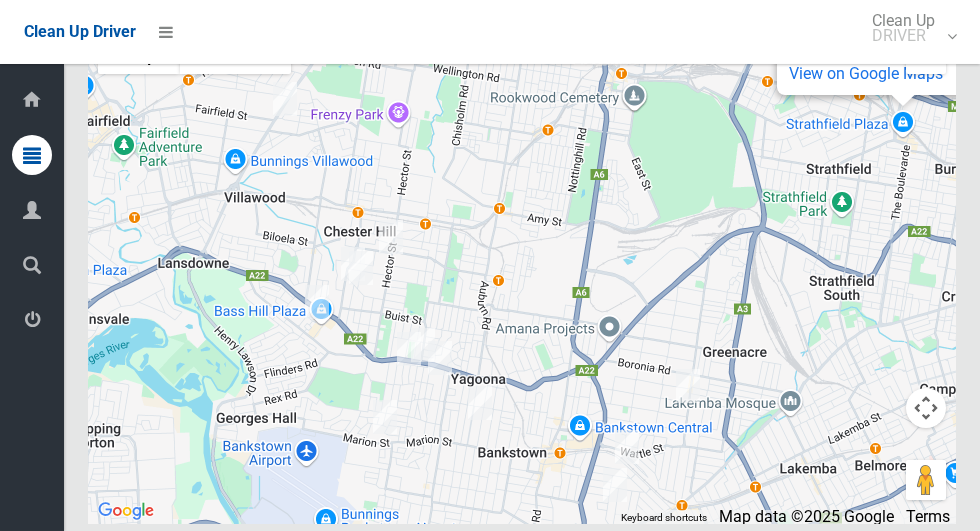 click at bounding box center (926, 54) 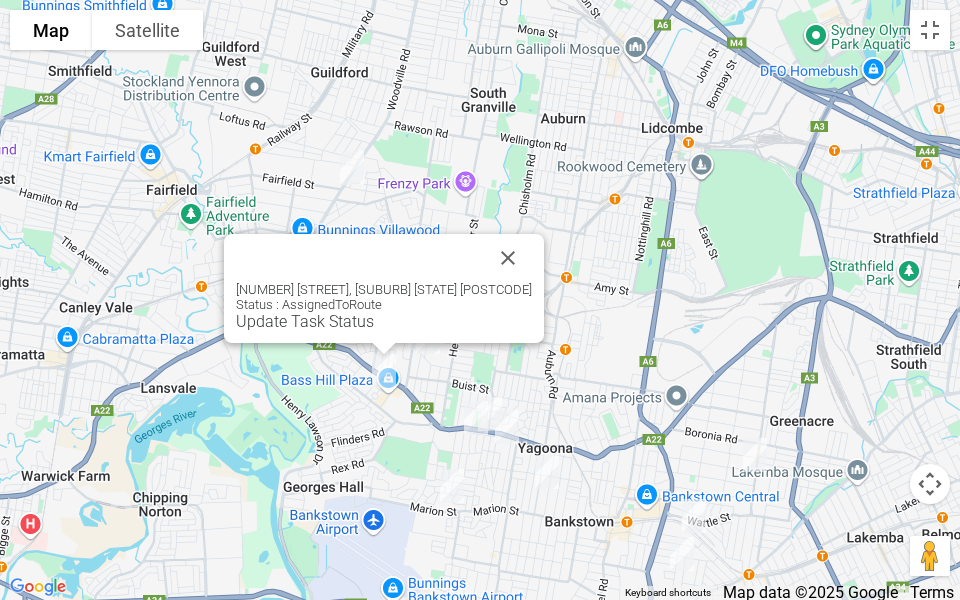 click on "Update Task Status" at bounding box center (305, 321) 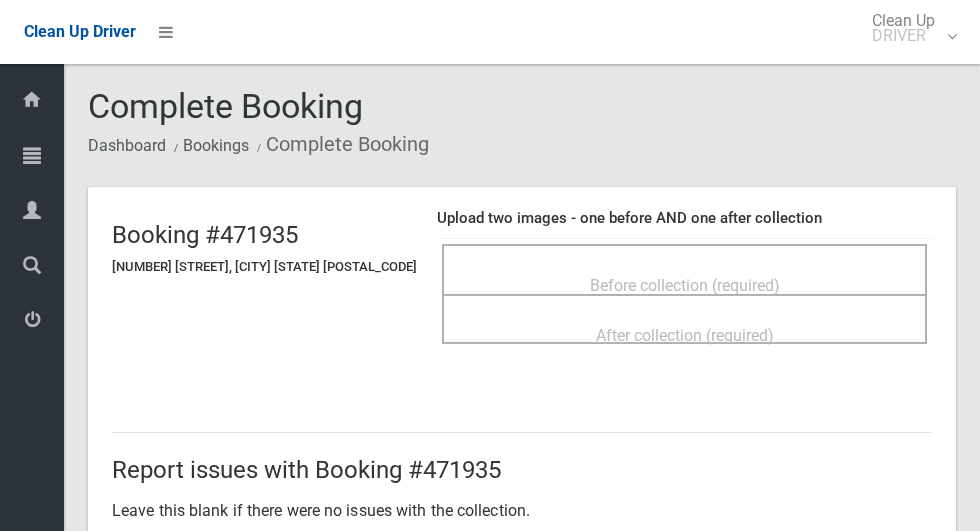 scroll, scrollTop: 0, scrollLeft: 0, axis: both 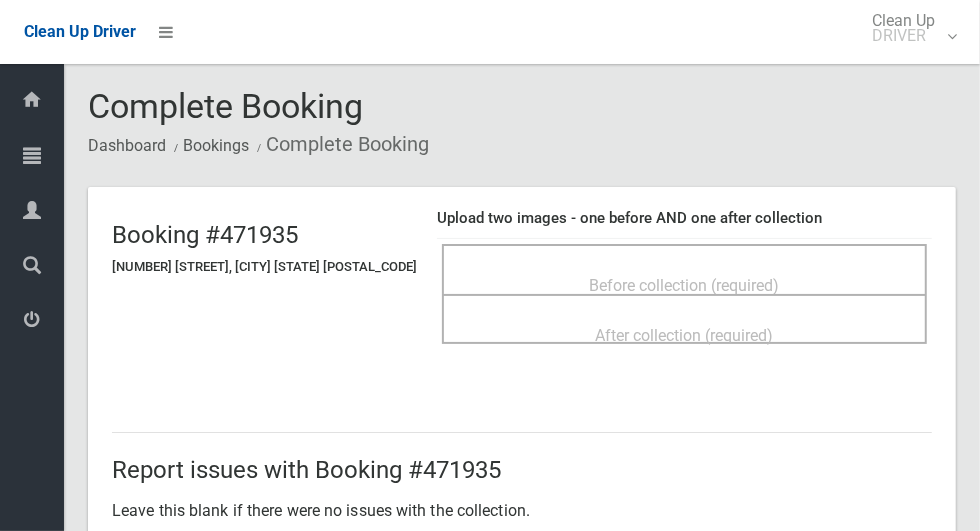 click on "Before collection (required)" at bounding box center (684, 269) 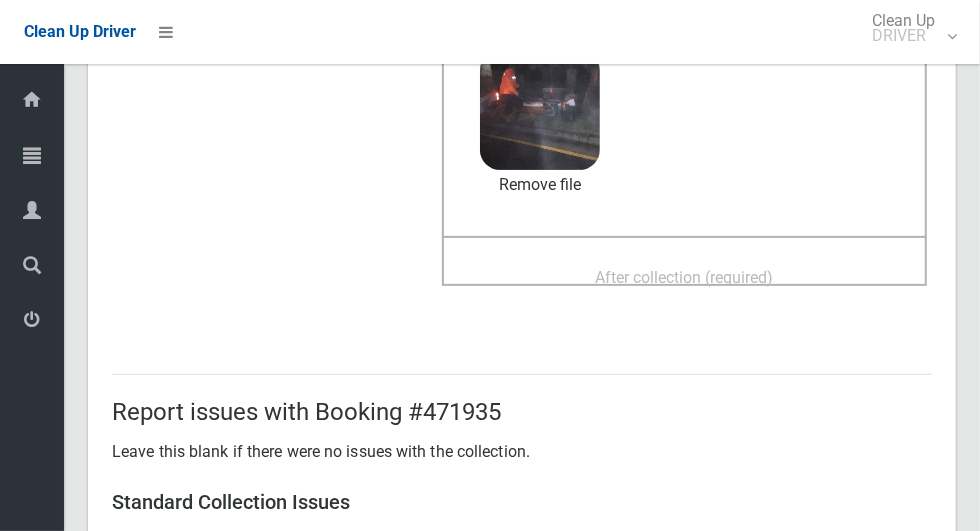 scroll, scrollTop: 233, scrollLeft: 0, axis: vertical 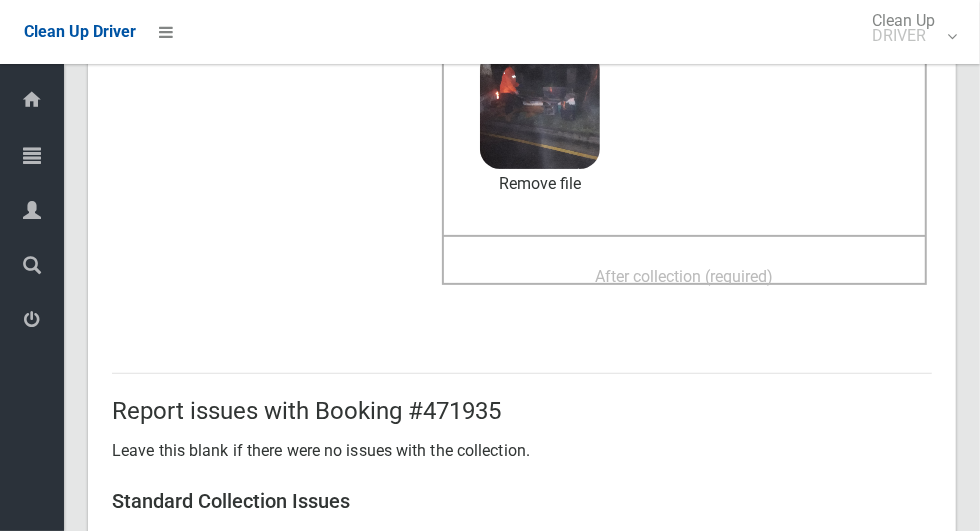 click on "After collection (required)" at bounding box center (684, 275) 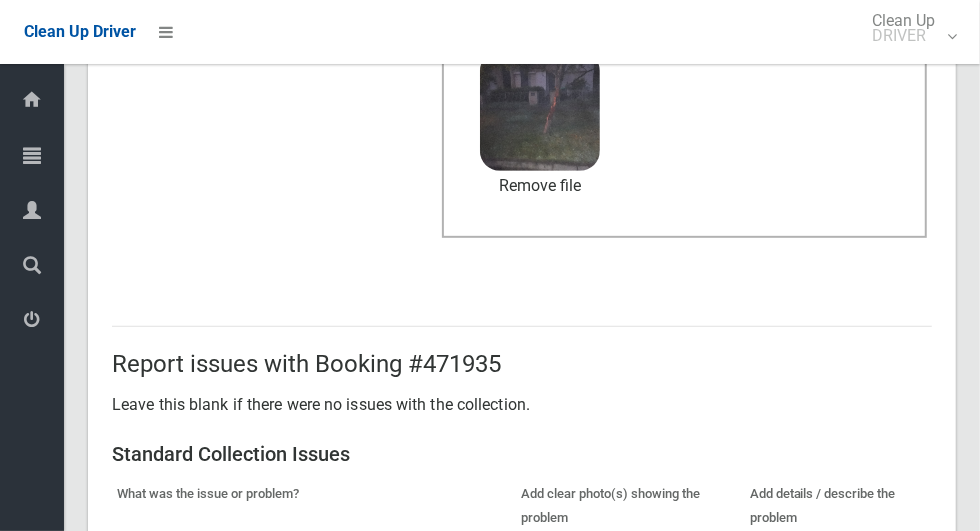 scroll, scrollTop: 1636, scrollLeft: 0, axis: vertical 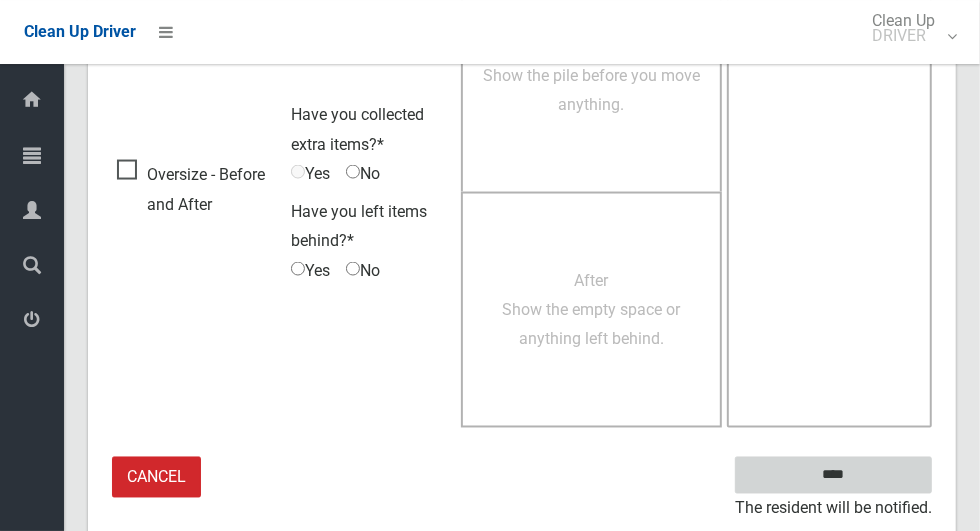 click on "****" at bounding box center (833, 475) 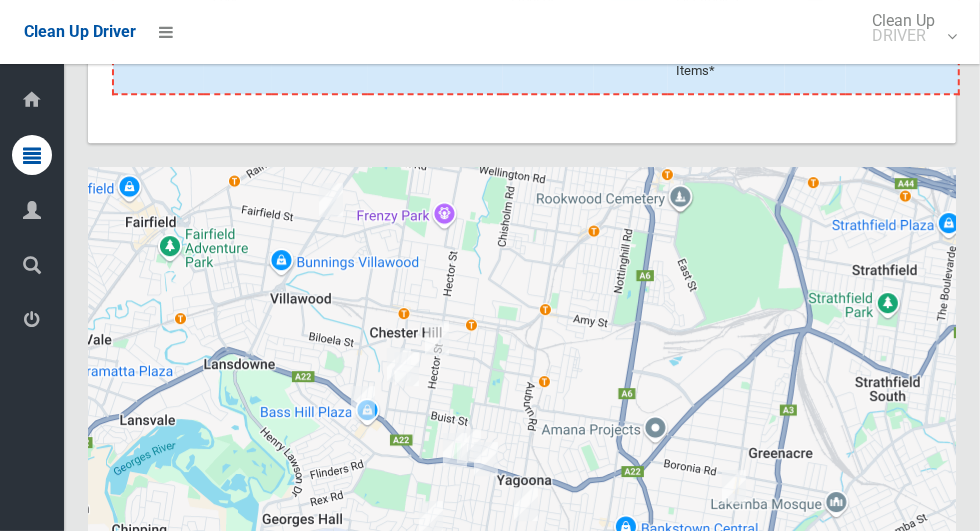 scroll, scrollTop: 3002, scrollLeft: 0, axis: vertical 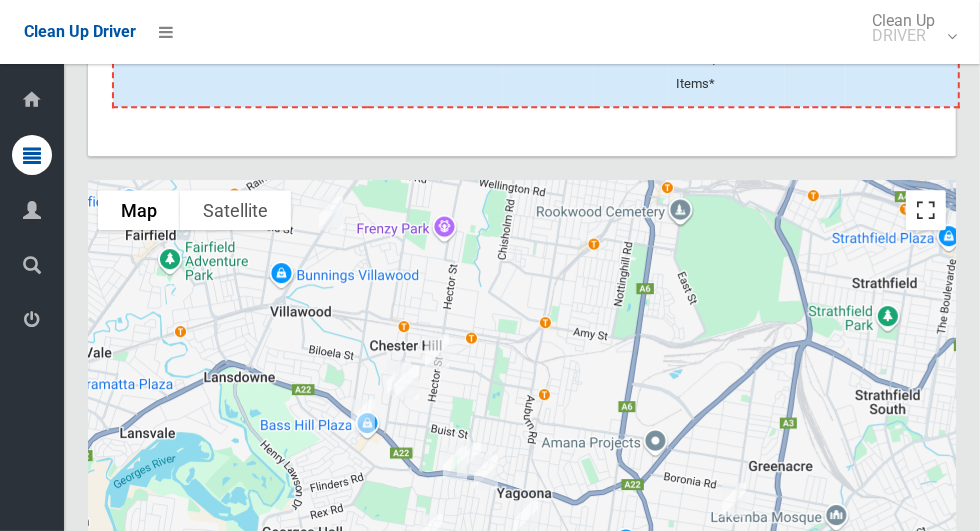 click at bounding box center [926, 210] 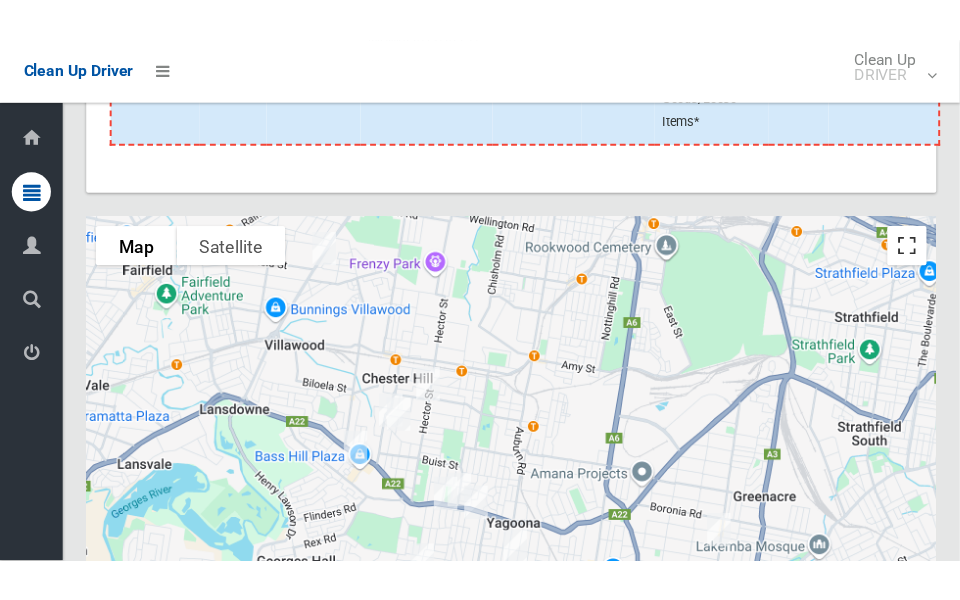 scroll, scrollTop: 3194, scrollLeft: 0, axis: vertical 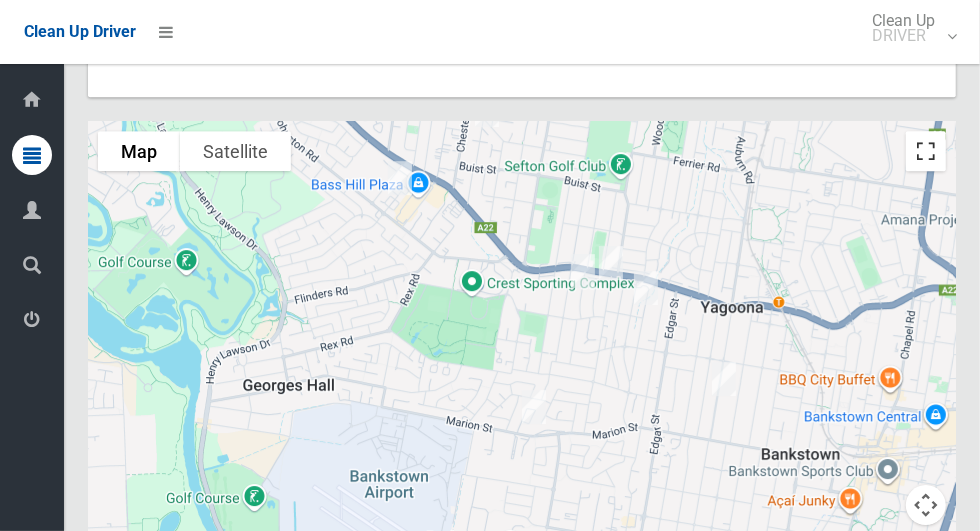 click at bounding box center (926, 151) 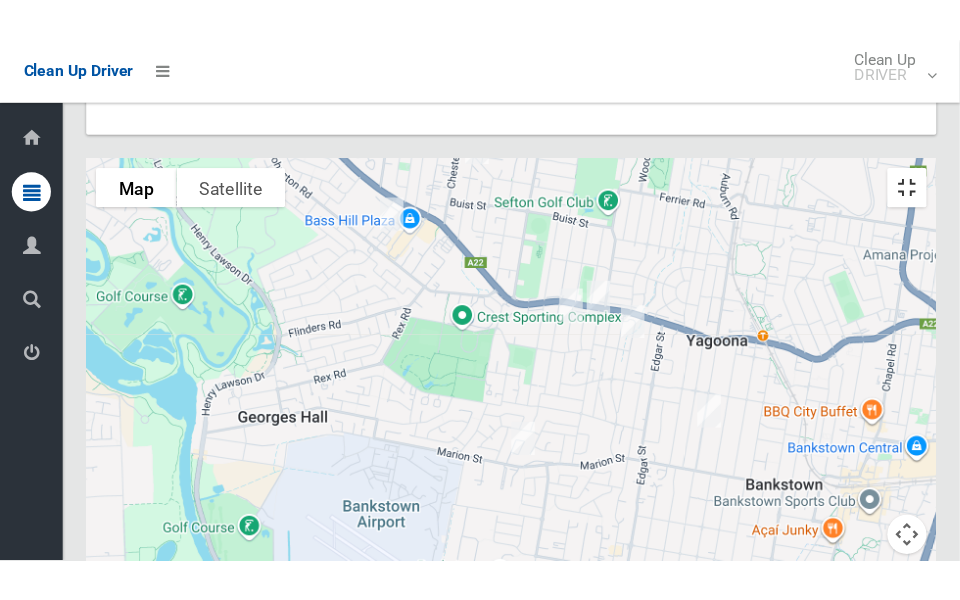 scroll, scrollTop: 3253, scrollLeft: 0, axis: vertical 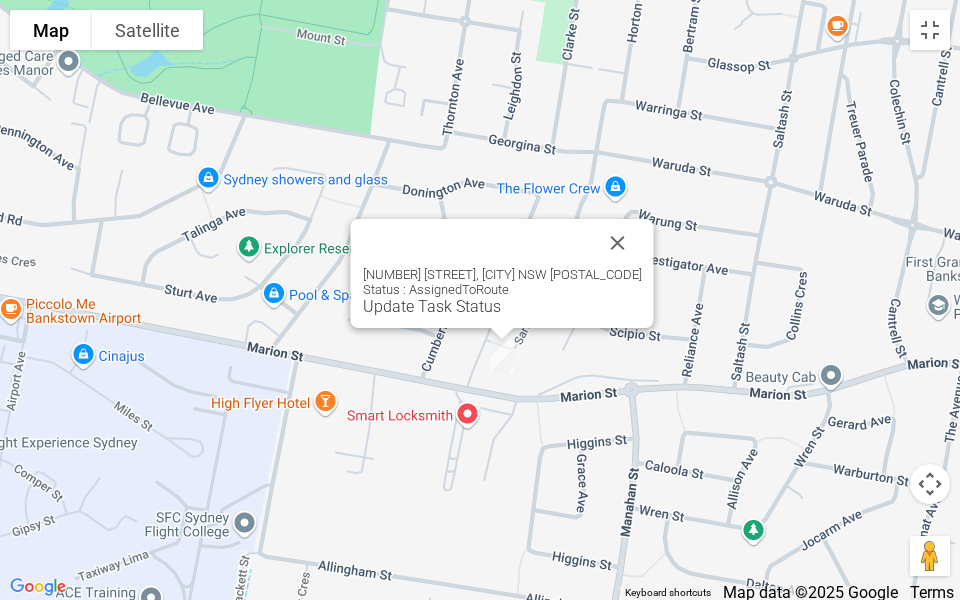 click at bounding box center (618, 243) 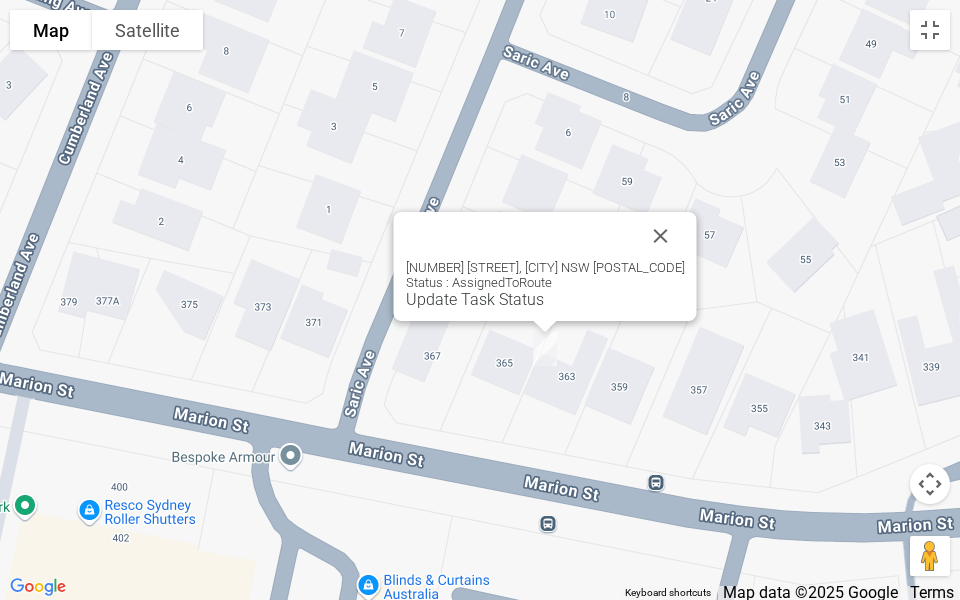 click on "Update Task Status" at bounding box center [475, 299] 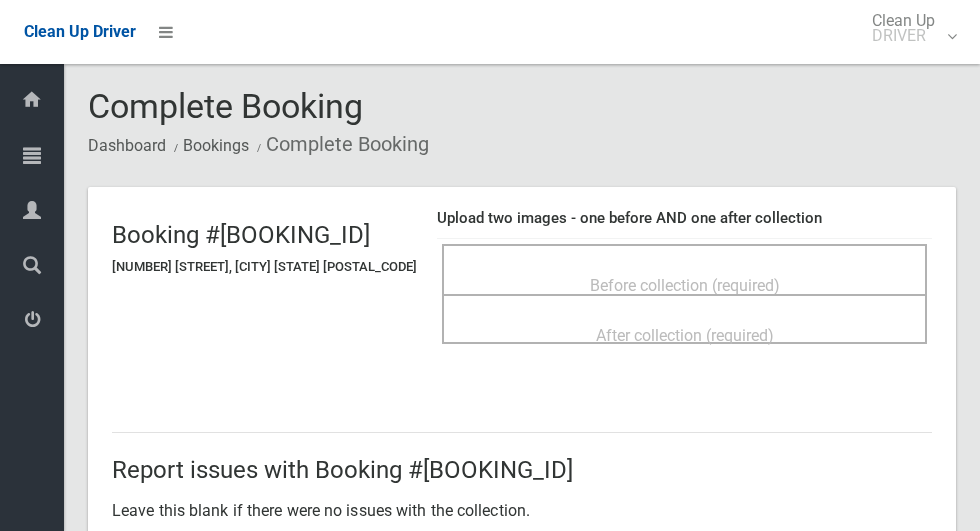 scroll, scrollTop: 0, scrollLeft: 0, axis: both 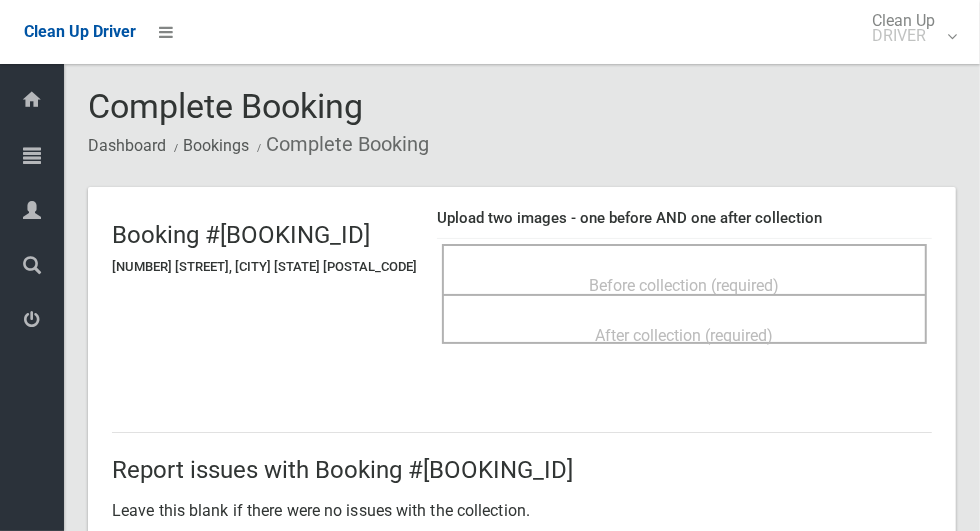 click on "Before collection (required)" at bounding box center (684, 284) 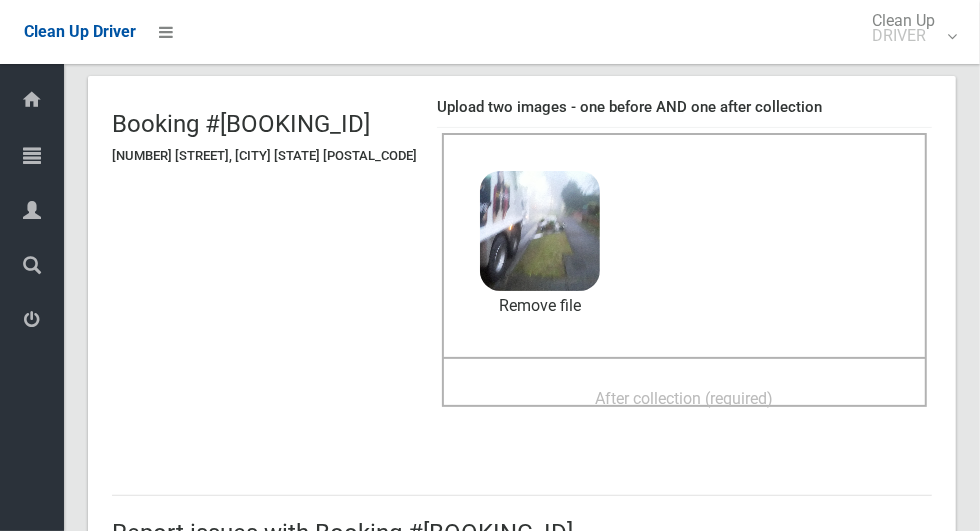 scroll, scrollTop: 171, scrollLeft: 0, axis: vertical 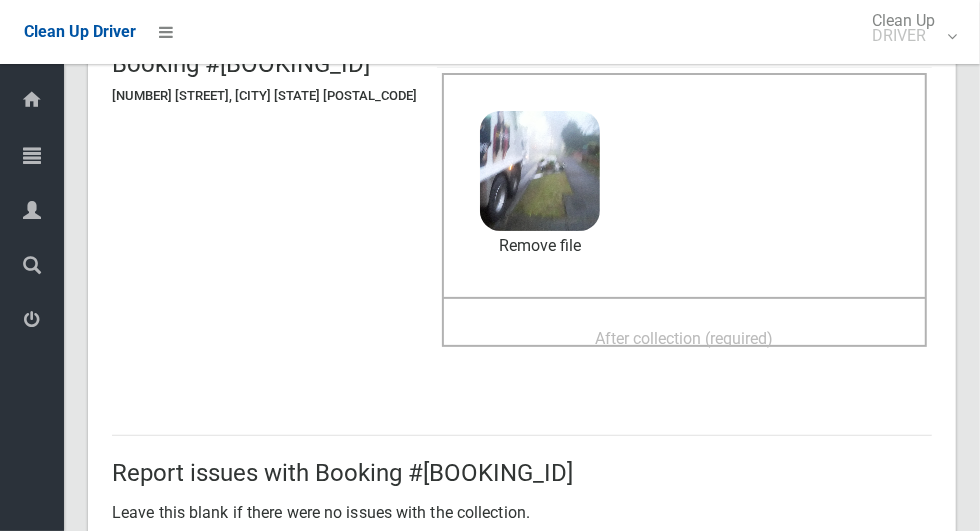 click on "After collection (required)" at bounding box center (685, 338) 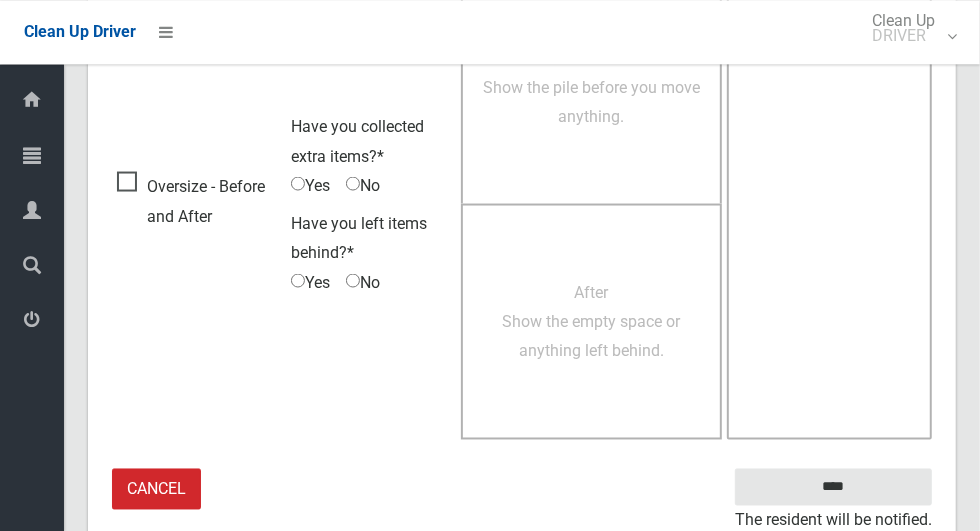 scroll, scrollTop: 1636, scrollLeft: 0, axis: vertical 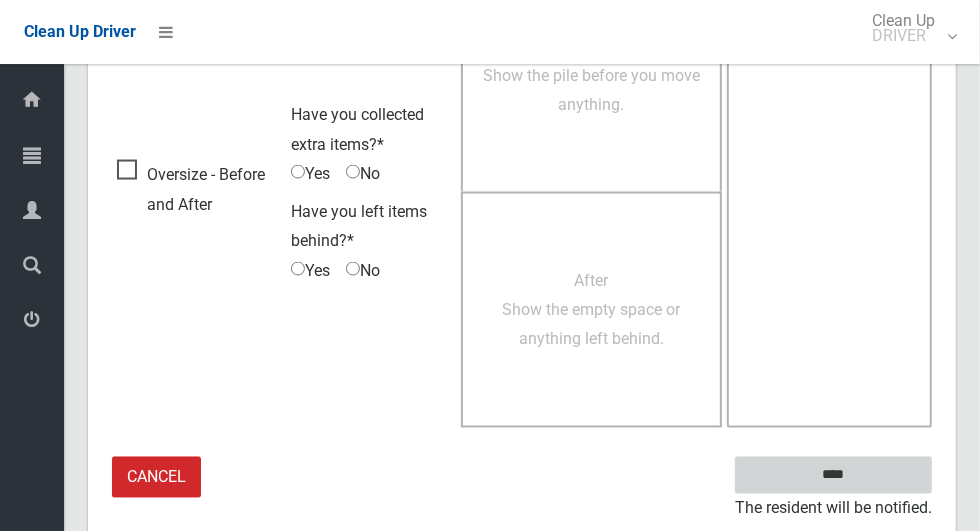 click on "****" at bounding box center (833, 475) 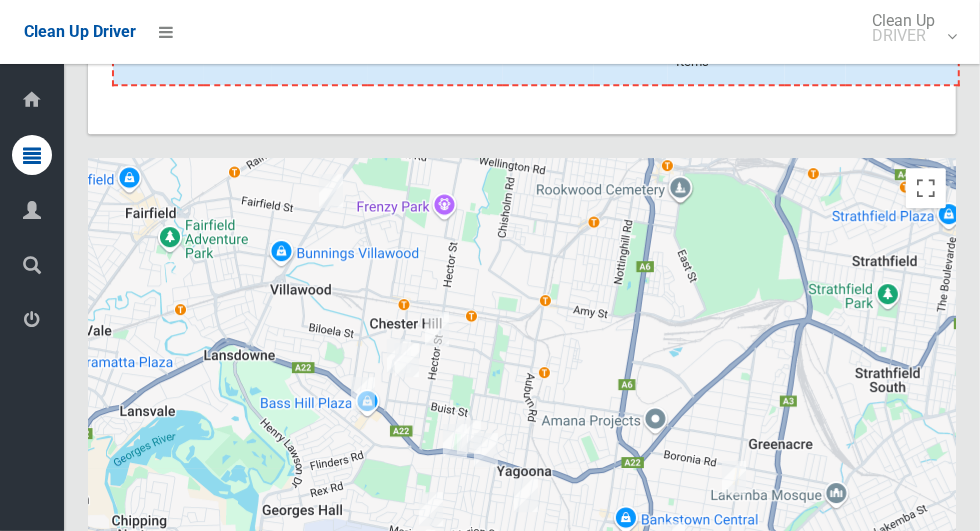 scroll, scrollTop: 3022, scrollLeft: 0, axis: vertical 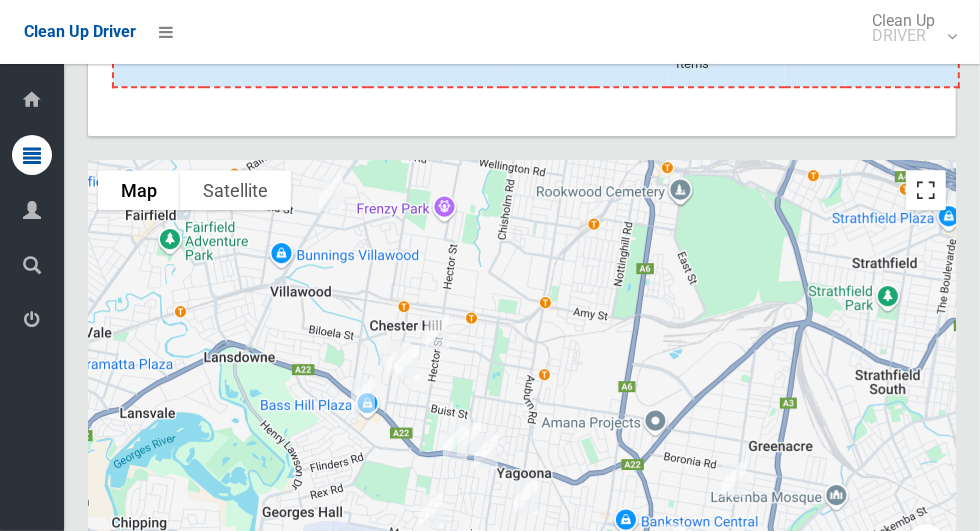 click at bounding box center [926, 190] 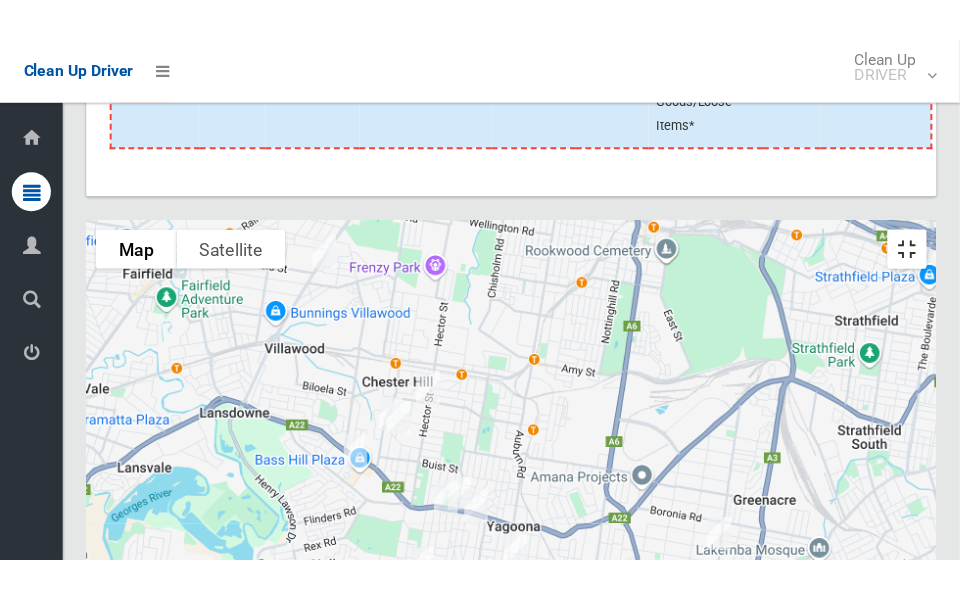 scroll, scrollTop: 3214, scrollLeft: 0, axis: vertical 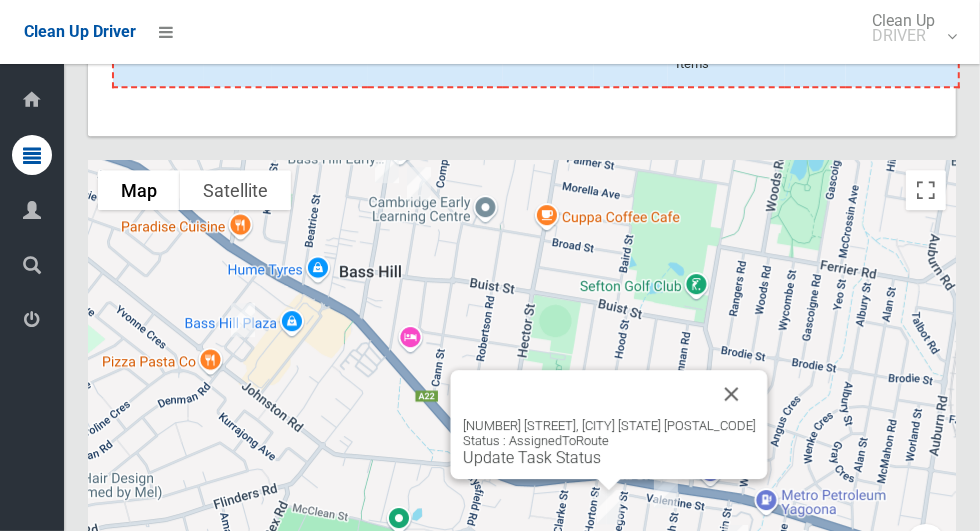 click on "23 Horton Street, YAGOONA NSW 2199 Status : AssignedToRoute Update Task Status" at bounding box center [522, 410] 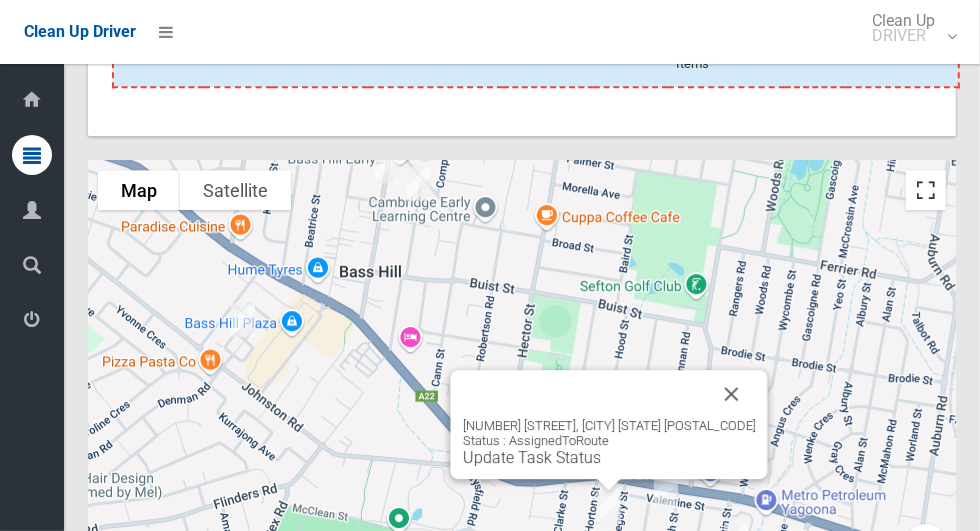 click at bounding box center (926, 190) 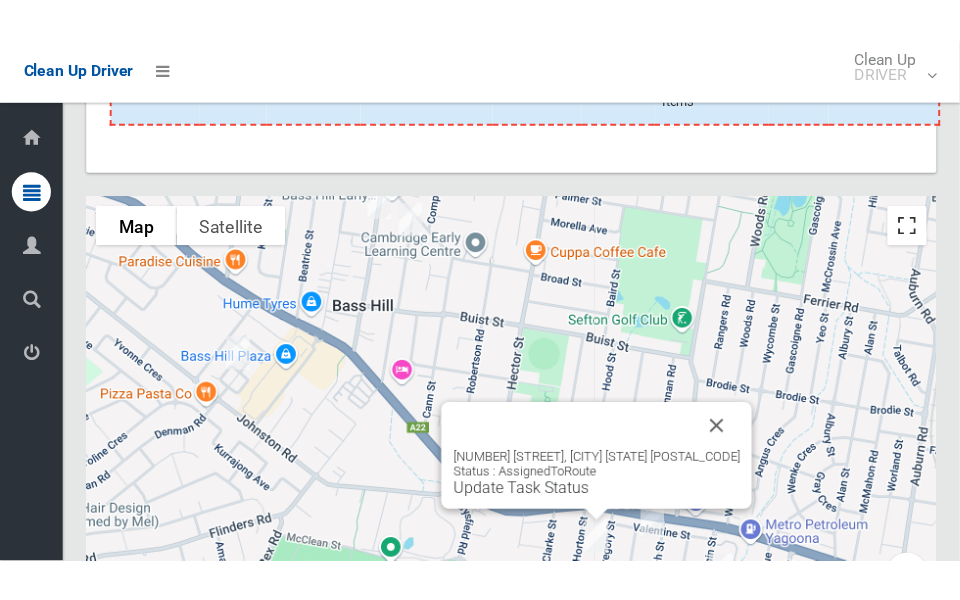 scroll, scrollTop: 3214, scrollLeft: 0, axis: vertical 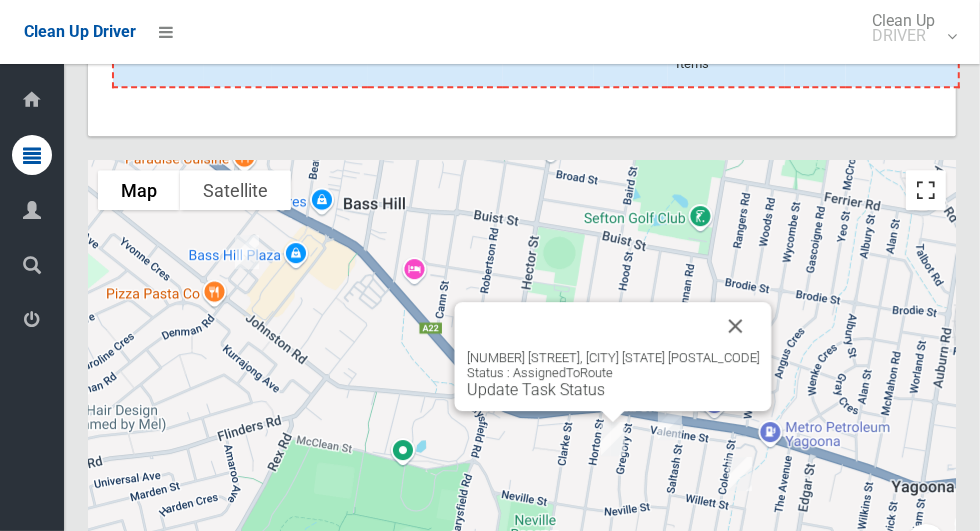 click at bounding box center [926, 190] 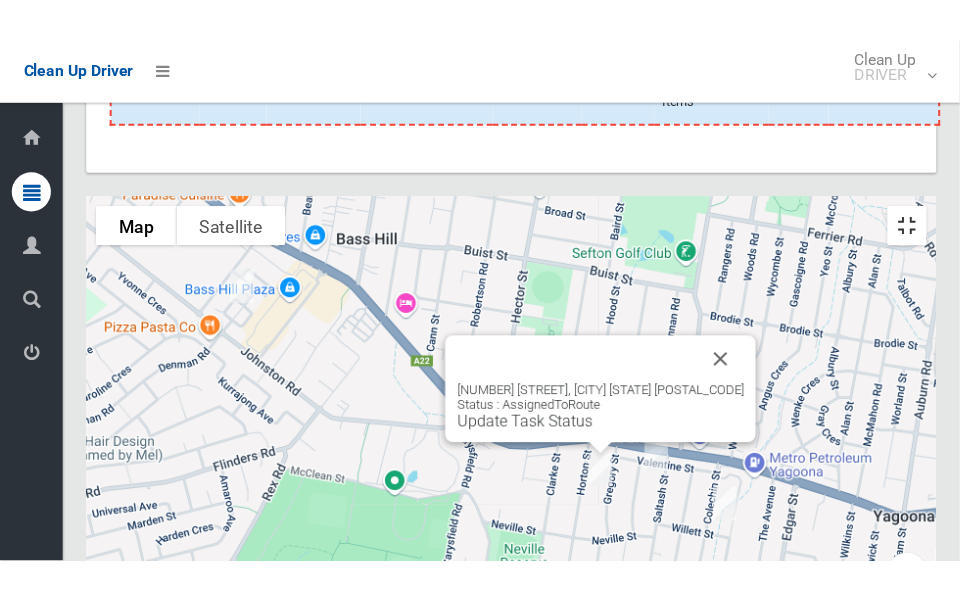 scroll, scrollTop: 3214, scrollLeft: 0, axis: vertical 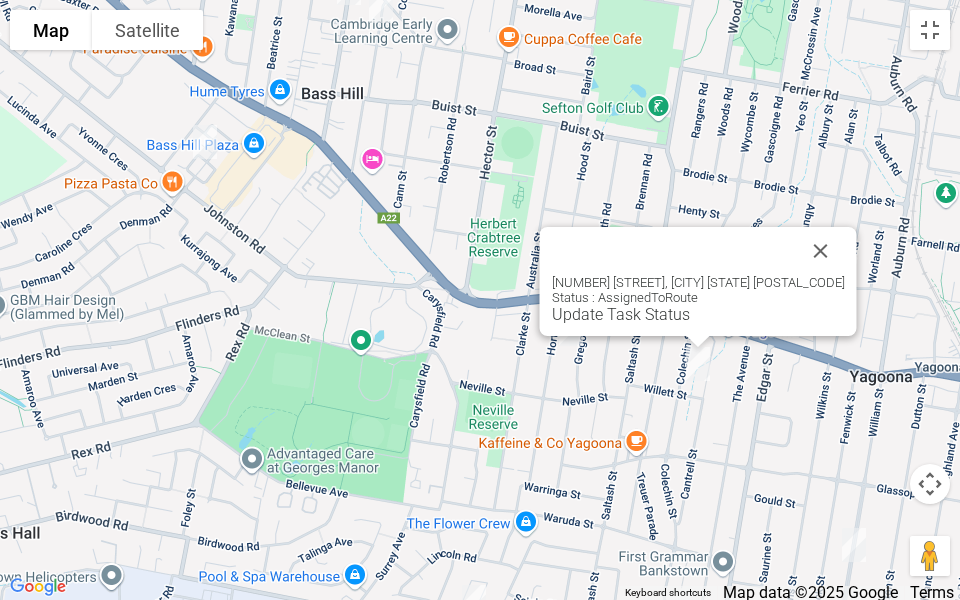 click at bounding box center (821, 251) 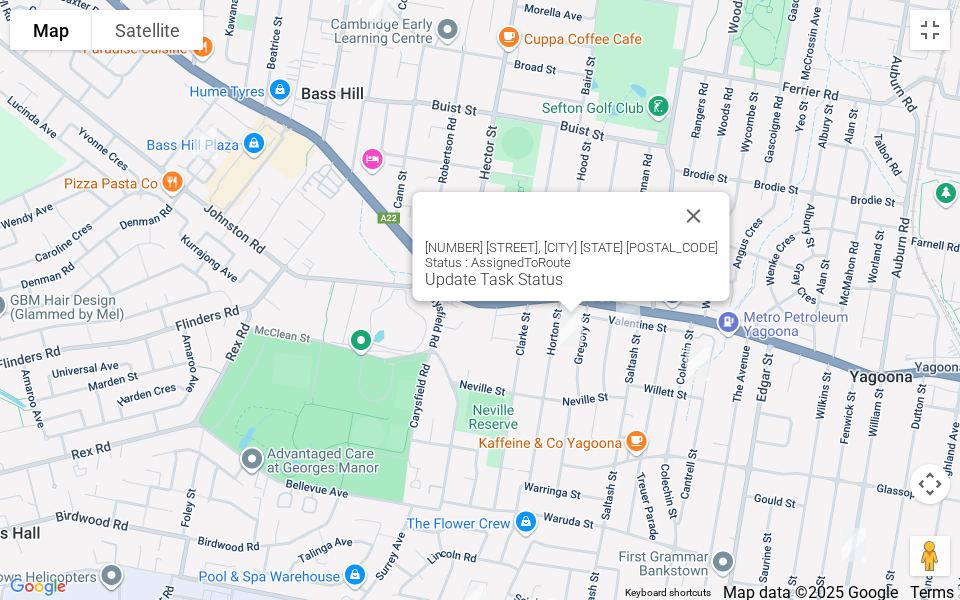 click on "Update Task Status" at bounding box center [494, 279] 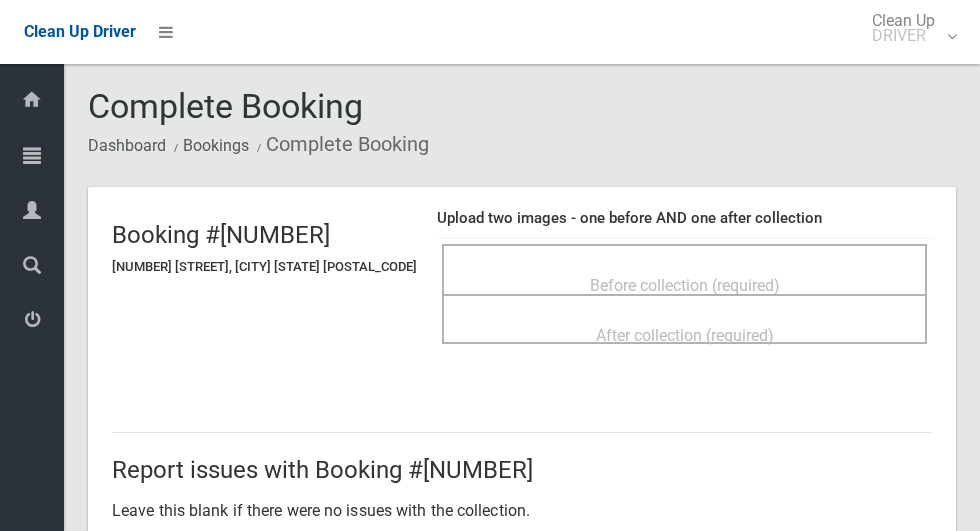 scroll, scrollTop: 0, scrollLeft: 0, axis: both 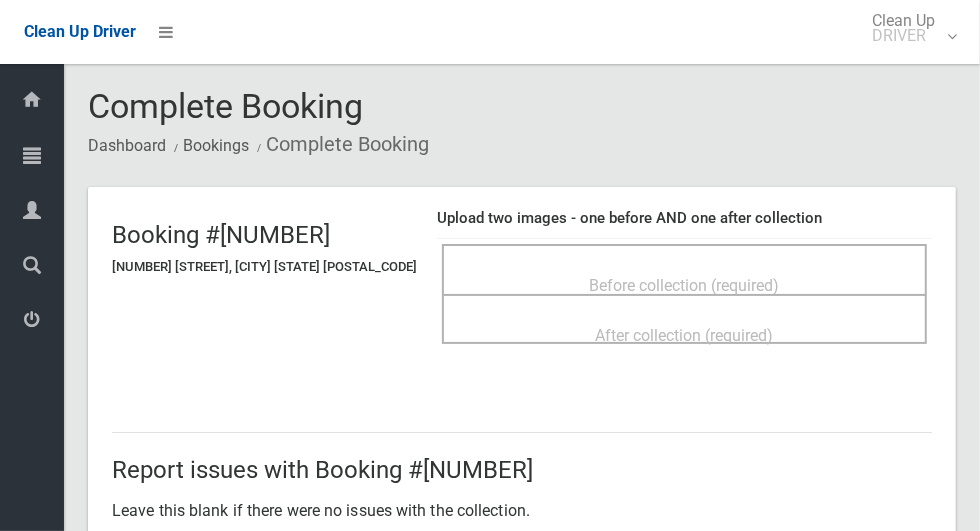 click on "Before collection (required)" at bounding box center [684, 284] 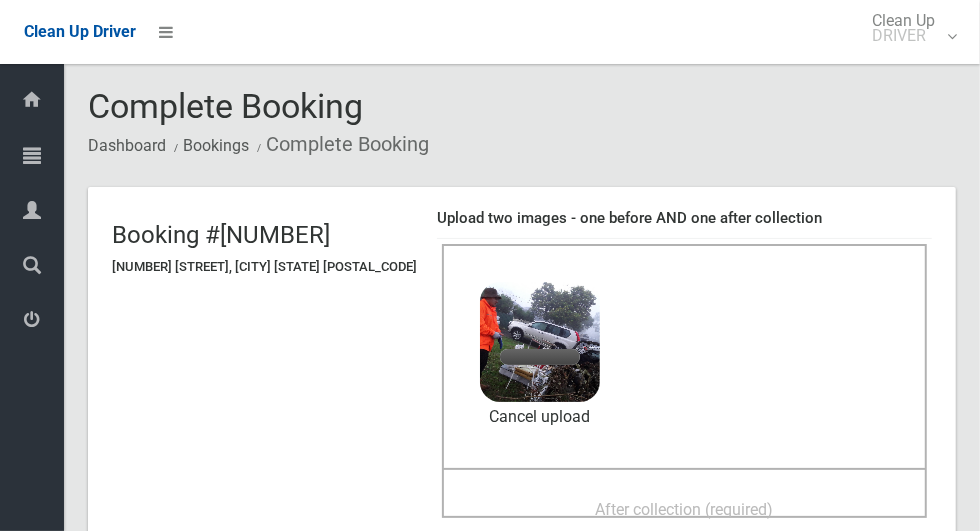 scroll, scrollTop: 246, scrollLeft: 0, axis: vertical 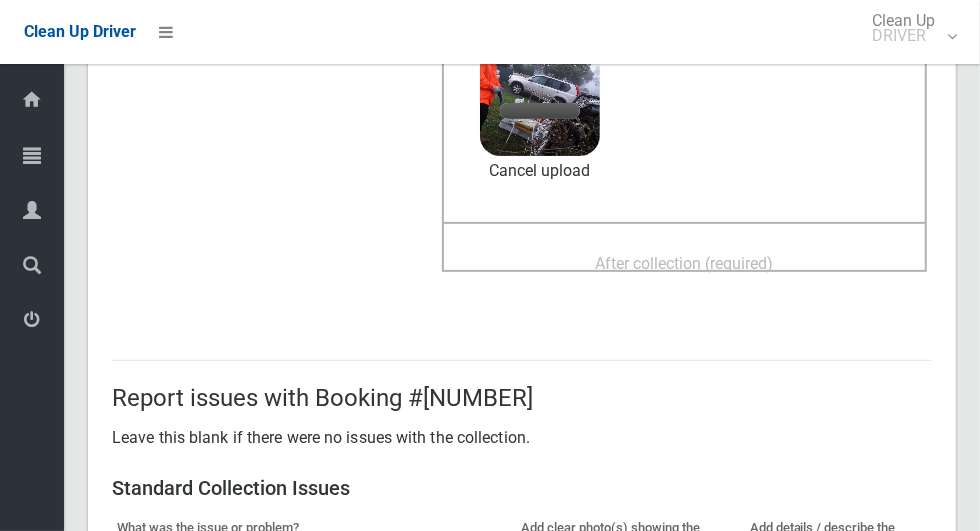 click on "After collection (required)" at bounding box center [685, 263] 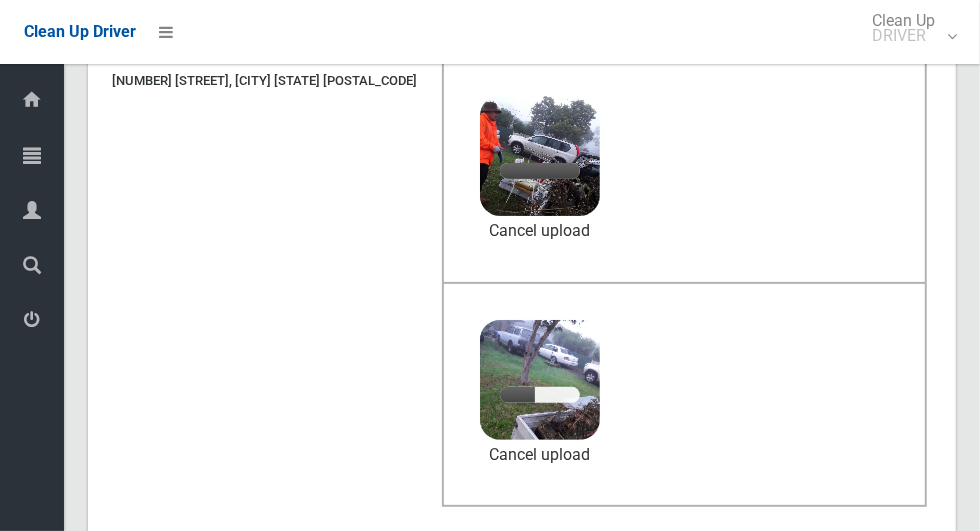 scroll, scrollTop: 185, scrollLeft: 0, axis: vertical 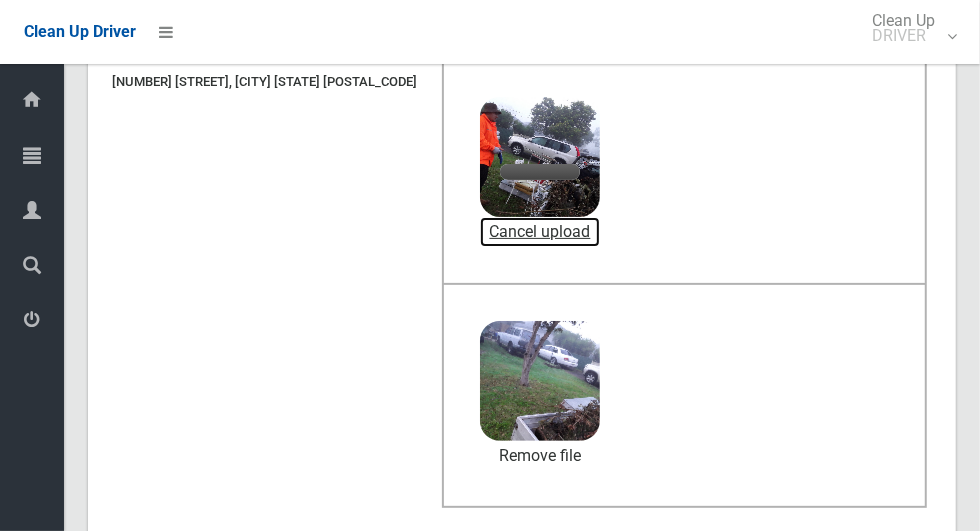 click on "Cancel upload" at bounding box center [540, 232] 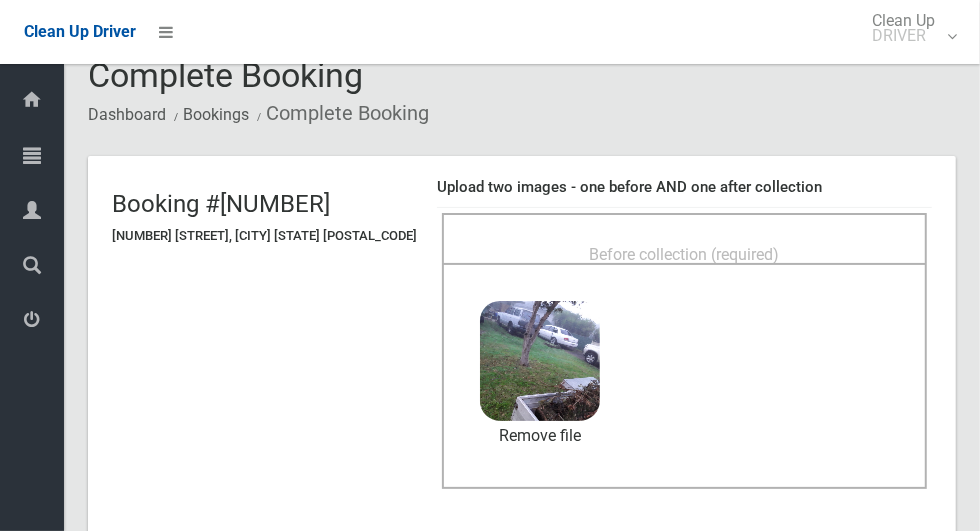 scroll, scrollTop: 32, scrollLeft: 0, axis: vertical 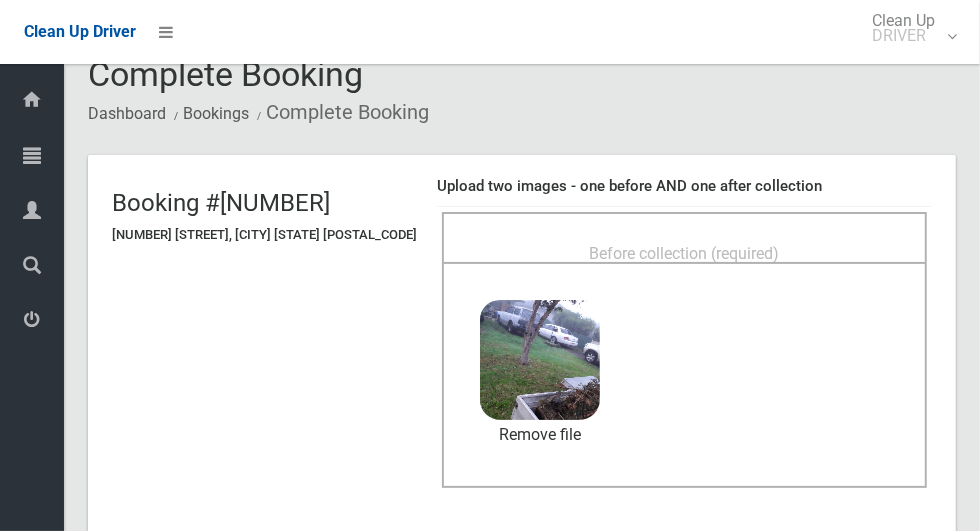 click on "Before collection (required)" at bounding box center [685, 253] 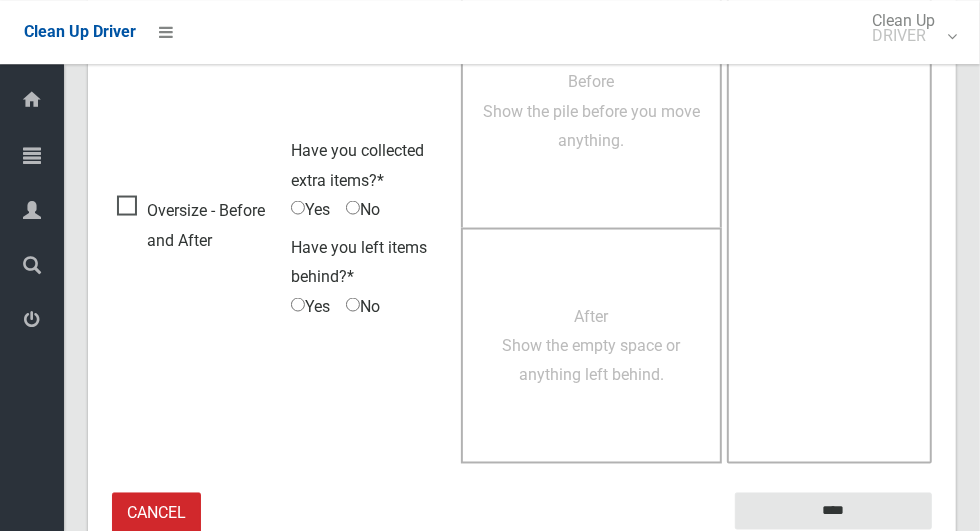 scroll, scrollTop: 1636, scrollLeft: 0, axis: vertical 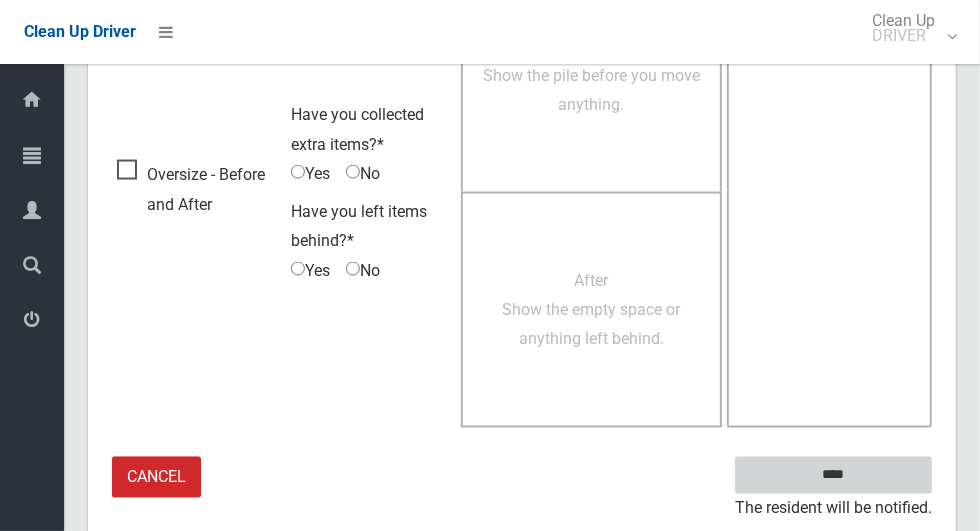 click on "****" at bounding box center [833, 475] 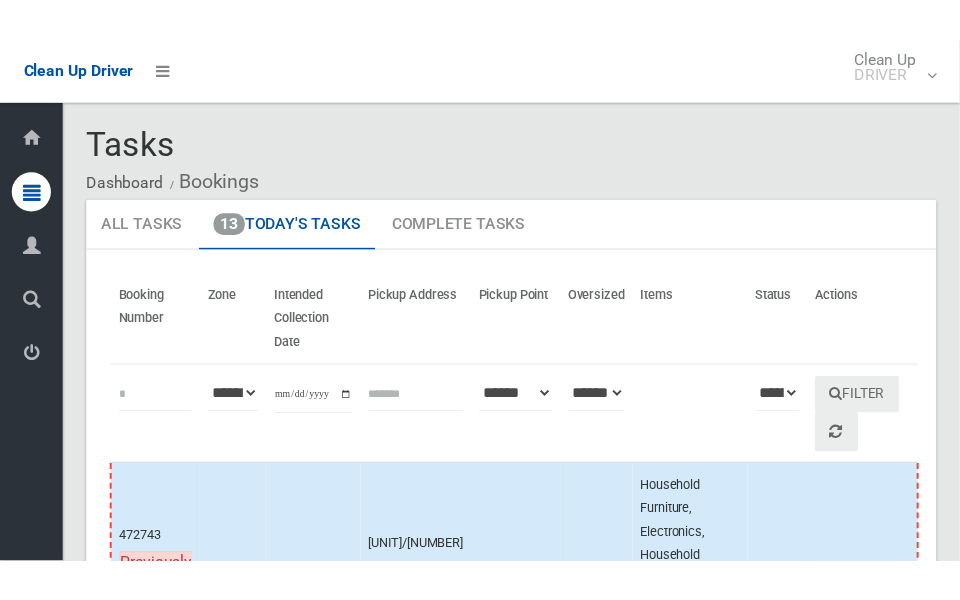 scroll, scrollTop: 3158, scrollLeft: 0, axis: vertical 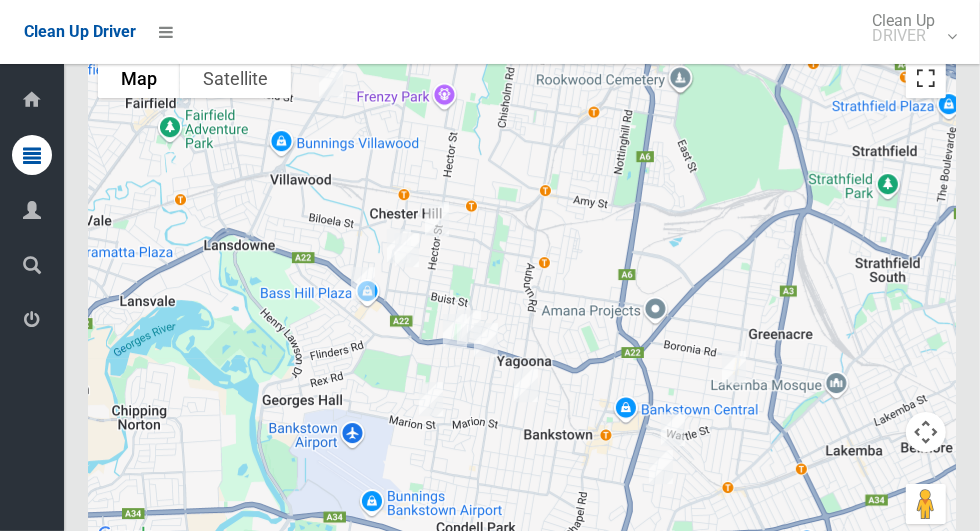click at bounding box center [926, 78] 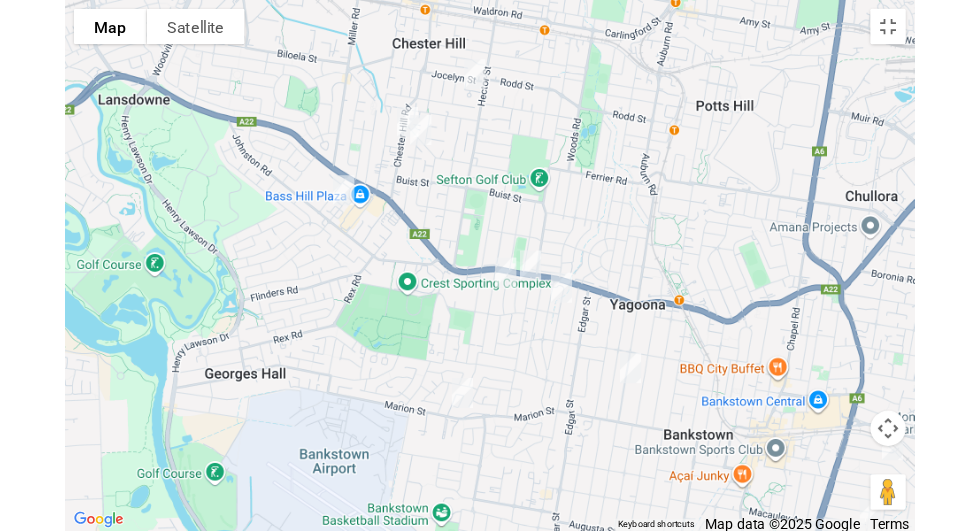 scroll, scrollTop: 2990, scrollLeft: 0, axis: vertical 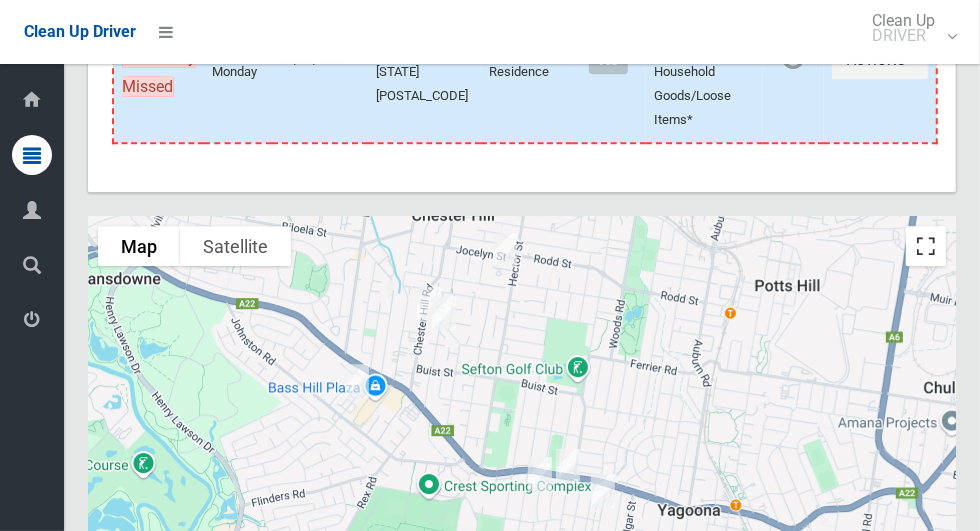 click at bounding box center (926, 246) 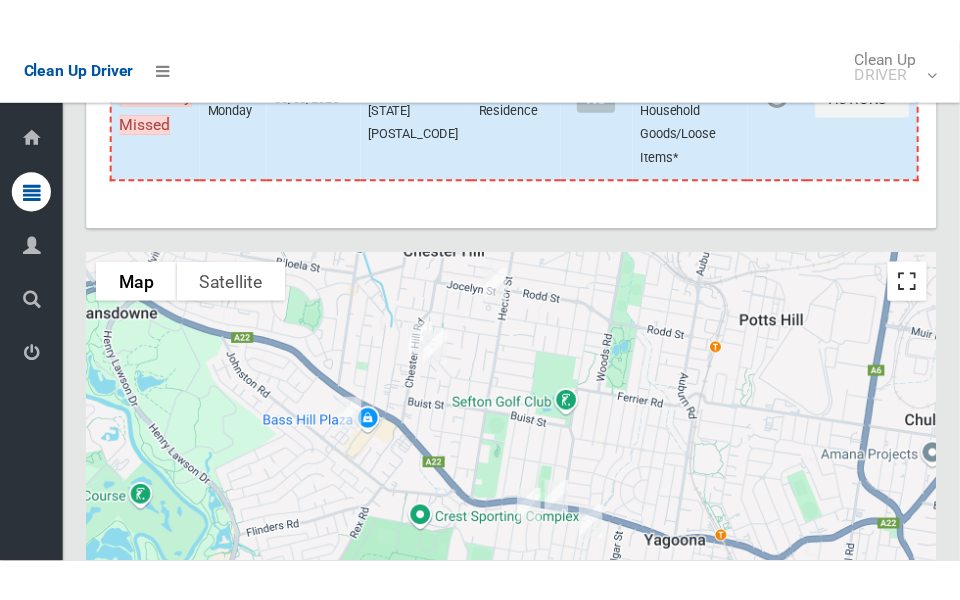 scroll, scrollTop: 3182, scrollLeft: 0, axis: vertical 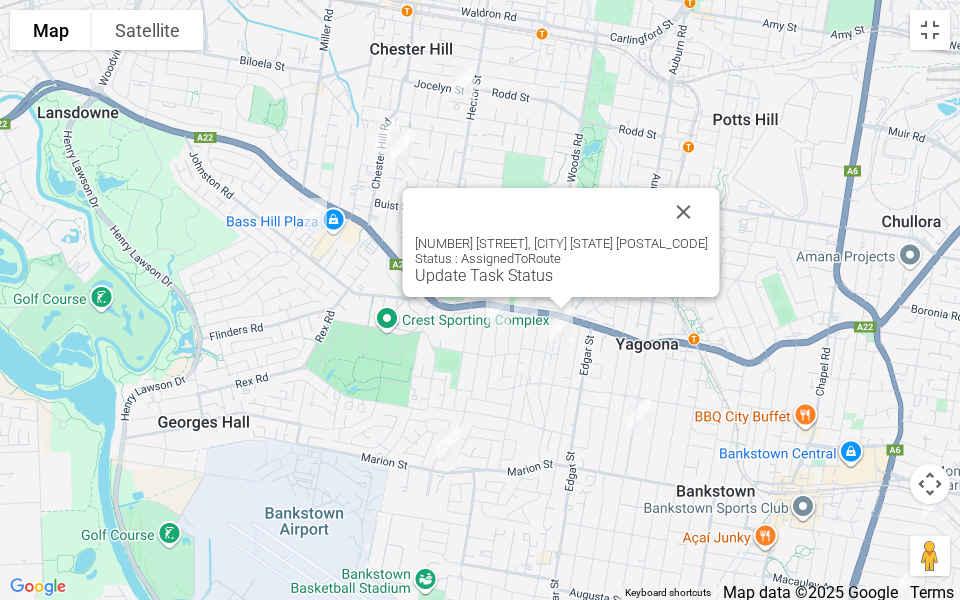 click at bounding box center (684, 212) 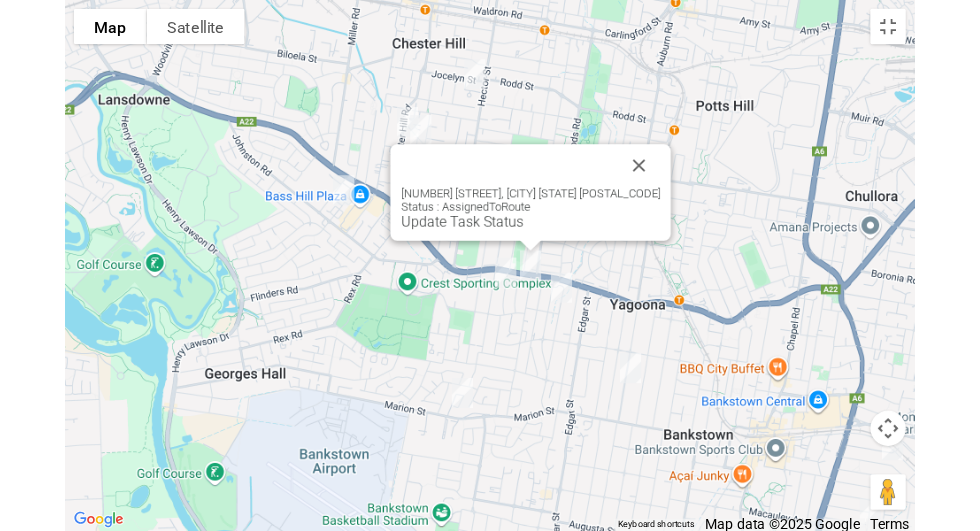 scroll, scrollTop: 2990, scrollLeft: 0, axis: vertical 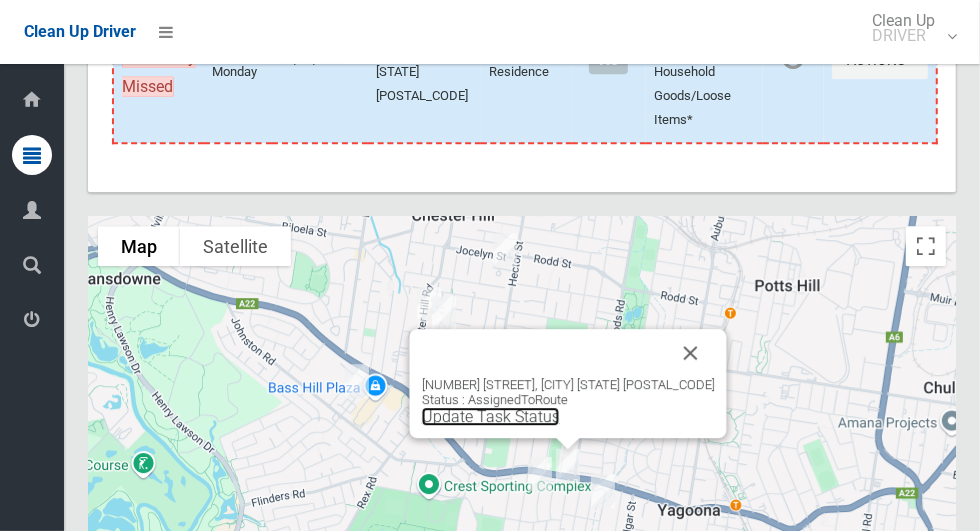 click on "Update Task Status" at bounding box center [491, 416] 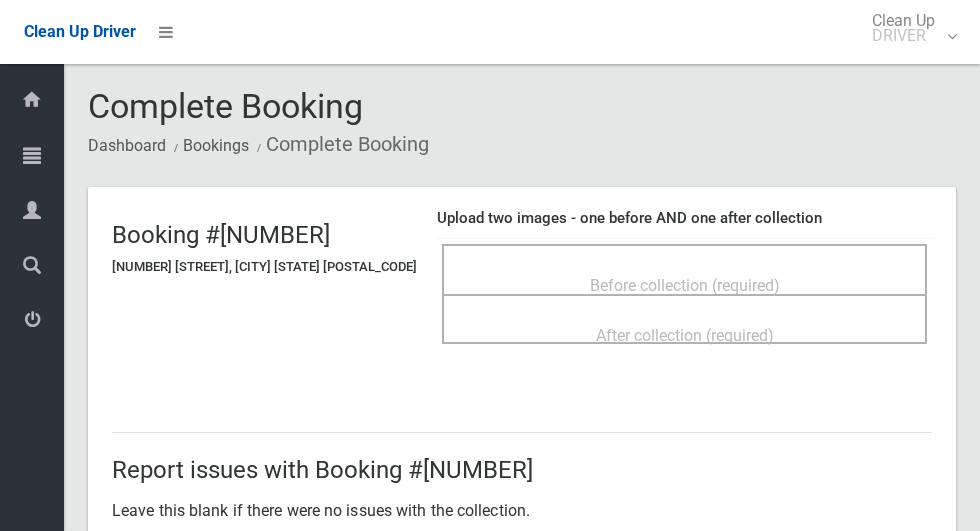 scroll, scrollTop: 0, scrollLeft: 0, axis: both 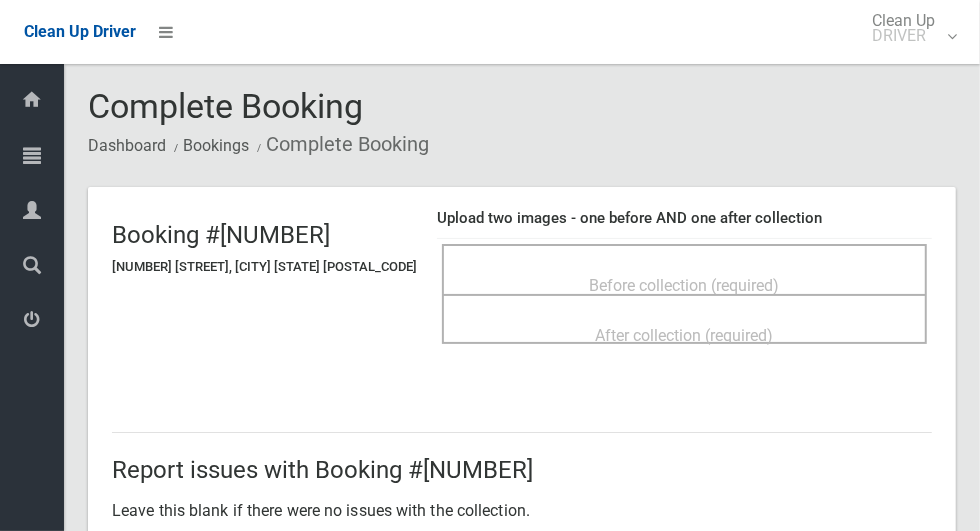 click on "Before collection (required)" at bounding box center [684, 284] 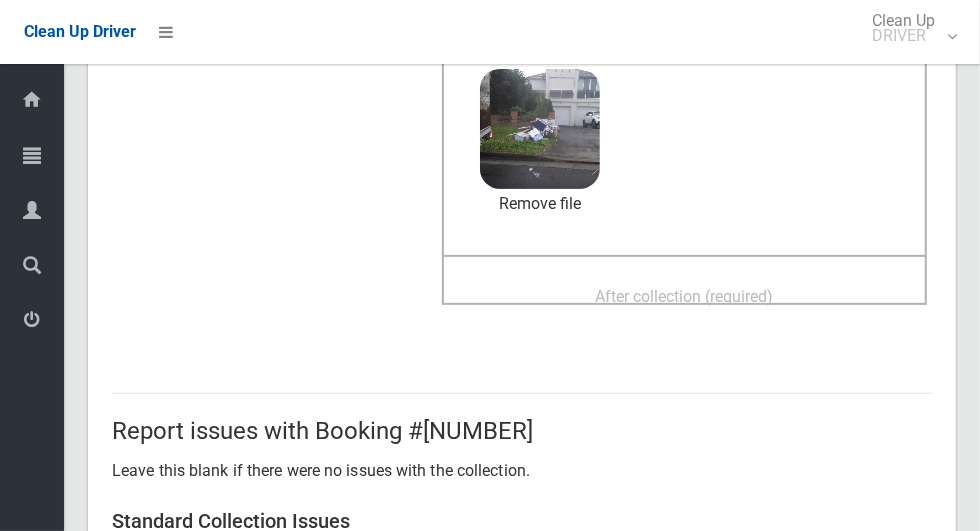 scroll, scrollTop: 205, scrollLeft: 0, axis: vertical 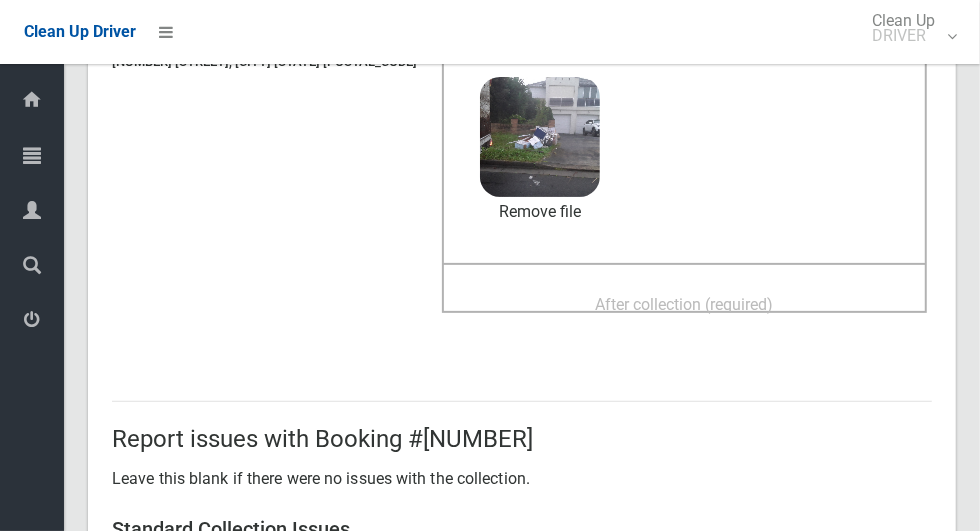 click on "After collection (required)" at bounding box center (685, 304) 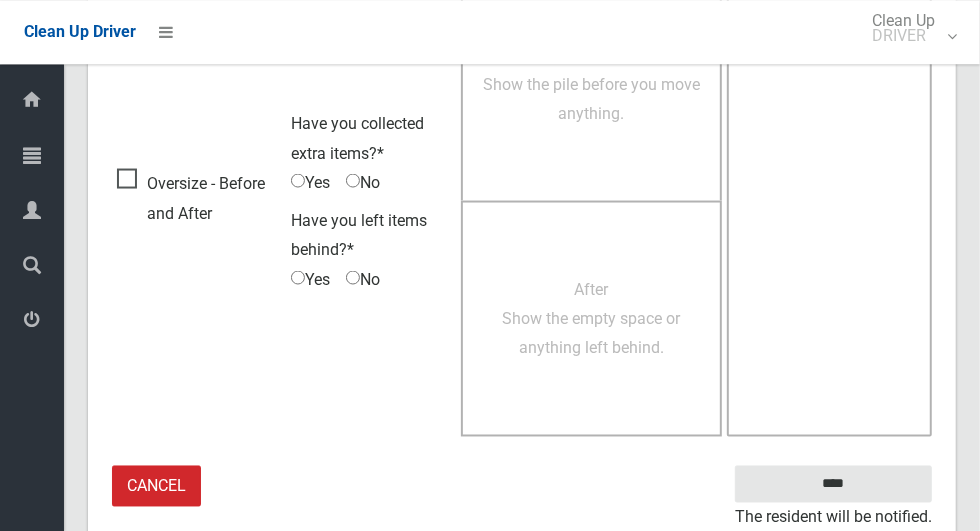 scroll, scrollTop: 1636, scrollLeft: 0, axis: vertical 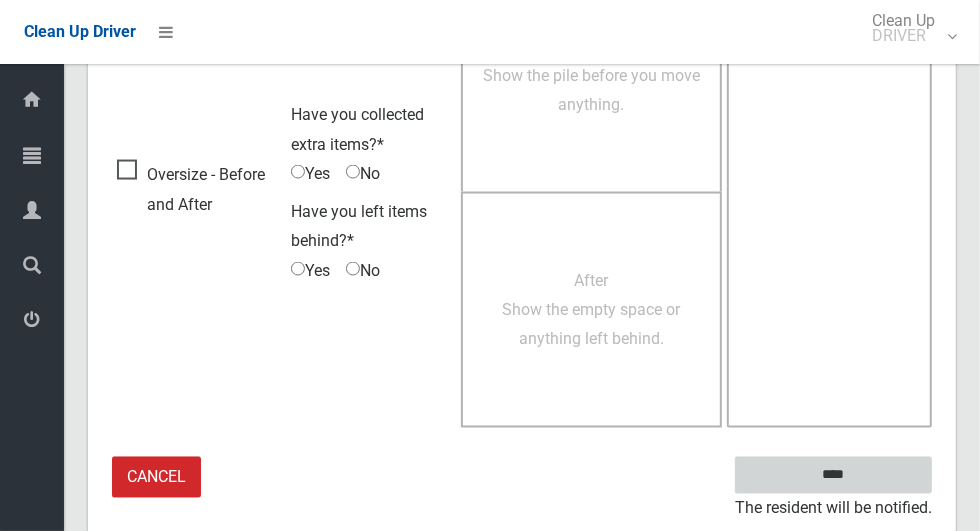 click on "****" at bounding box center (833, 475) 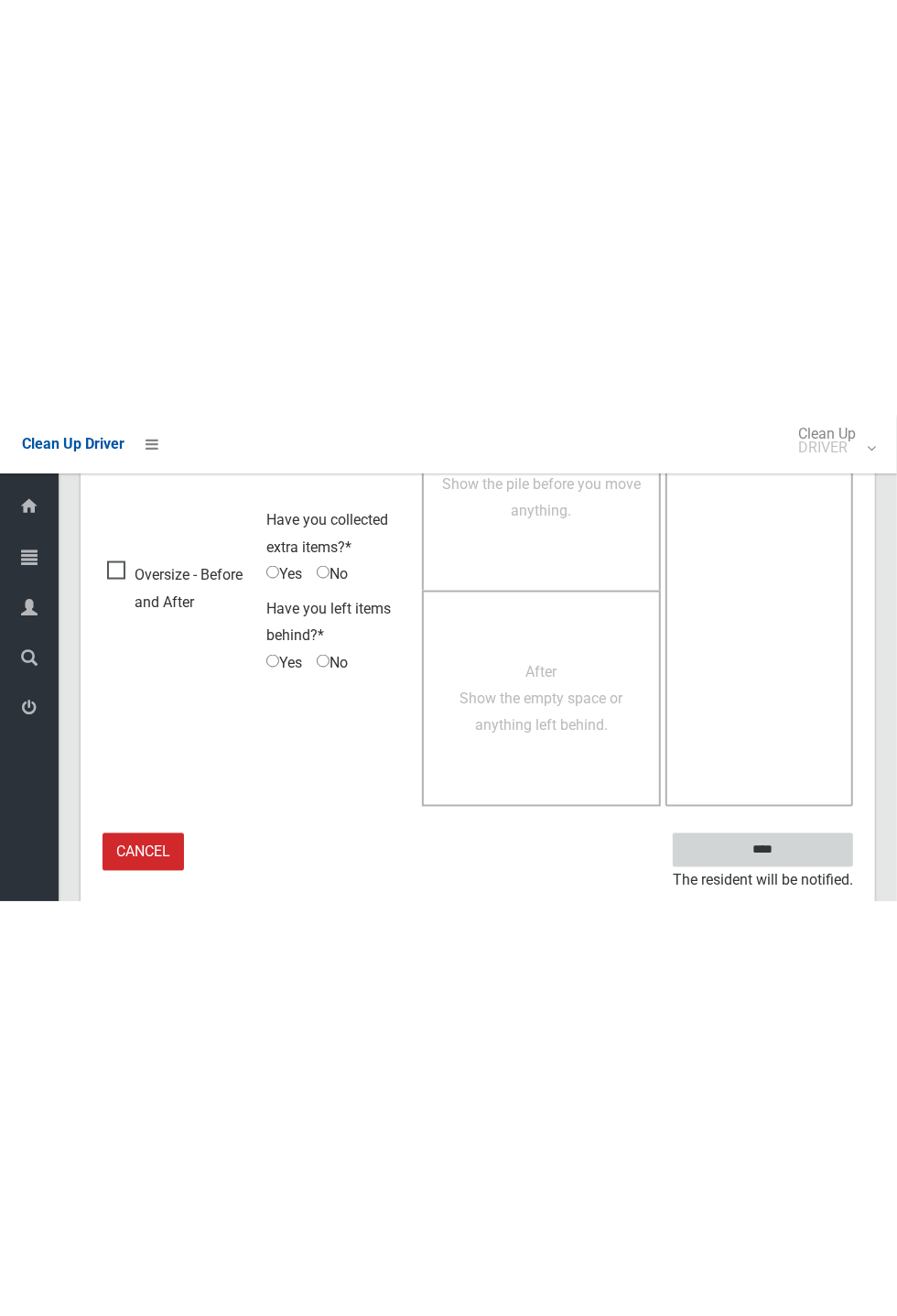 scroll, scrollTop: 721, scrollLeft: 0, axis: vertical 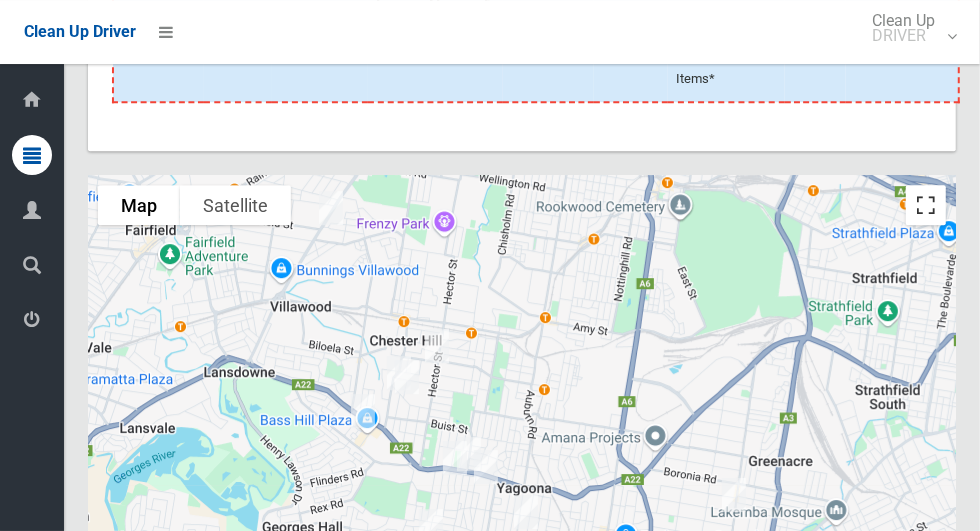 click at bounding box center (926, 205) 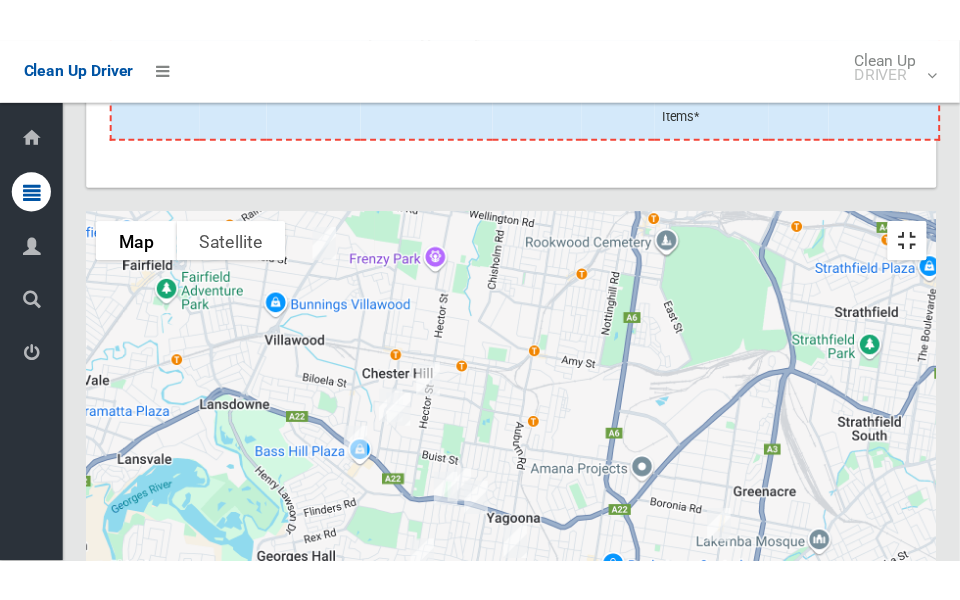 scroll, scrollTop: 3199, scrollLeft: 0, axis: vertical 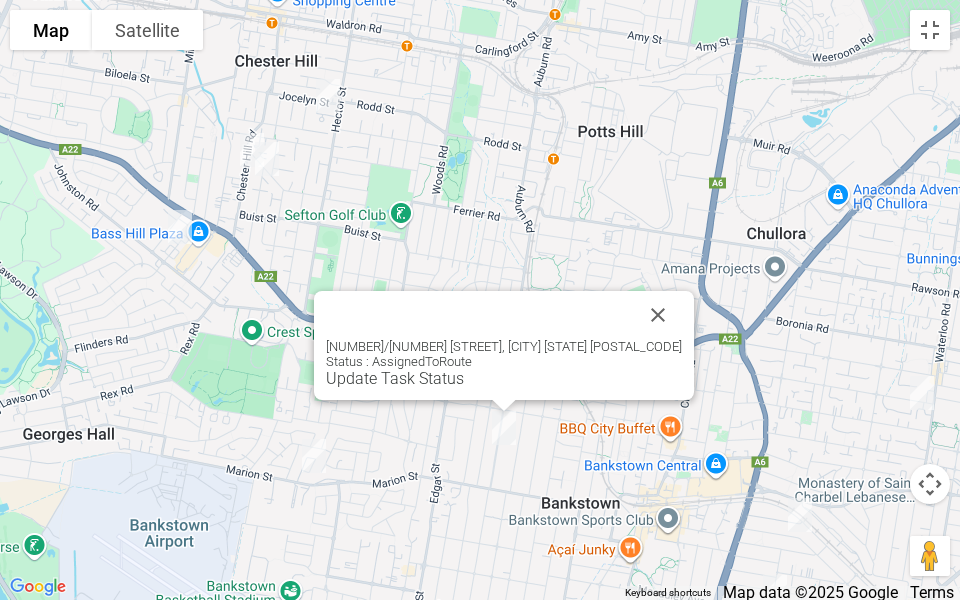 click at bounding box center (658, 315) 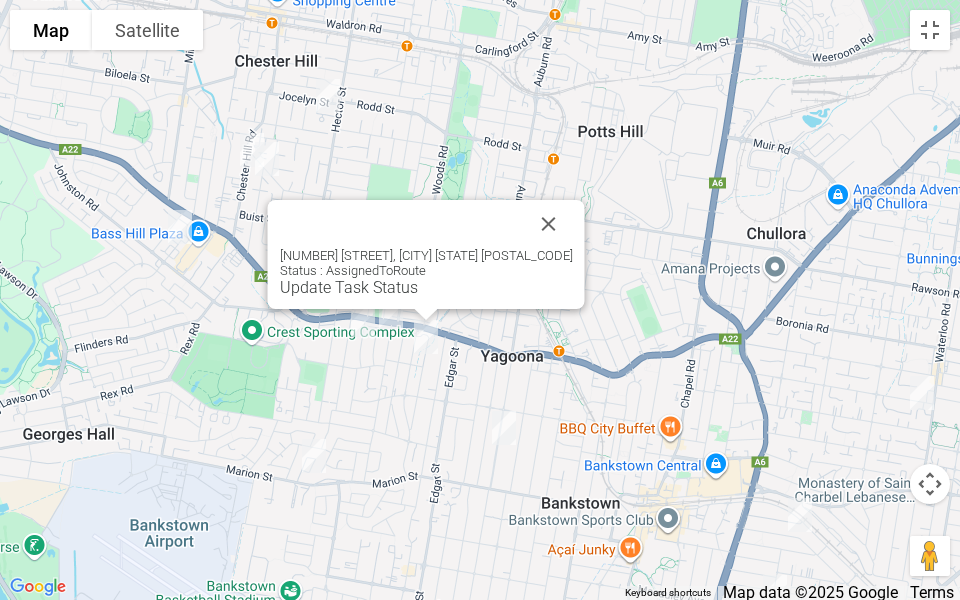 click on "Update Task Status" at bounding box center (349, 287) 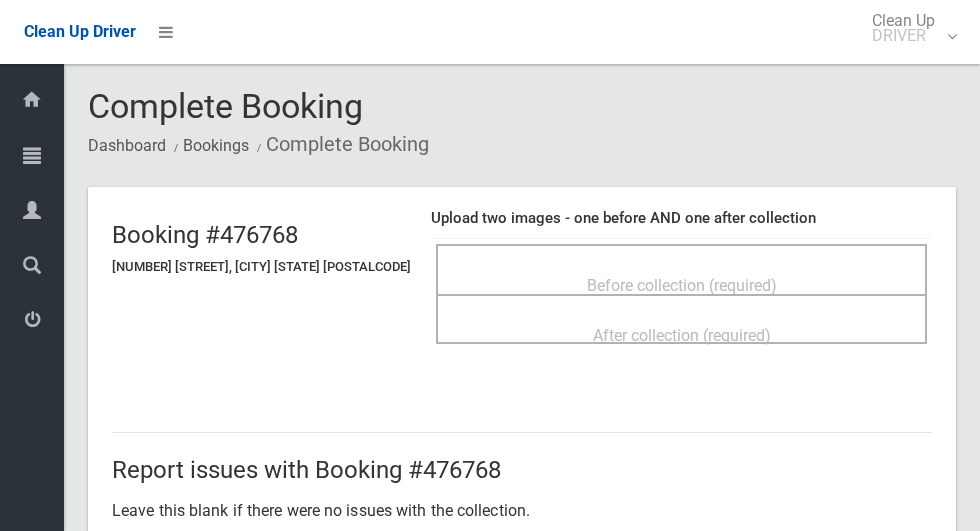scroll, scrollTop: 0, scrollLeft: 0, axis: both 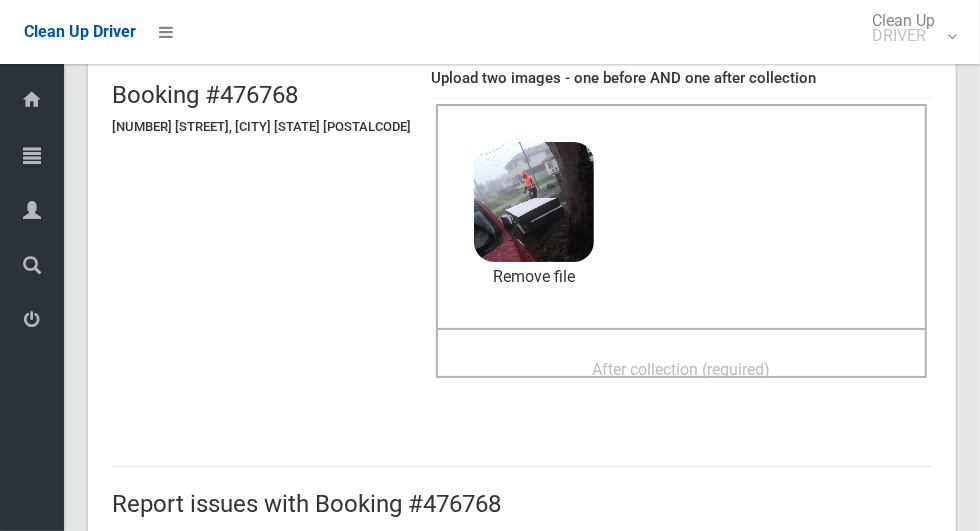 click on "After collection (required)" at bounding box center [682, 369] 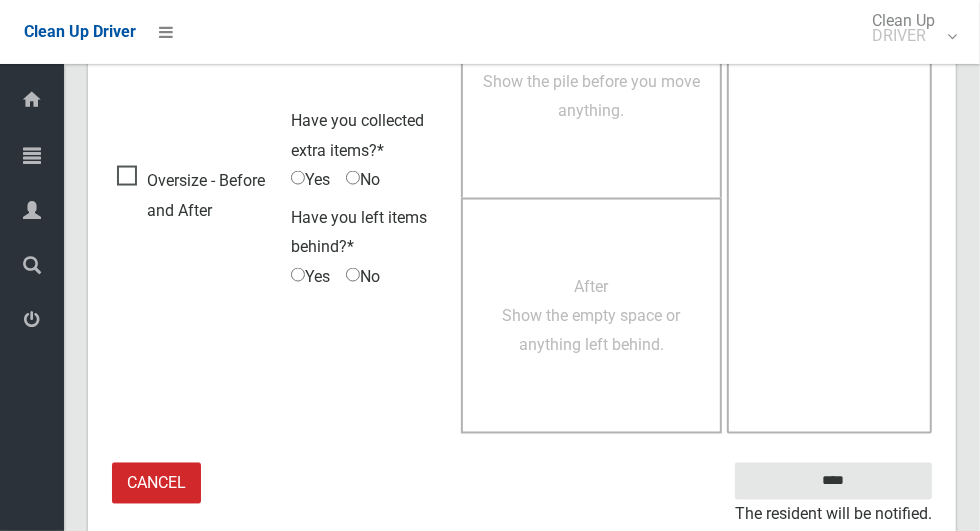 scroll, scrollTop: 1636, scrollLeft: 0, axis: vertical 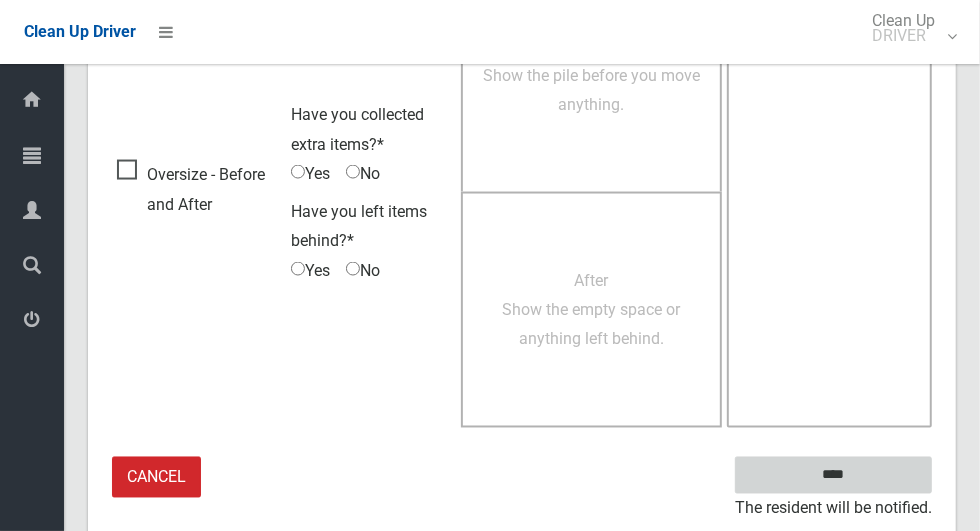 click on "****" at bounding box center [833, 475] 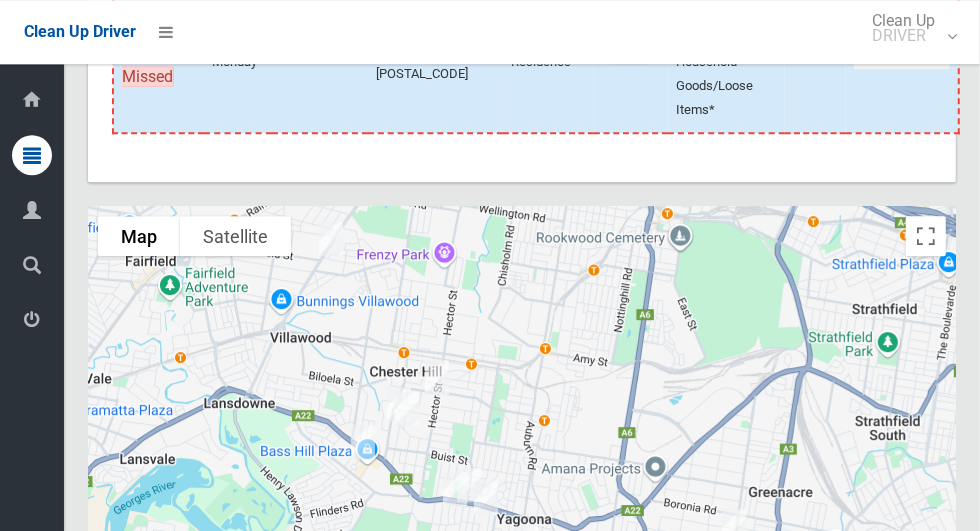 scroll, scrollTop: 2976, scrollLeft: 0, axis: vertical 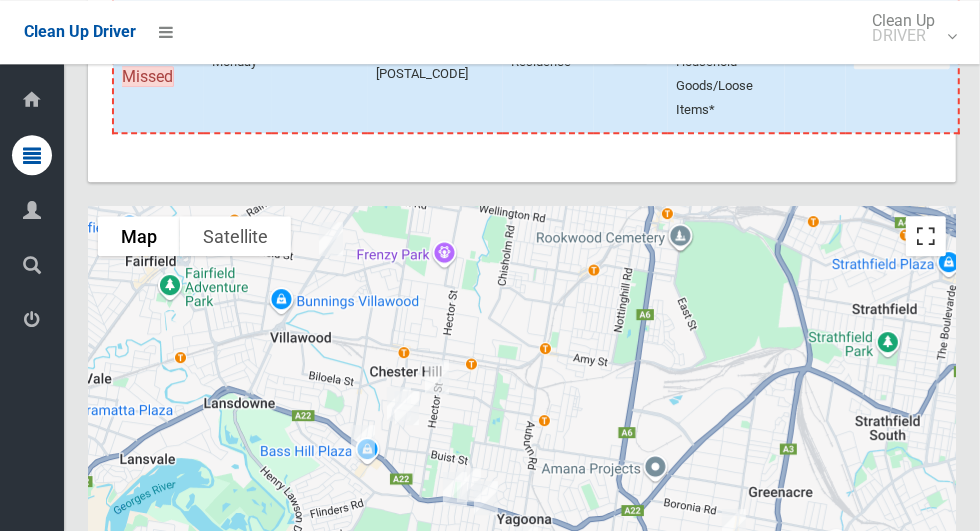 click at bounding box center [926, 236] 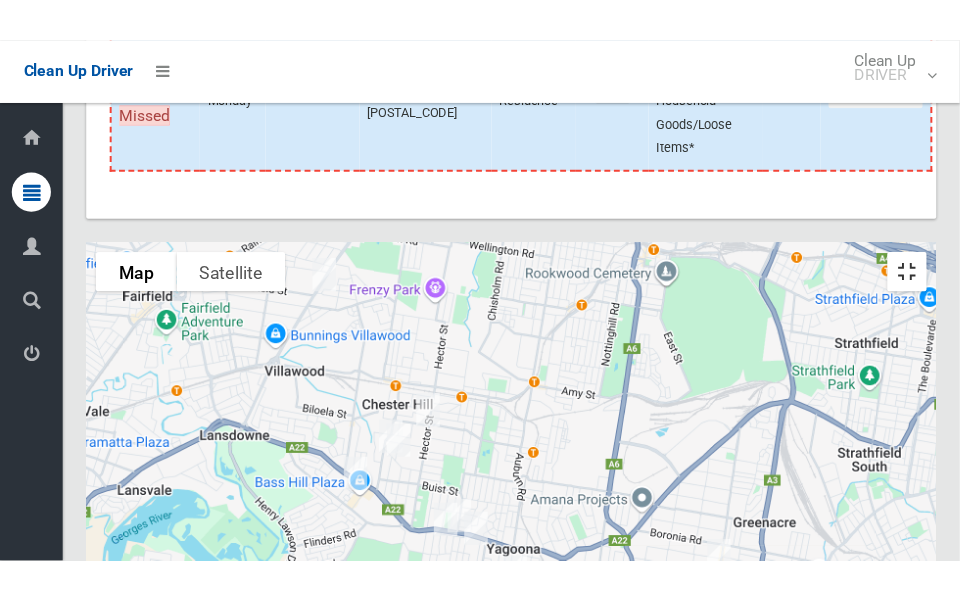 scroll, scrollTop: 3144, scrollLeft: 0, axis: vertical 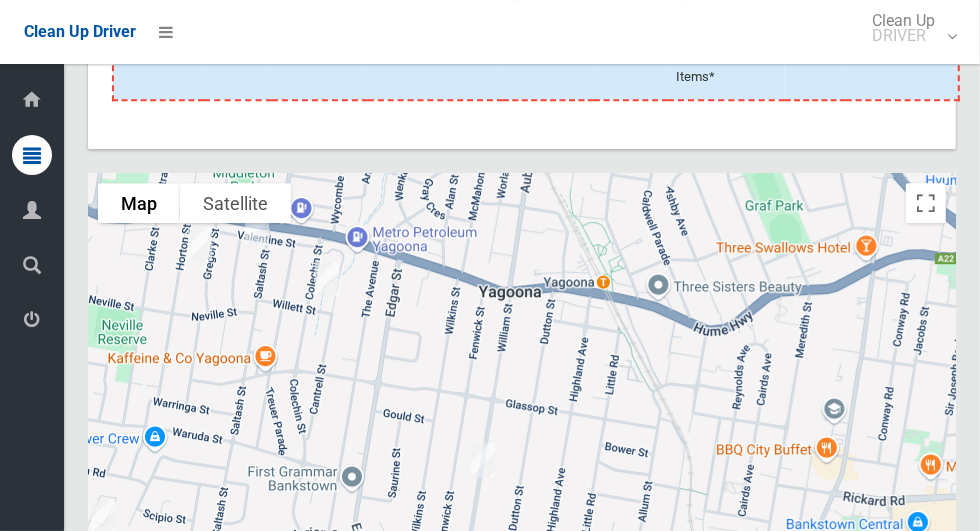 click at bounding box center (522, 423) 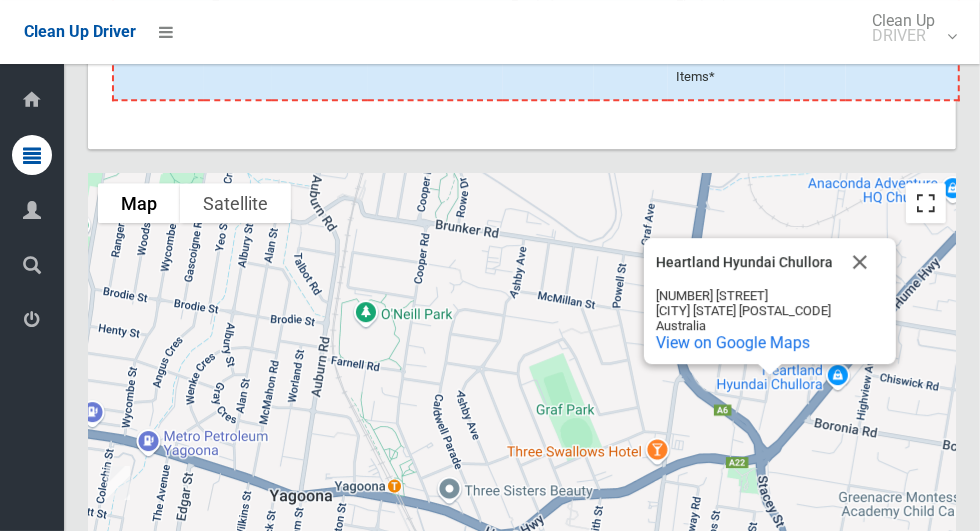 click at bounding box center (926, 203) 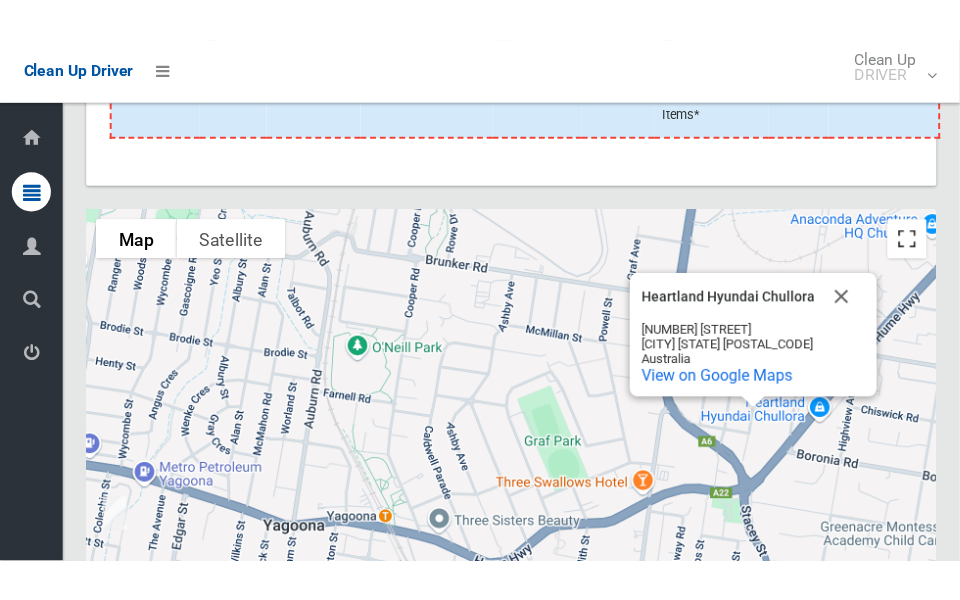 scroll, scrollTop: 3201, scrollLeft: 0, axis: vertical 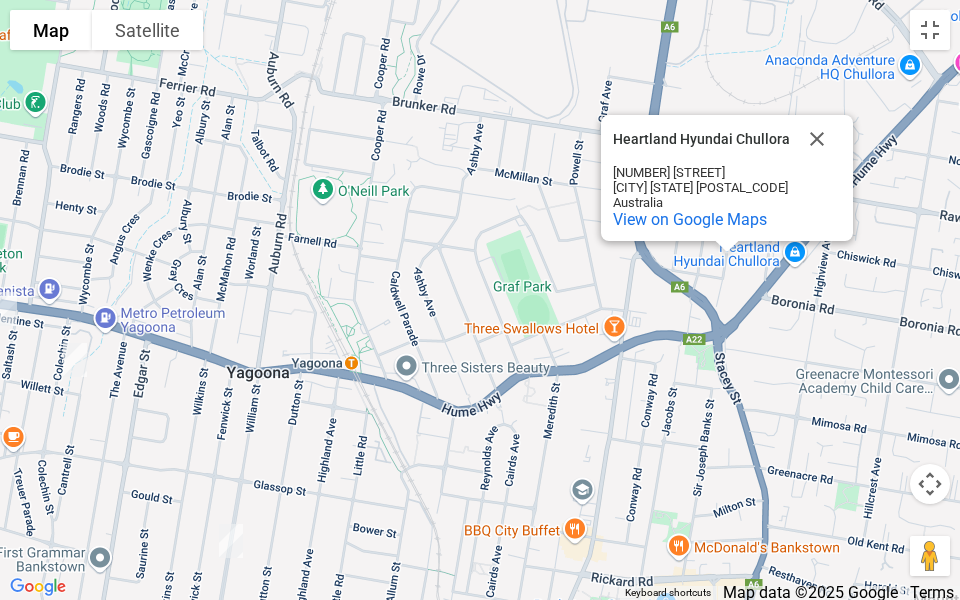 click at bounding box center [817, 139] 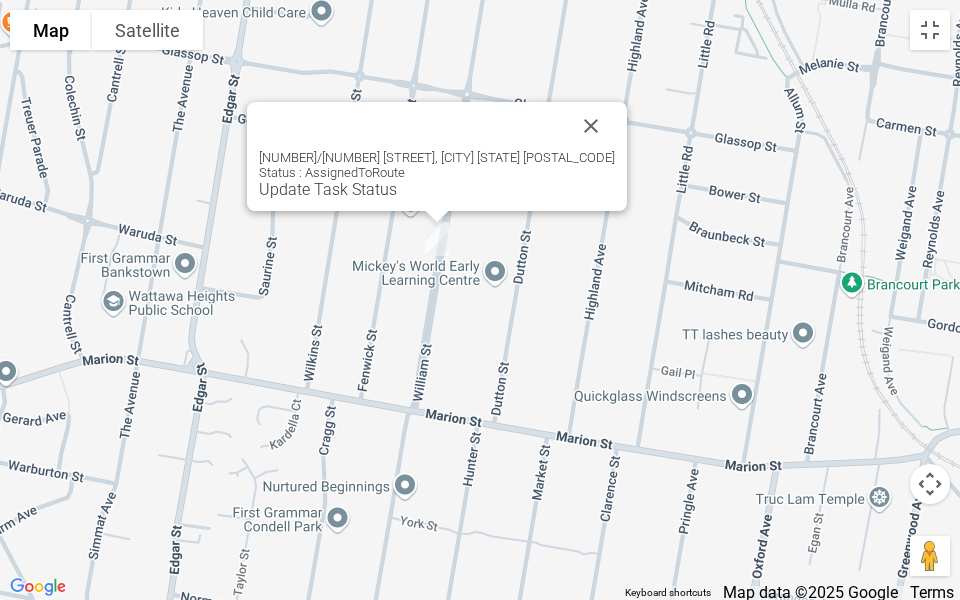 click on "Update Task Status" at bounding box center (328, 189) 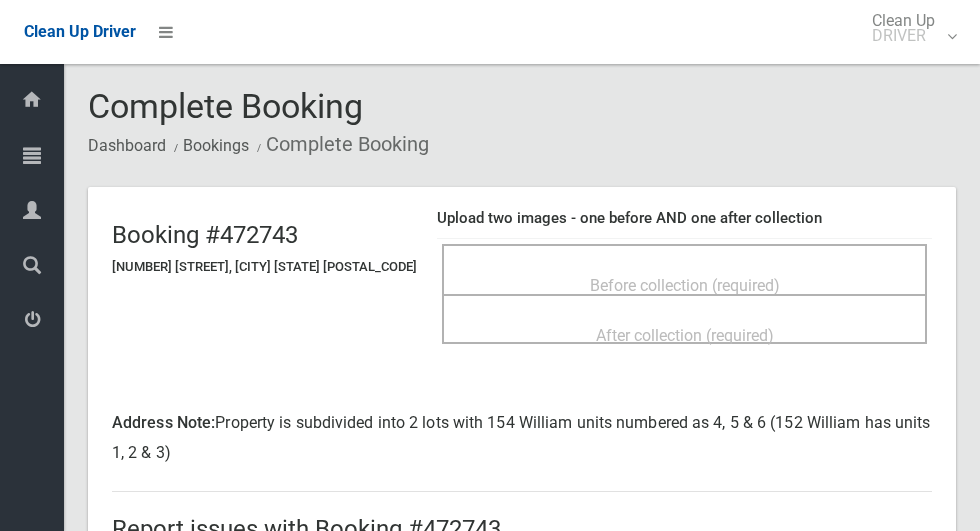 scroll, scrollTop: 0, scrollLeft: 0, axis: both 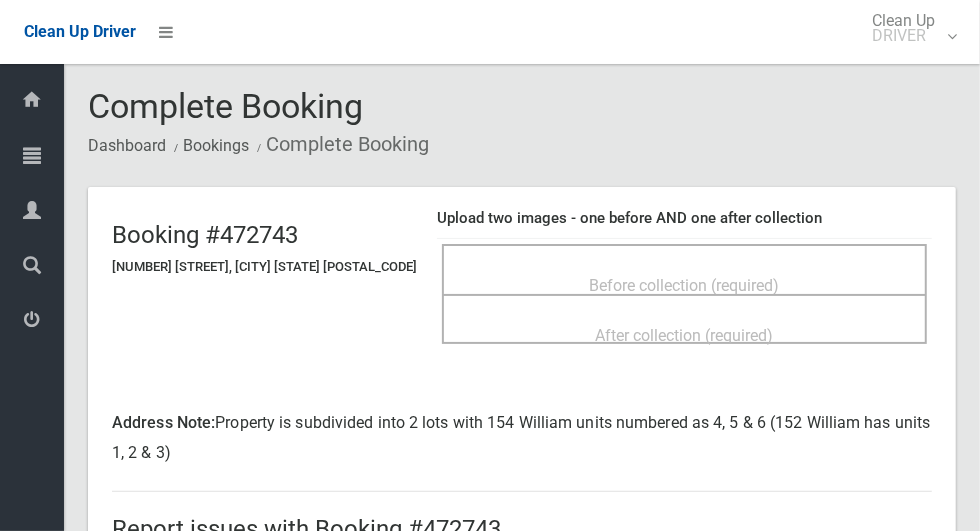 click on "Before collection (required)" at bounding box center [684, 284] 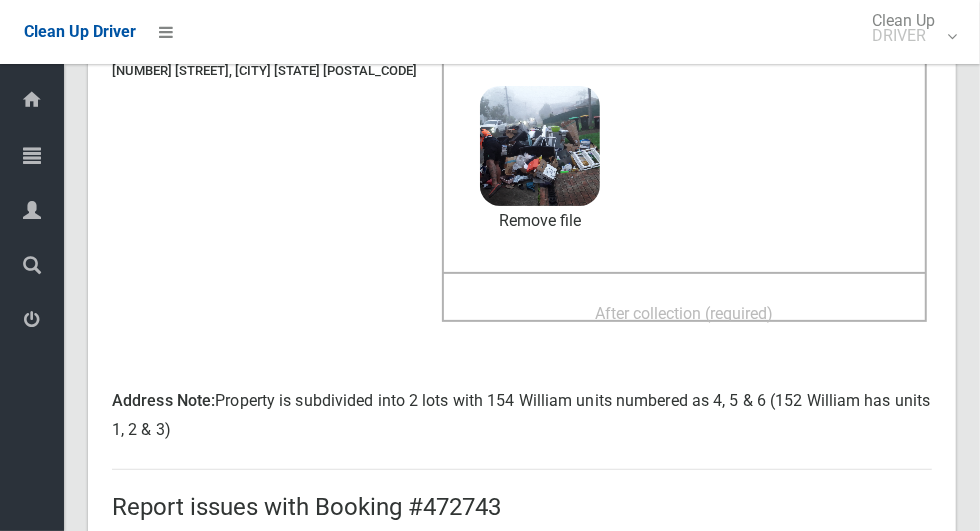 scroll, scrollTop: 222, scrollLeft: 0, axis: vertical 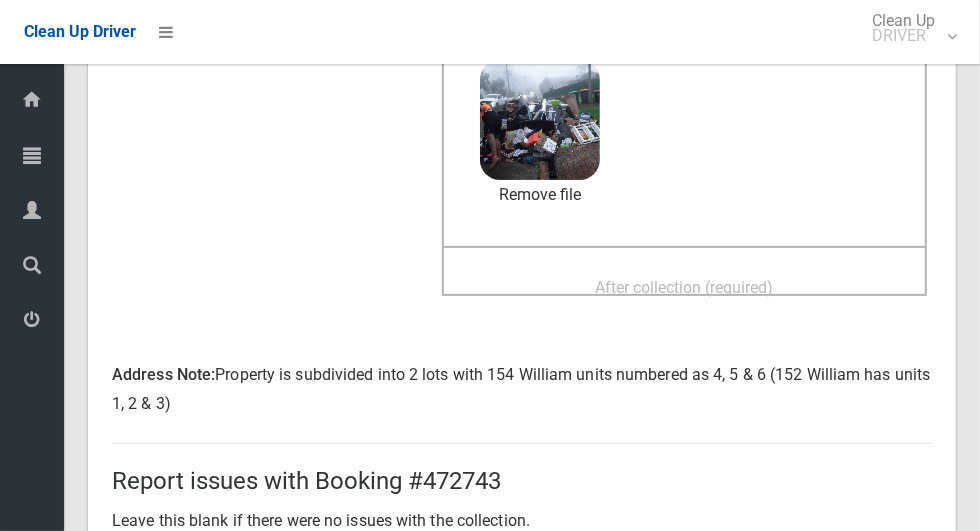 click on "After collection (required)" at bounding box center [685, 287] 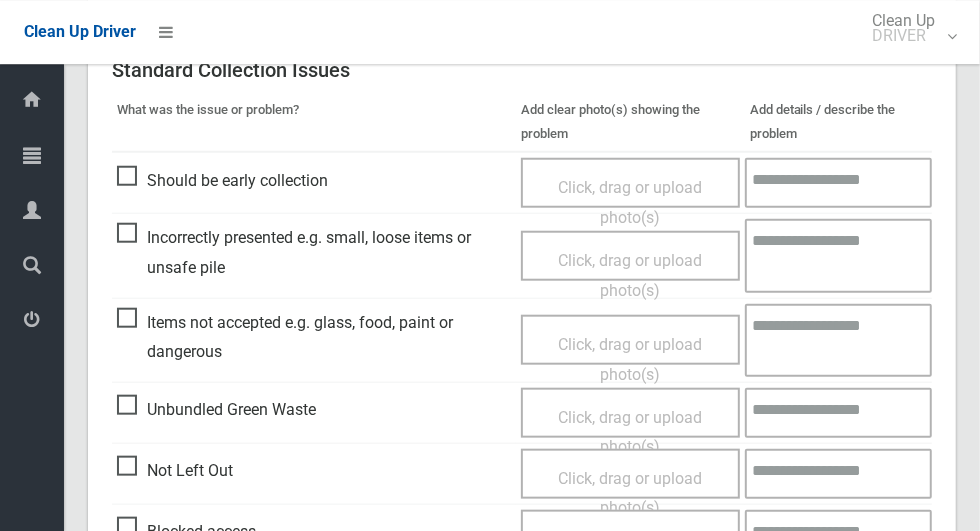 scroll, scrollTop: 896, scrollLeft: 0, axis: vertical 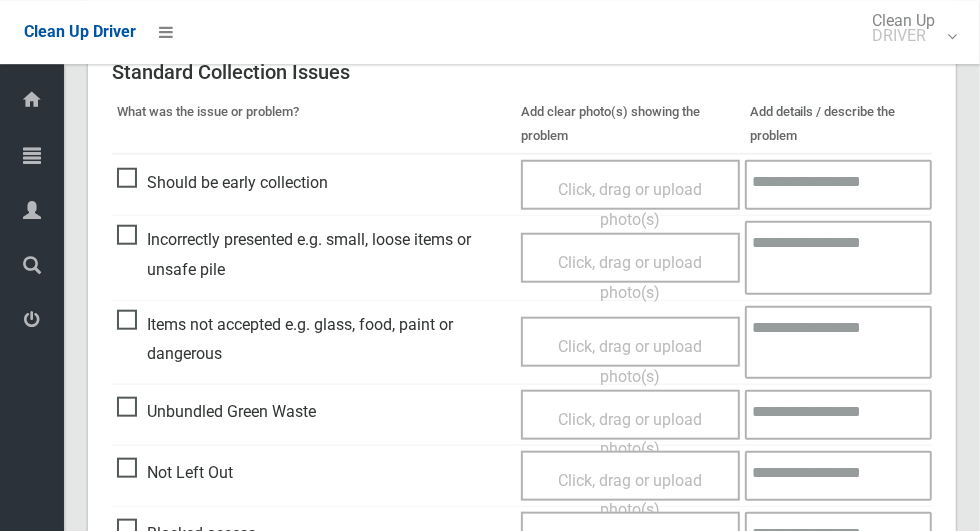 click on "Incorrectly presented e.g. small, loose items or unsafe pile" at bounding box center (314, 254) 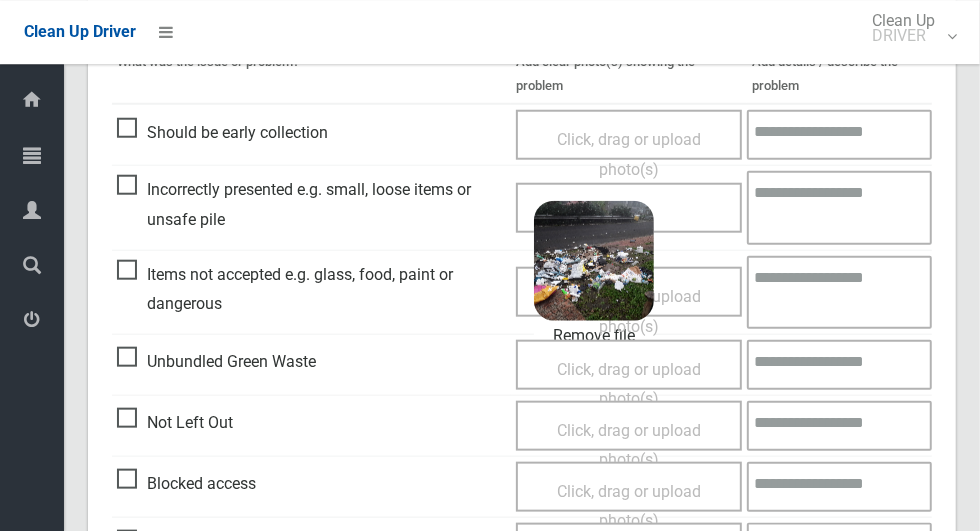 scroll, scrollTop: 918, scrollLeft: 0, axis: vertical 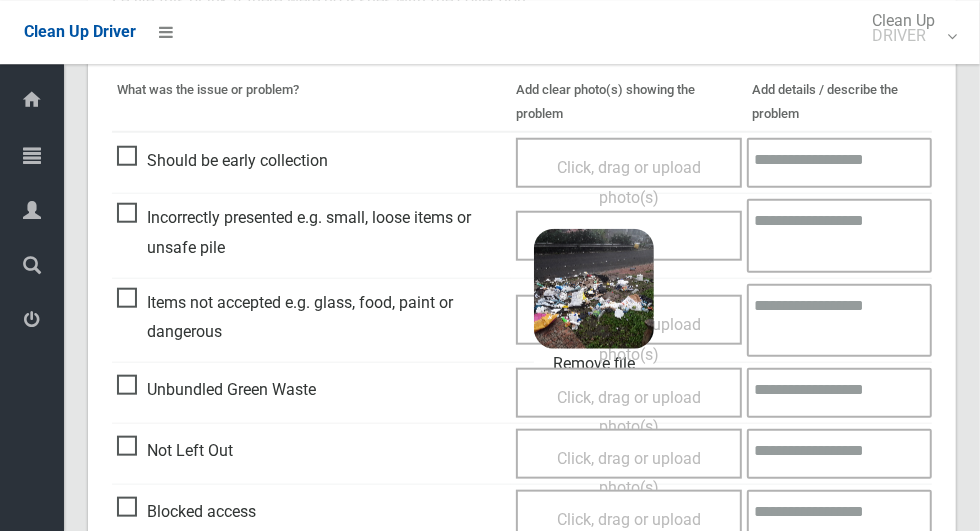 click on "Click, drag or upload photo(s)
3.7  MB      2025-08-0507.04.388149009286533153634.jpg                         Check                                                      Error                                                           Remove file" at bounding box center [629, 236] 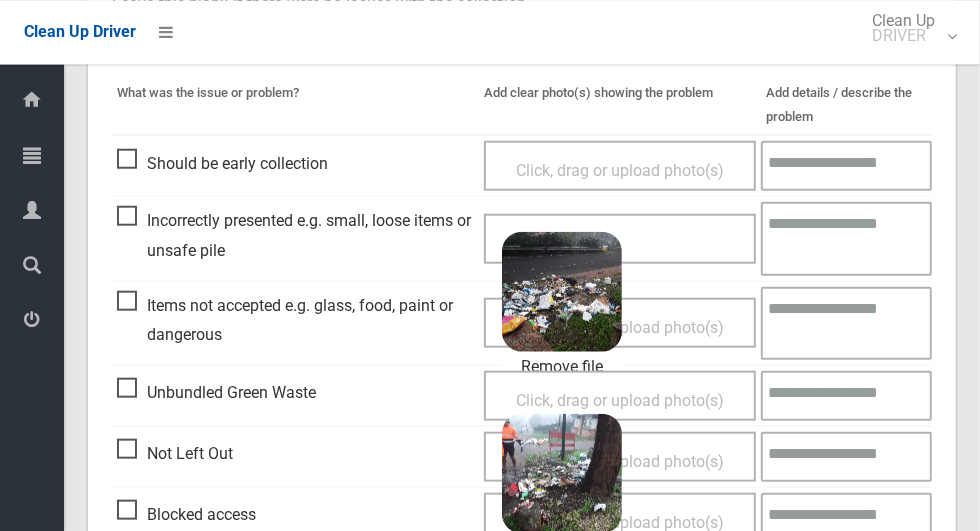 scroll, scrollTop: 909, scrollLeft: 0, axis: vertical 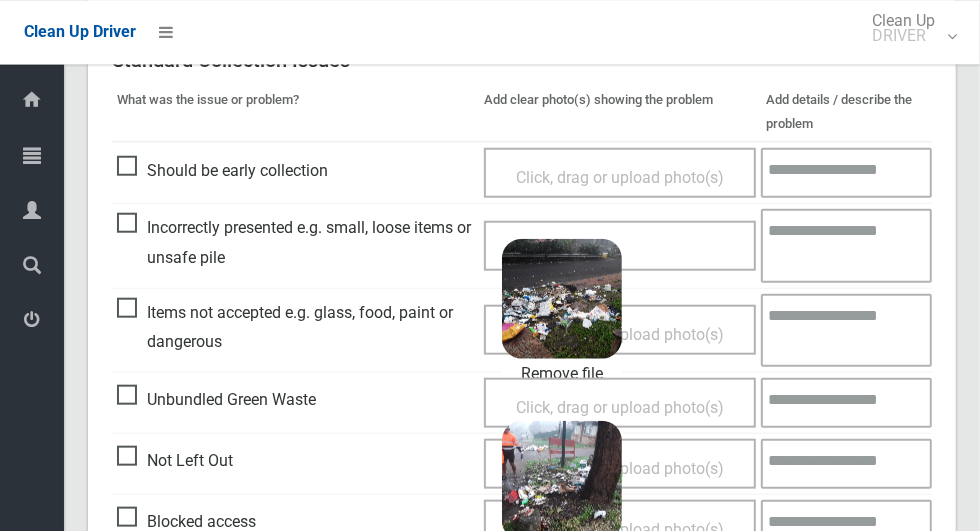 click at bounding box center (846, 244) 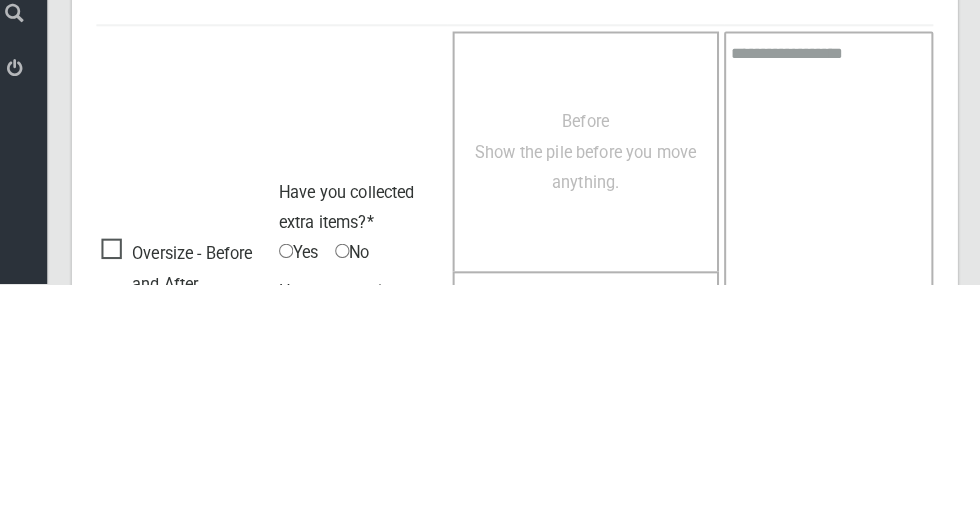 scroll, scrollTop: 1753, scrollLeft: 0, axis: vertical 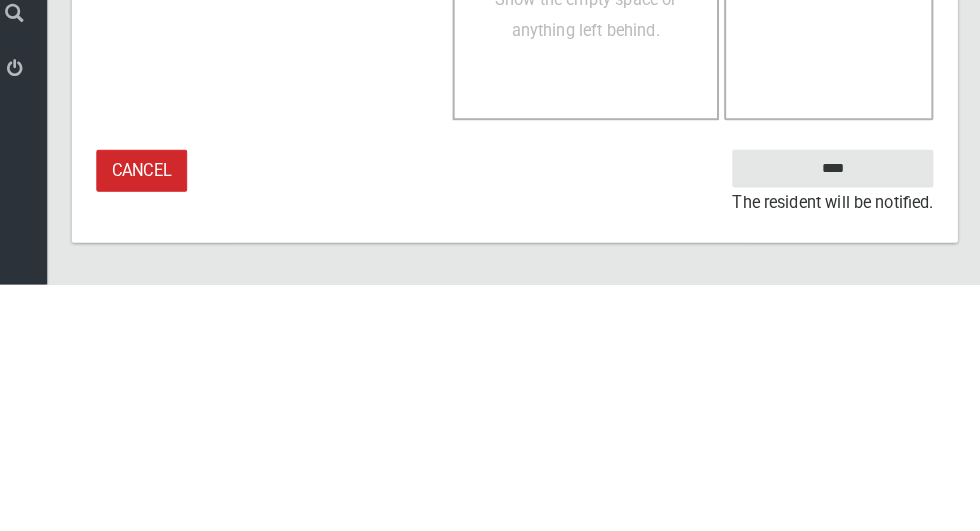 type on "**********" 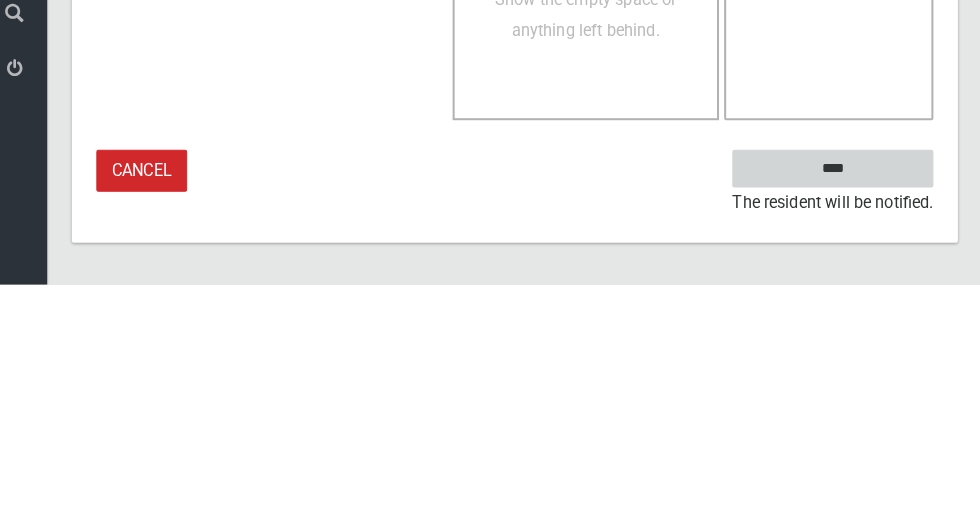 click on "****" at bounding box center [833, 417] 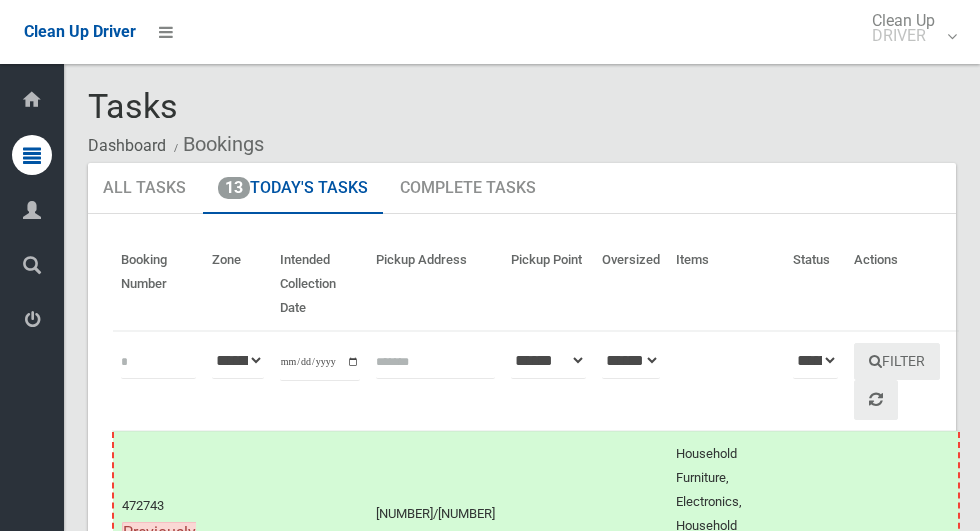 scroll, scrollTop: 0, scrollLeft: 0, axis: both 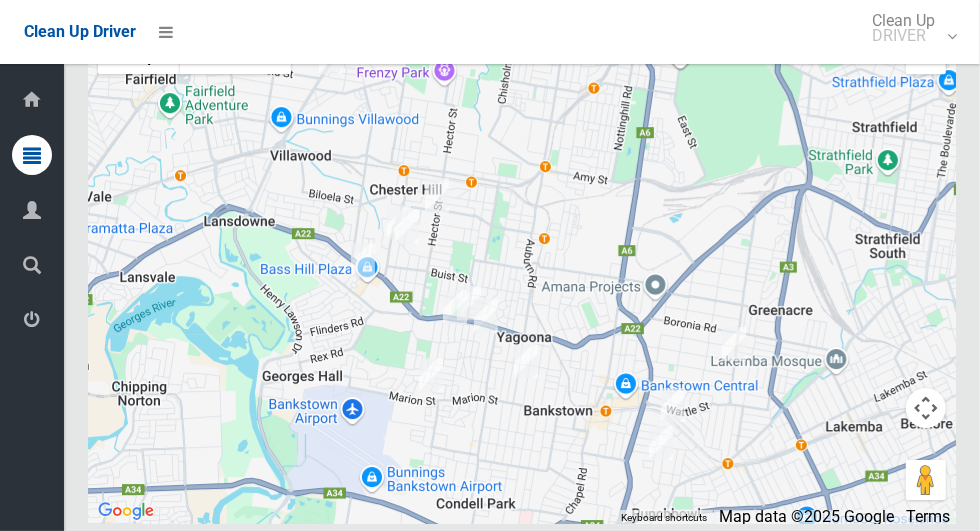 click at bounding box center [926, 54] 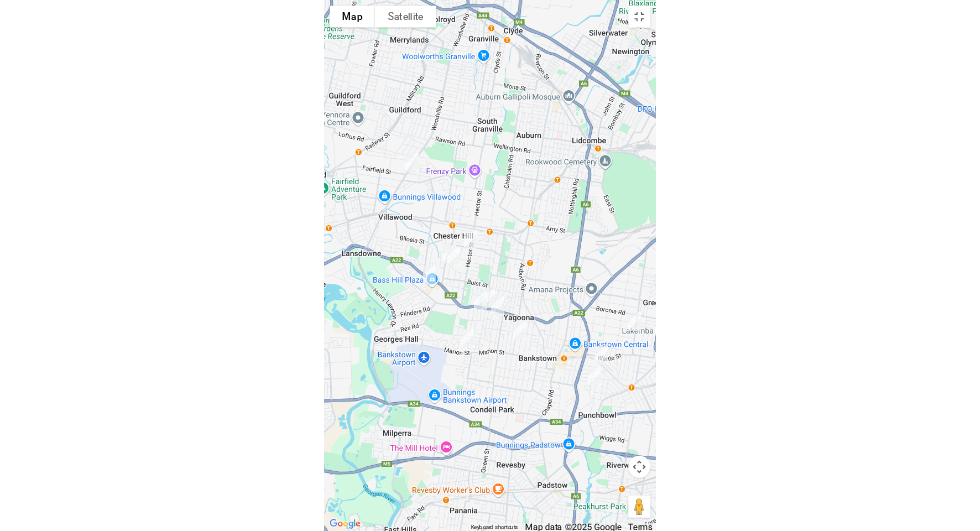 scroll, scrollTop: 2178, scrollLeft: 0, axis: vertical 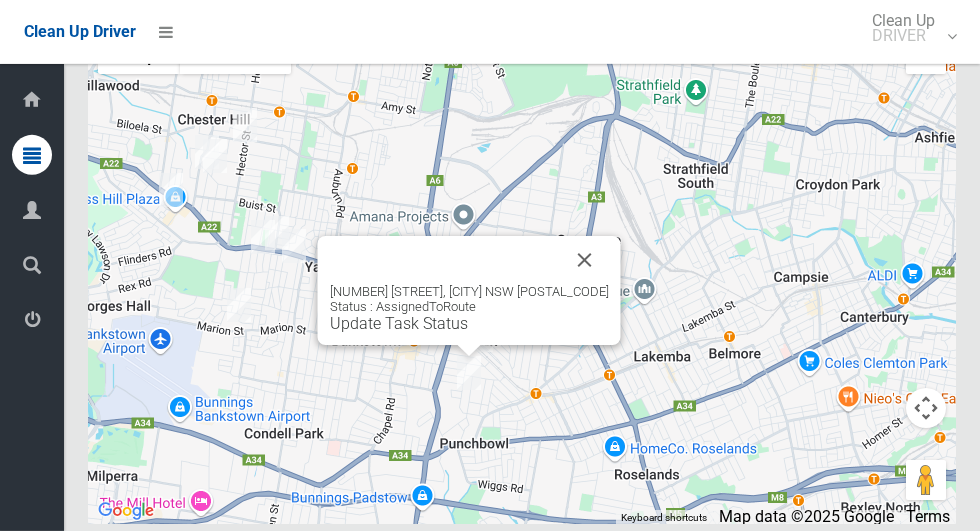 click on "1 Lavender Avenue, PUNCHBOWL NSW 2196 Status : AssignedToRoute Update Task Status" at bounding box center (522, 274) 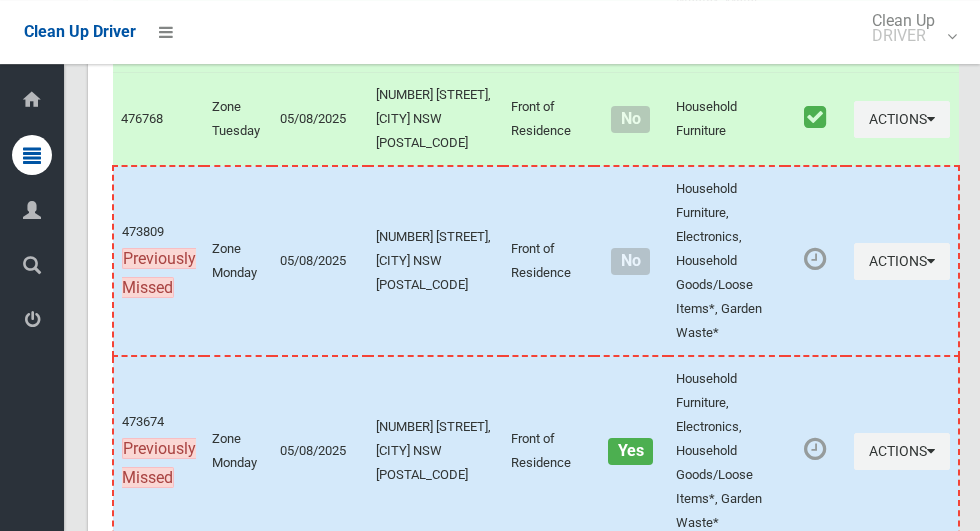 scroll, scrollTop: 2375, scrollLeft: 0, axis: vertical 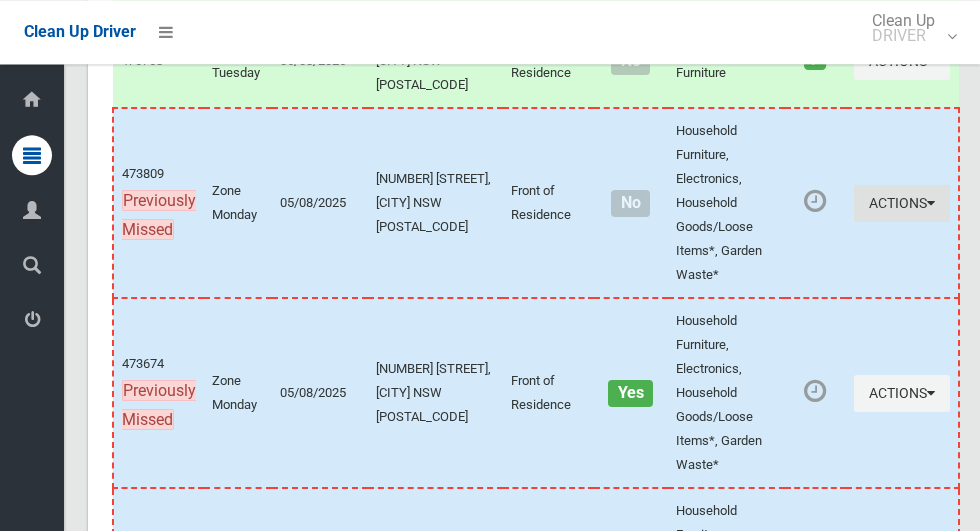 click on "Actions" at bounding box center [902, 203] 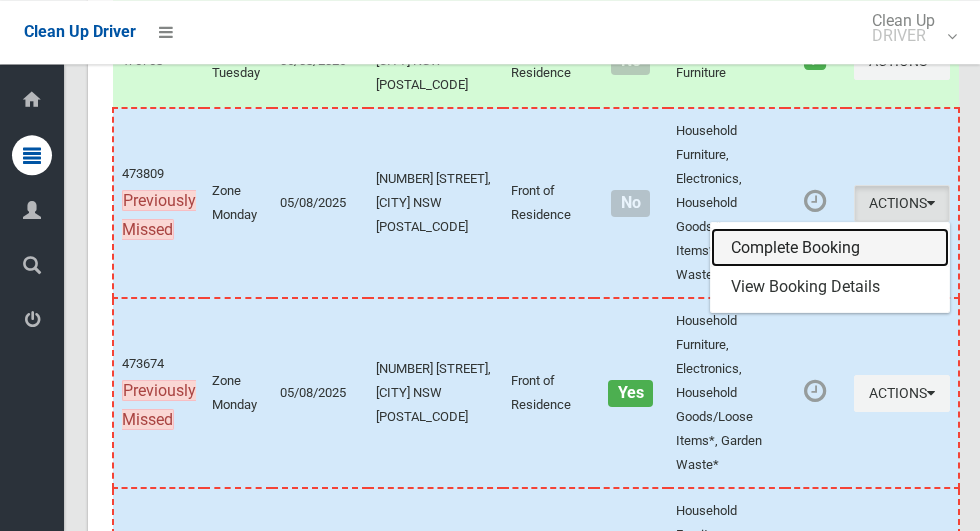 click on "Complete Booking" at bounding box center [830, 248] 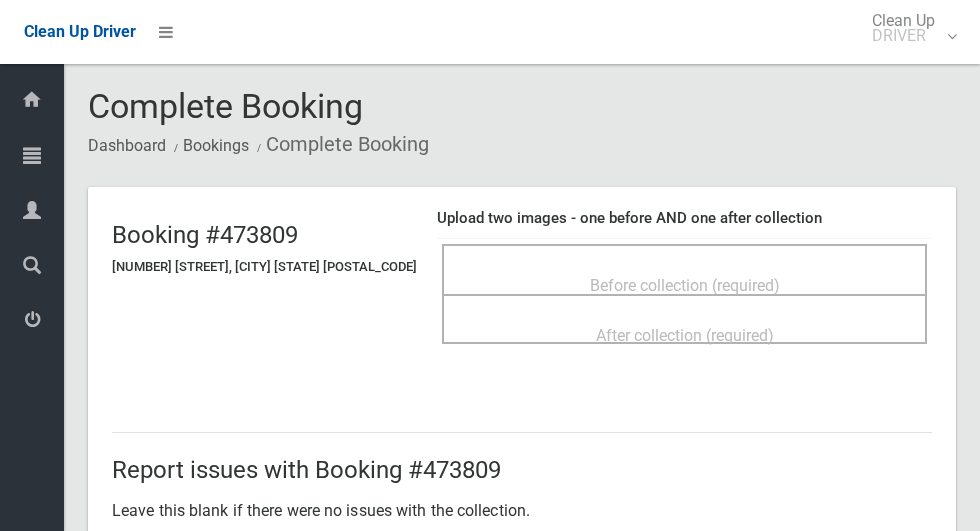 scroll, scrollTop: 0, scrollLeft: 0, axis: both 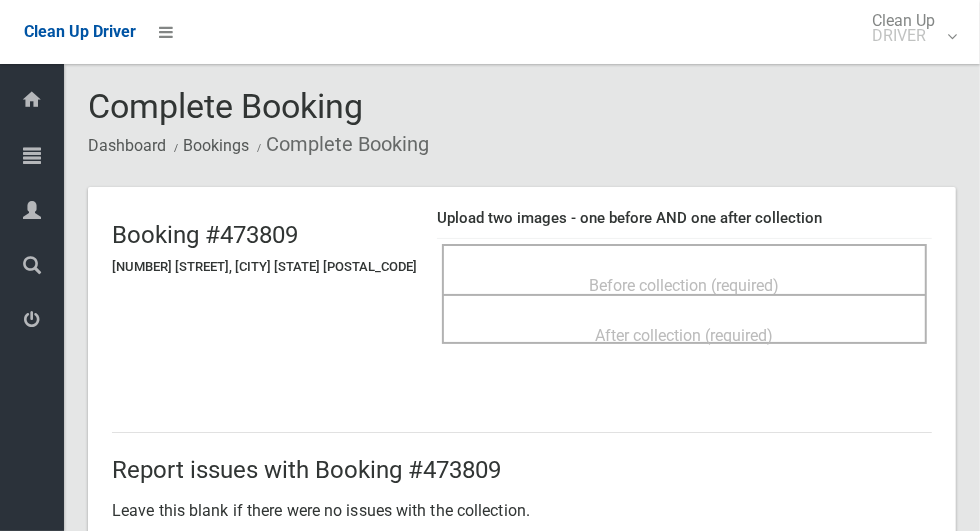 click on "Before collection (required)" at bounding box center (685, 285) 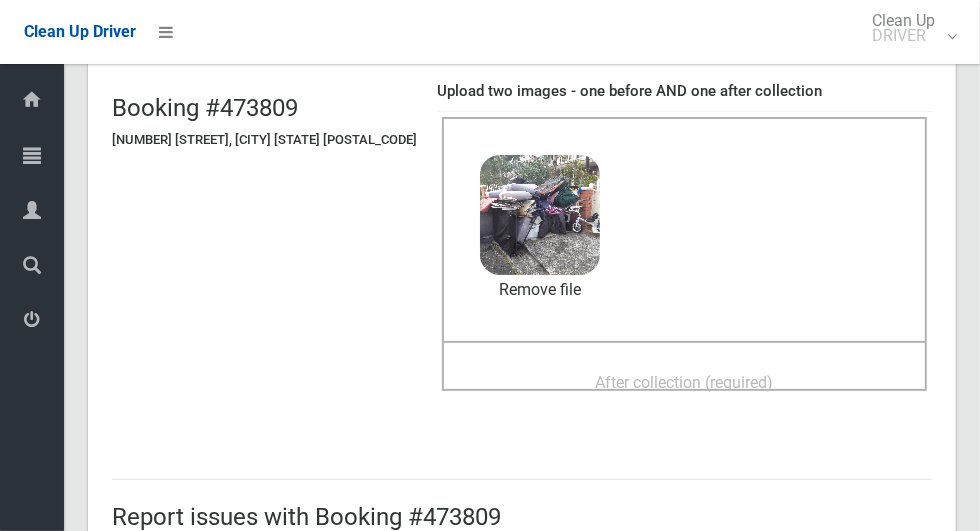 scroll, scrollTop: 183, scrollLeft: 0, axis: vertical 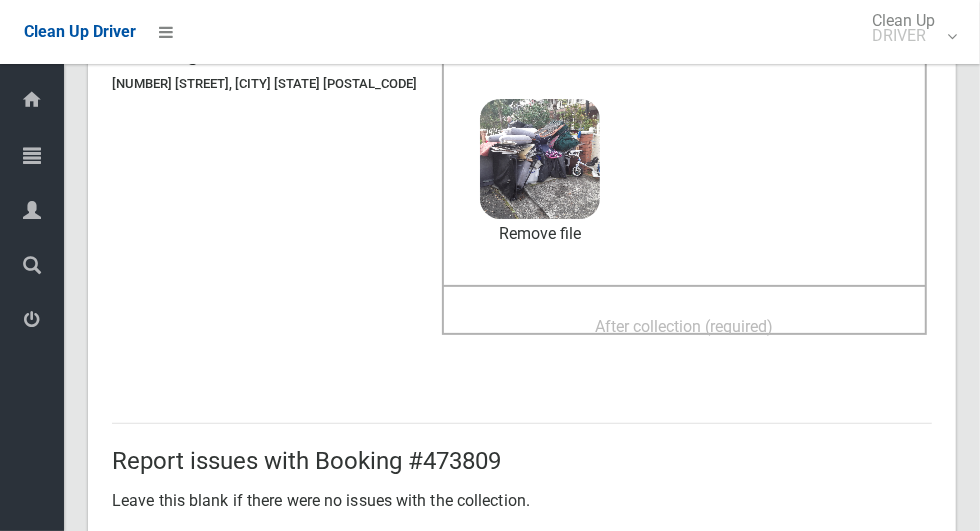 click on "After collection (required)" at bounding box center [685, 326] 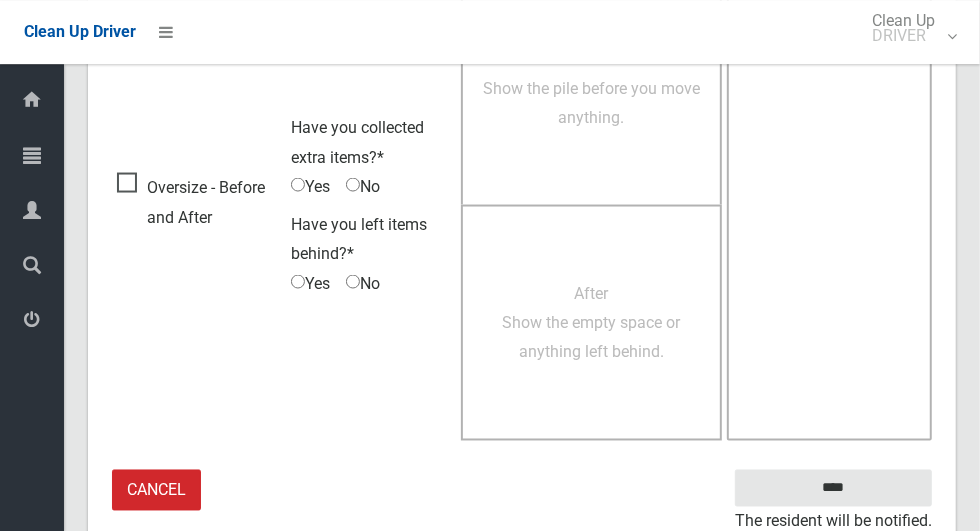 scroll, scrollTop: 1636, scrollLeft: 0, axis: vertical 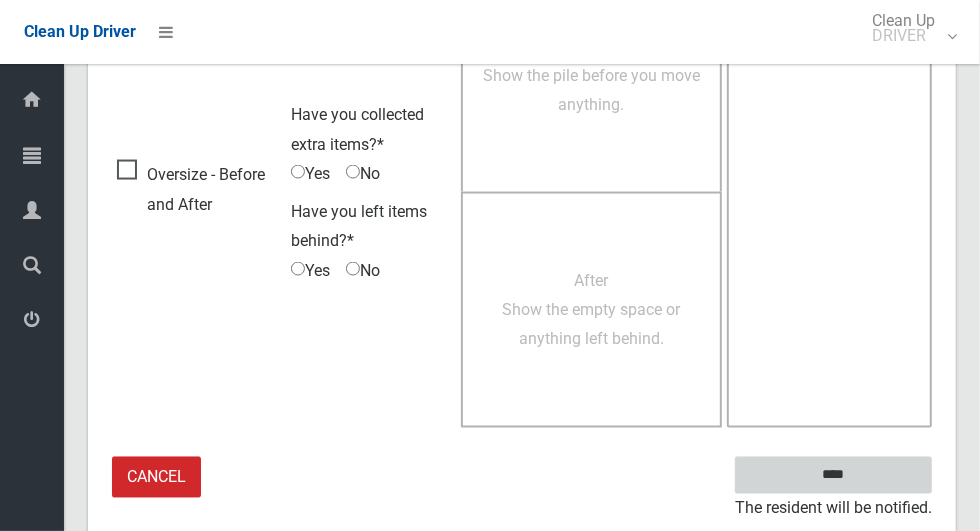 click on "****" at bounding box center [833, 475] 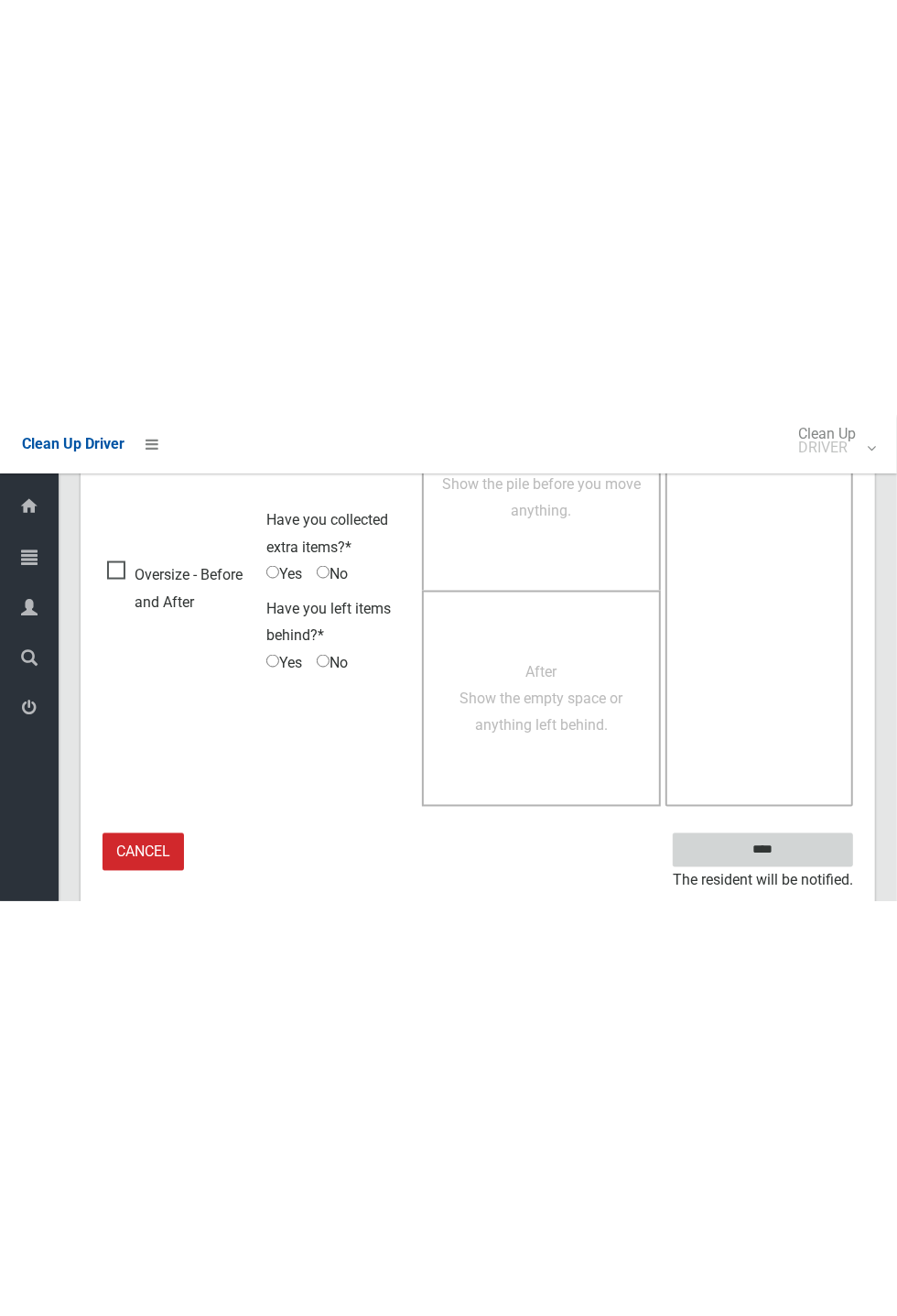 scroll, scrollTop: 721, scrollLeft: 0, axis: vertical 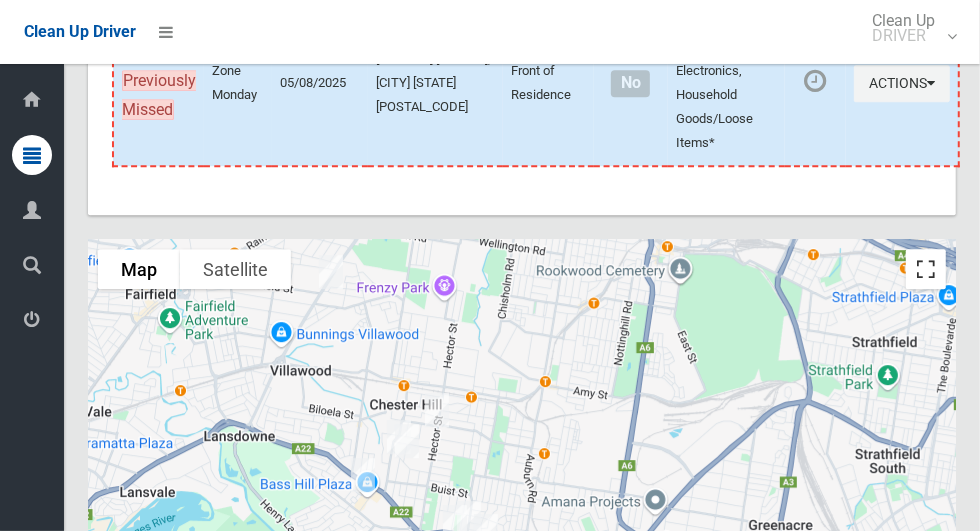 click at bounding box center [926, 269] 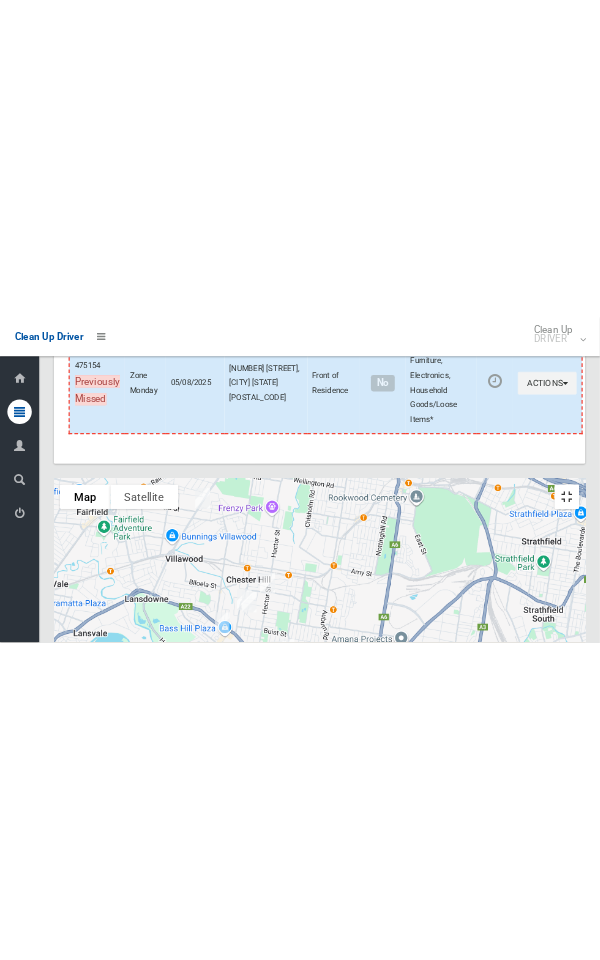 scroll, scrollTop: 3111, scrollLeft: 0, axis: vertical 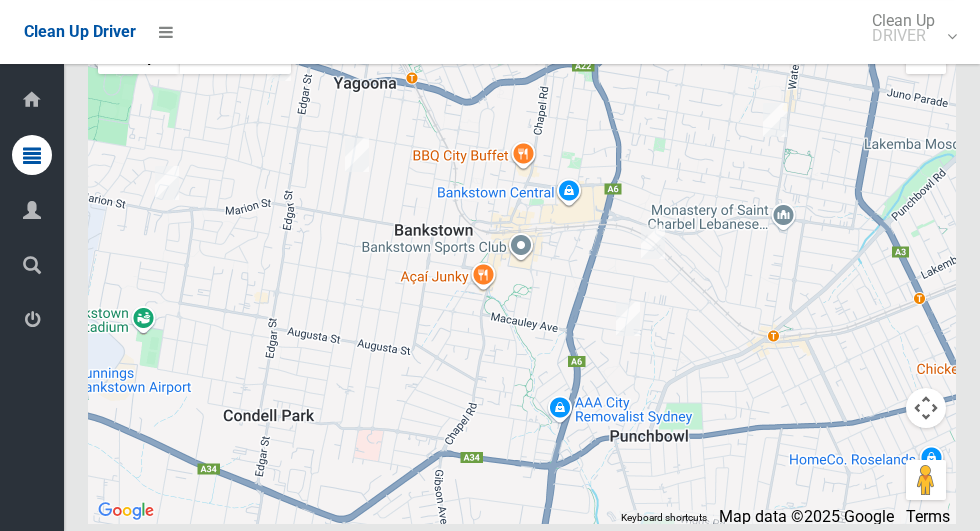 click at bounding box center [926, 54] 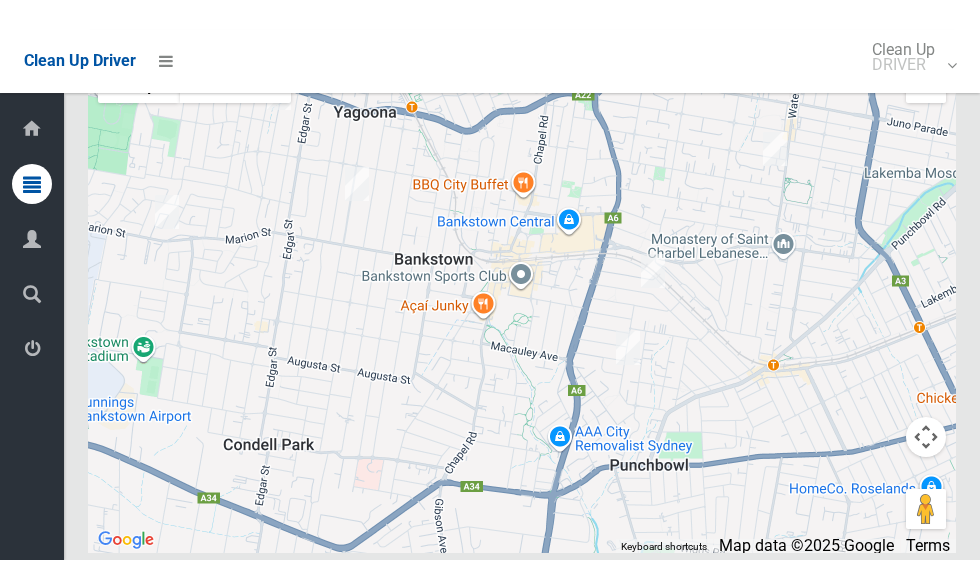 scroll, scrollTop: 3158, scrollLeft: 0, axis: vertical 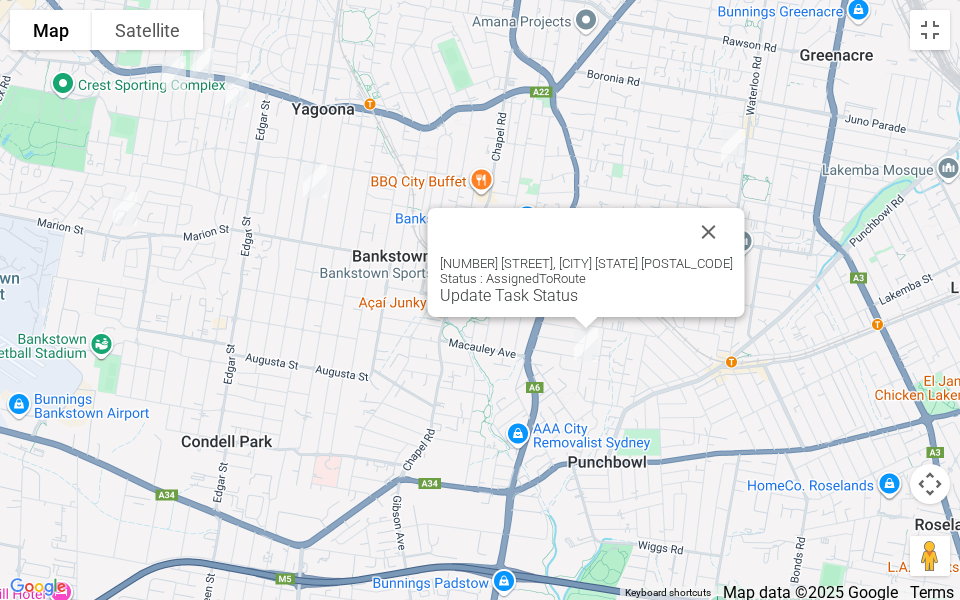 click at bounding box center [562, 232] 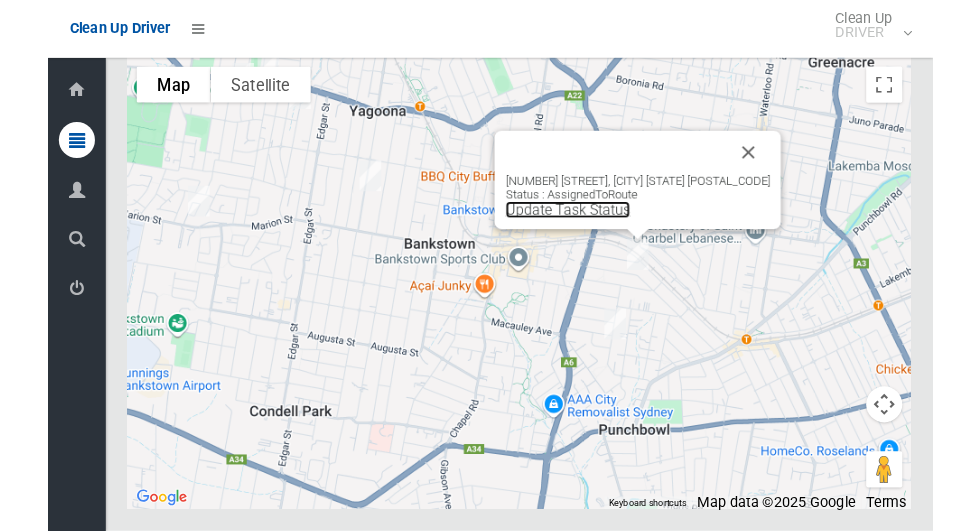 scroll, scrollTop: 3133, scrollLeft: 0, axis: vertical 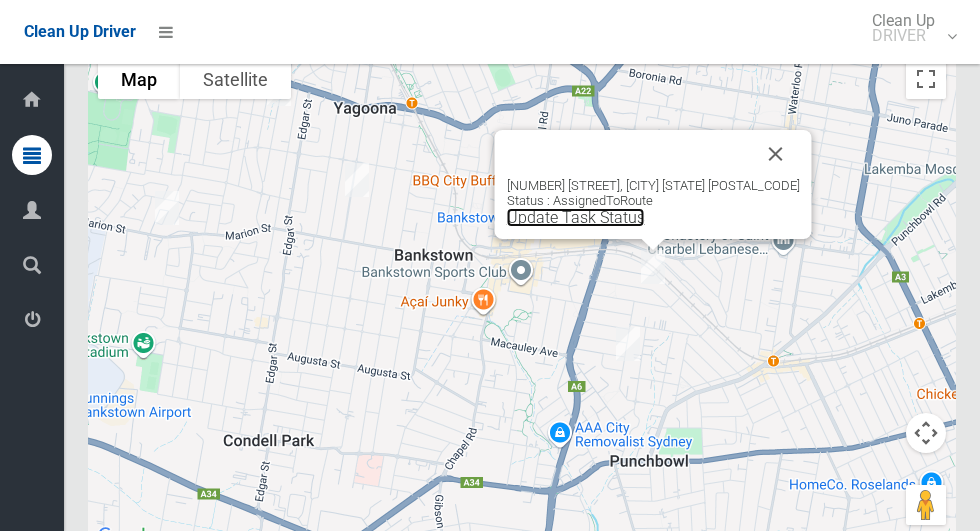 click on "Update Task Status" at bounding box center (576, 217) 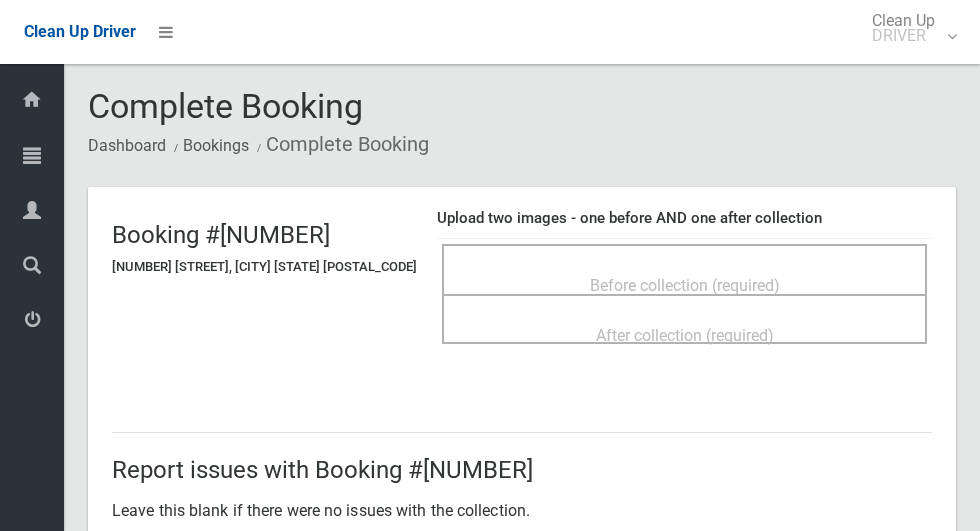 scroll, scrollTop: 0, scrollLeft: 0, axis: both 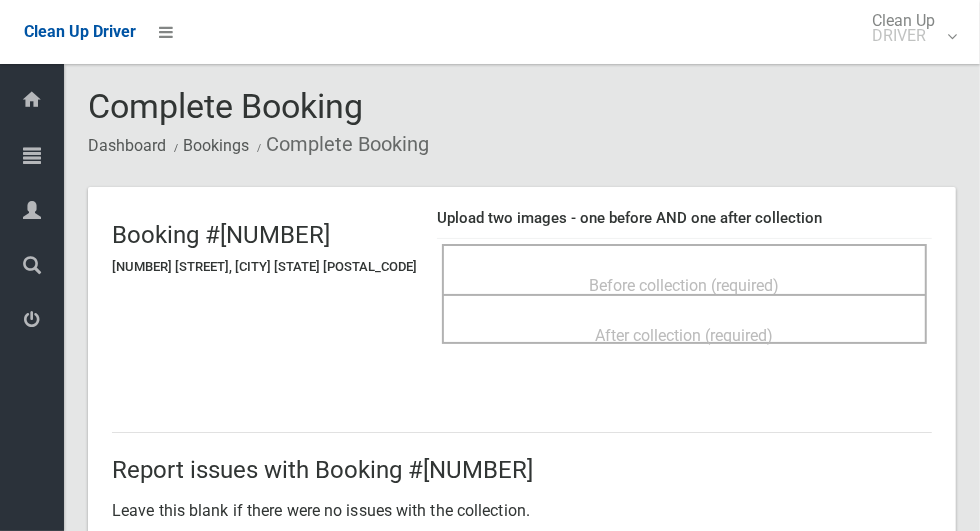 click on "Before collection (required)" at bounding box center (684, 269) 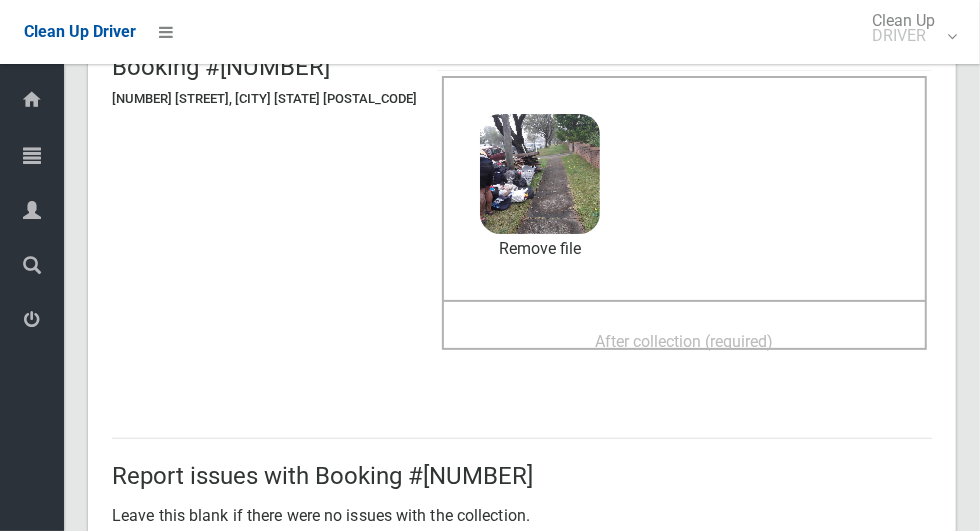 scroll, scrollTop: 225, scrollLeft: 0, axis: vertical 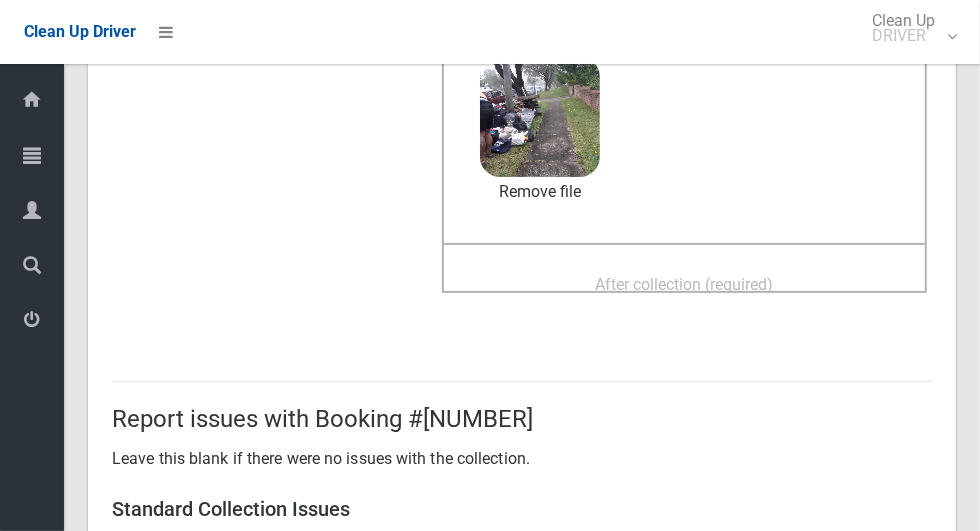 click on "After collection (required)" at bounding box center (685, 284) 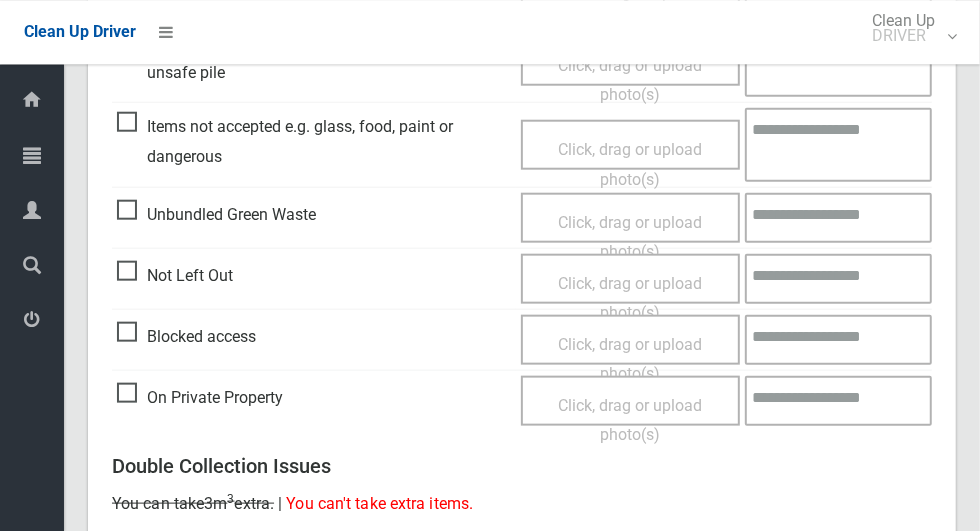 scroll, scrollTop: 1636, scrollLeft: 0, axis: vertical 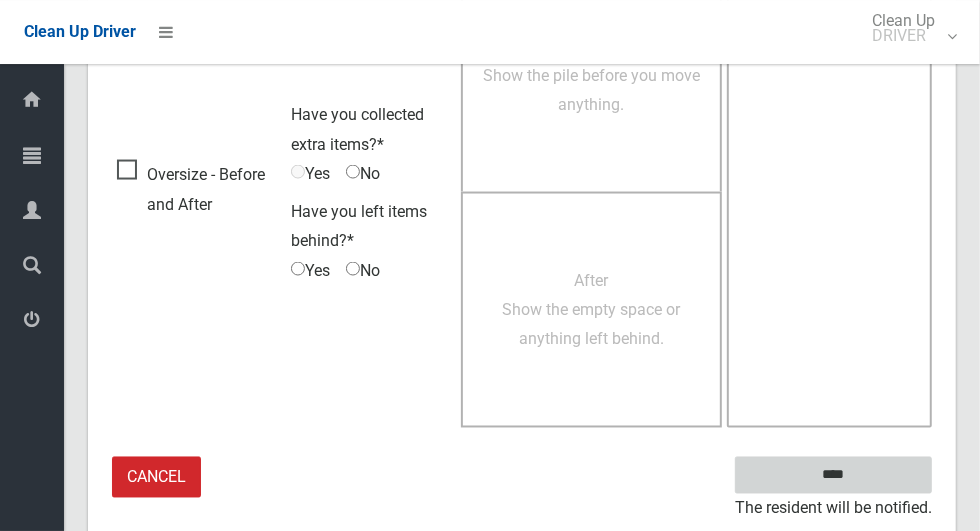 click on "****" at bounding box center (833, 475) 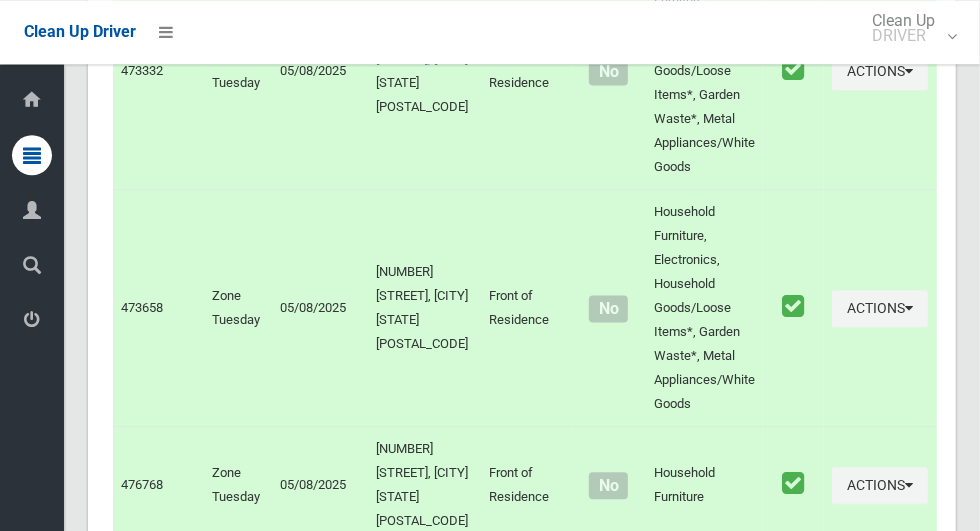 scroll, scrollTop: 3158, scrollLeft: 0, axis: vertical 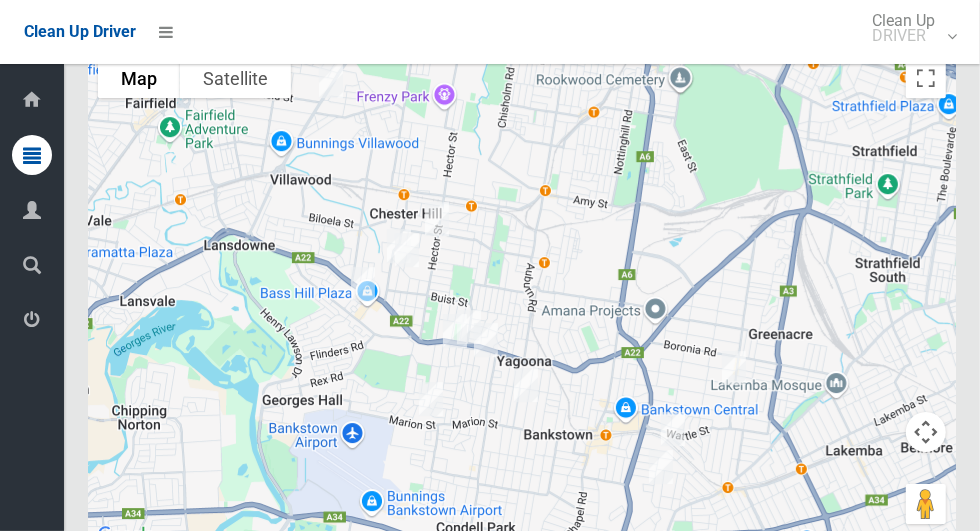 click at bounding box center [522, 298] 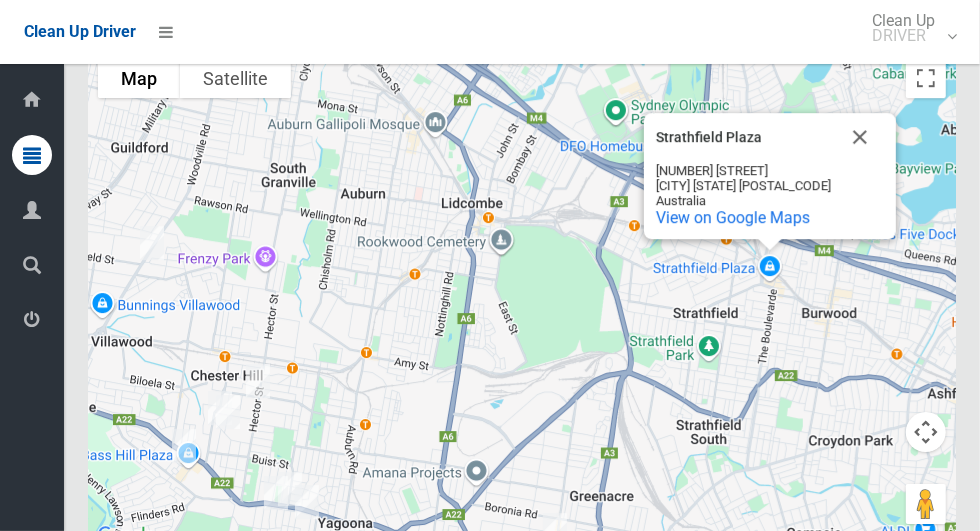 click at bounding box center (860, 137) 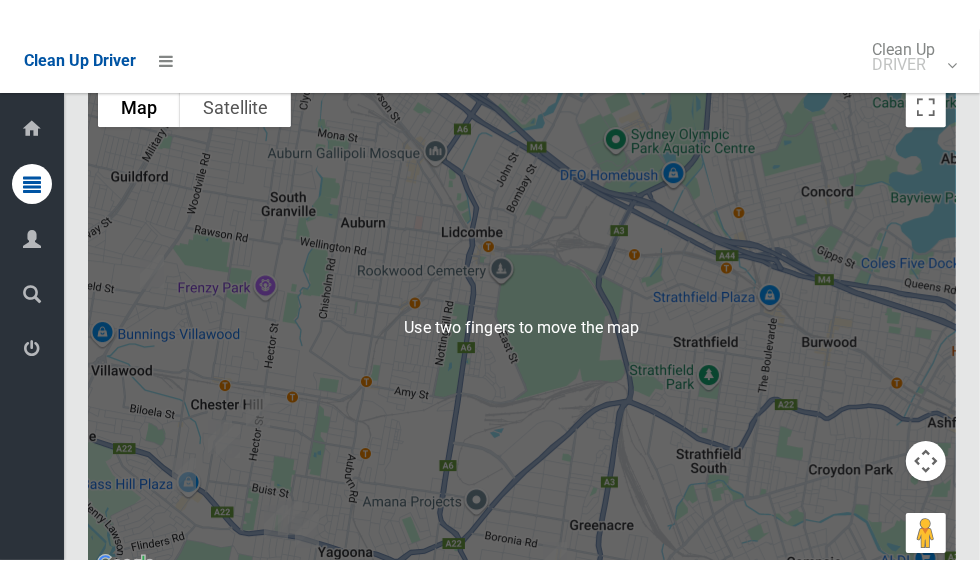 scroll, scrollTop: 3155, scrollLeft: 0, axis: vertical 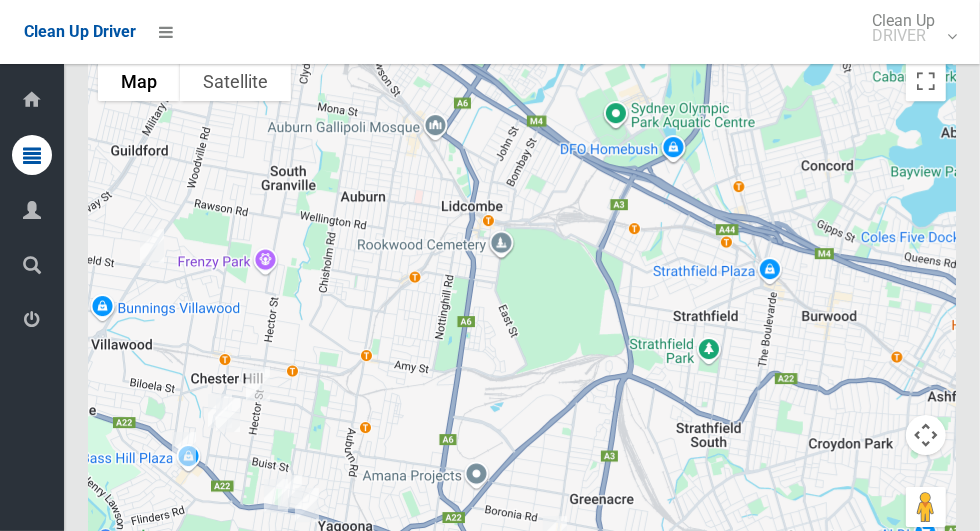 click at bounding box center (522, 301) 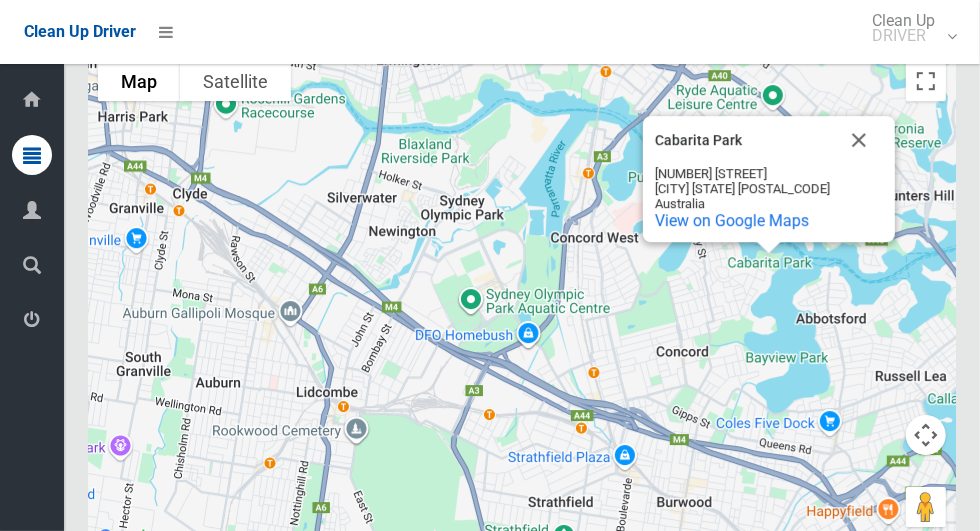 click at bounding box center (859, 140) 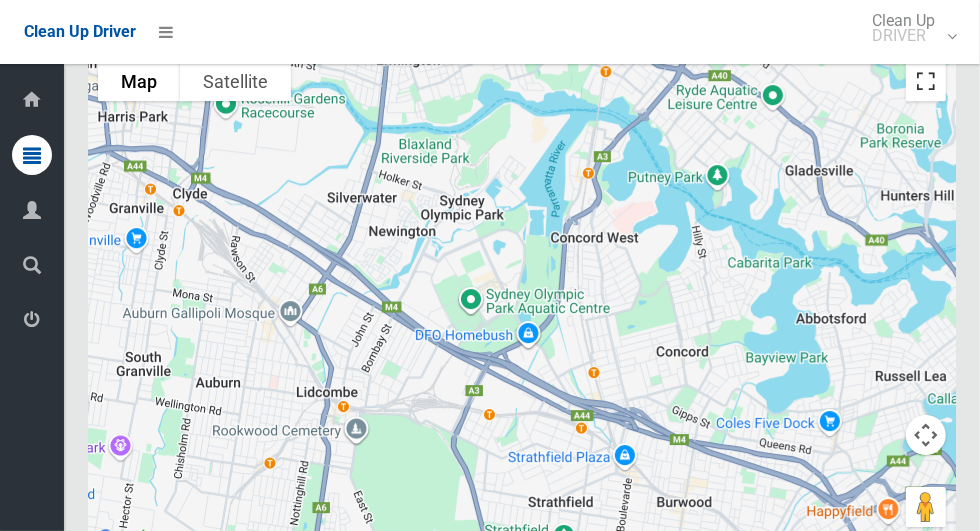 click at bounding box center [926, 81] 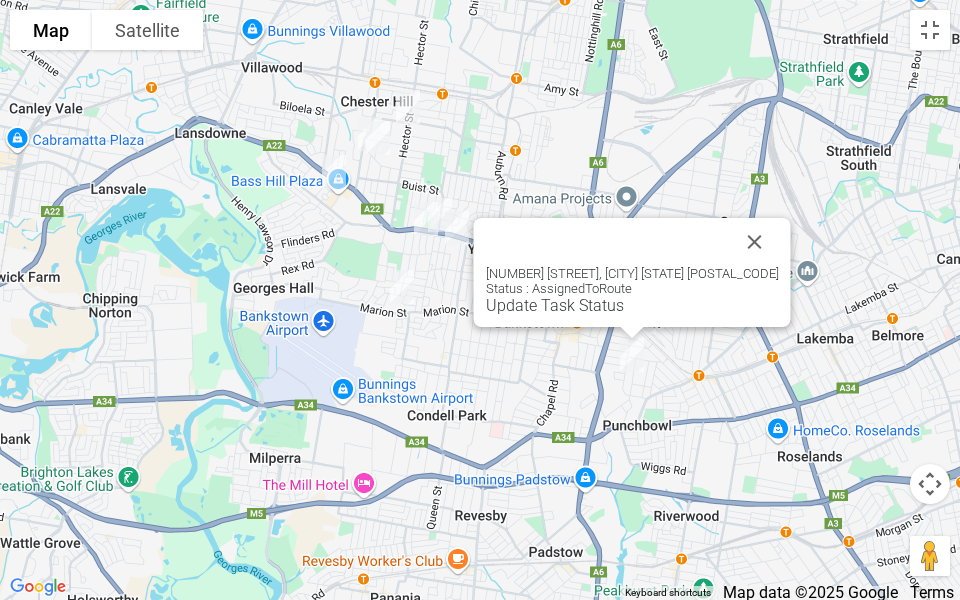 click at bounding box center (755, 242) 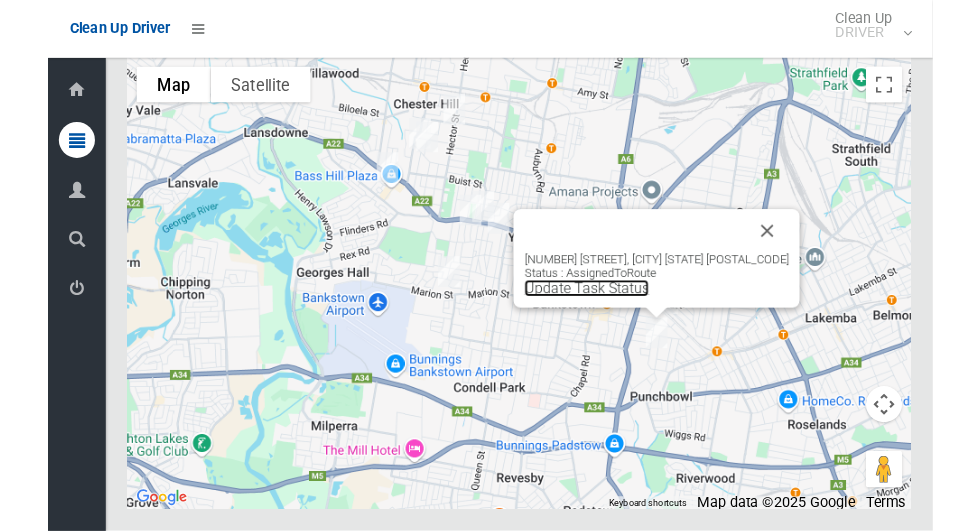 scroll, scrollTop: 3133, scrollLeft: 0, axis: vertical 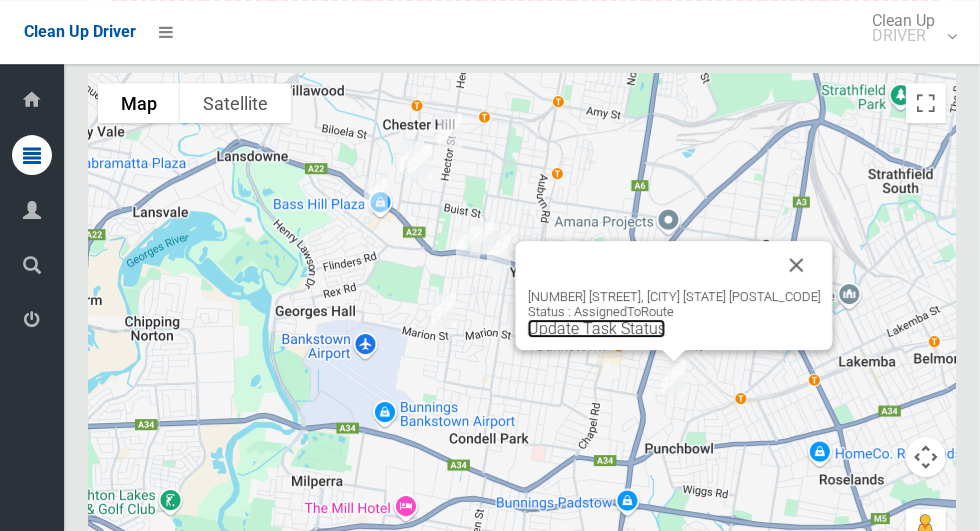 click on "Update Task Status" at bounding box center (597, 328) 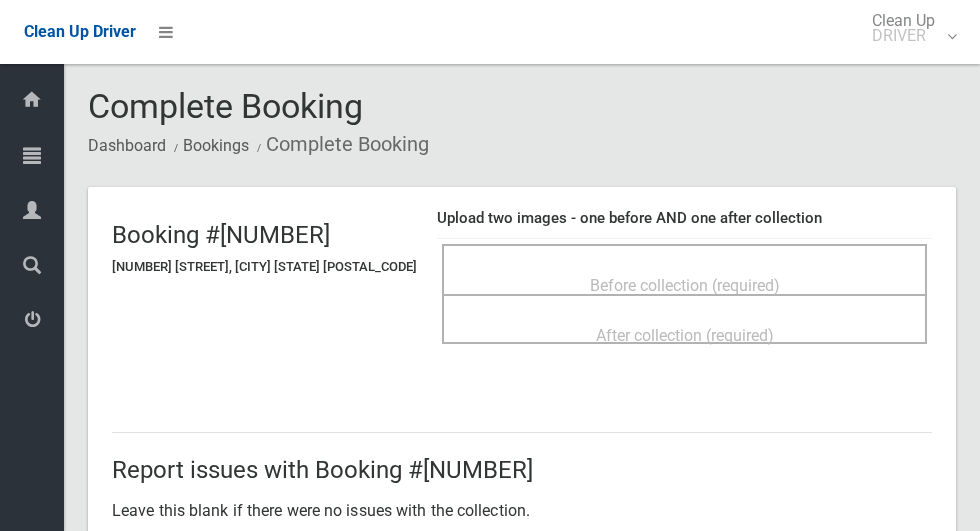 scroll, scrollTop: 0, scrollLeft: 0, axis: both 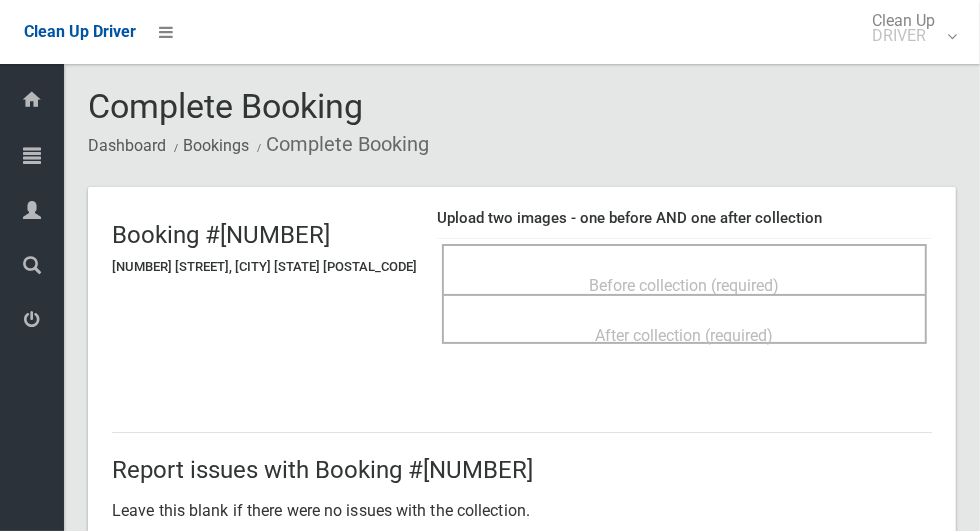 click on "Before collection (required)" at bounding box center [684, 269] 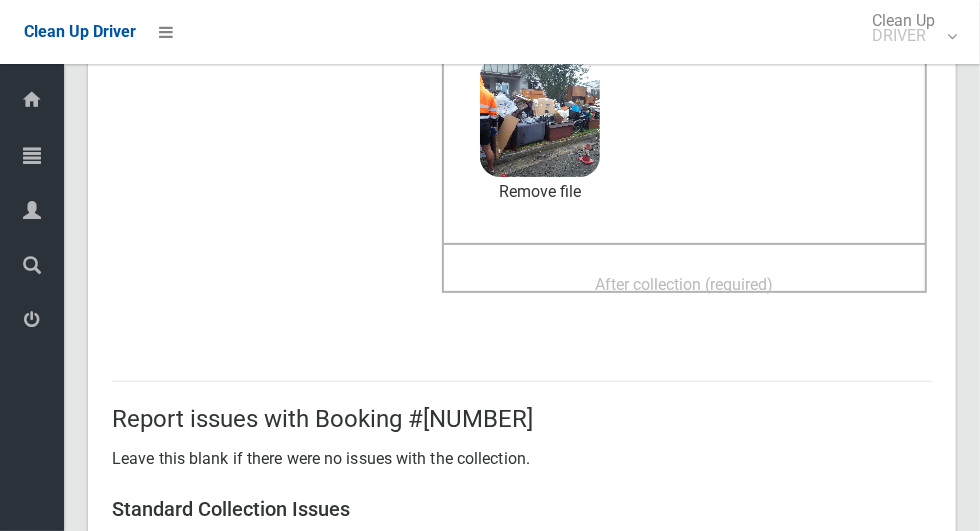 scroll, scrollTop: 231, scrollLeft: 0, axis: vertical 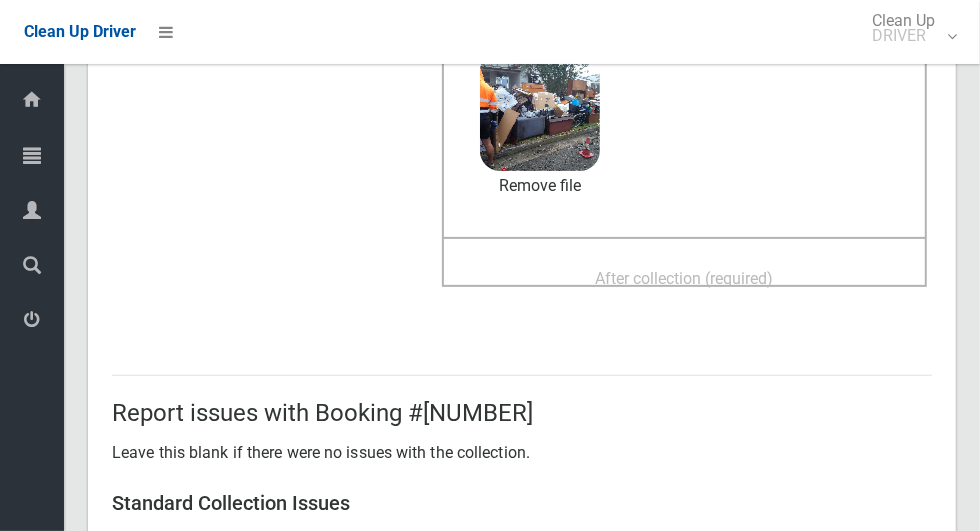 click on "After collection (required)" at bounding box center [685, 278] 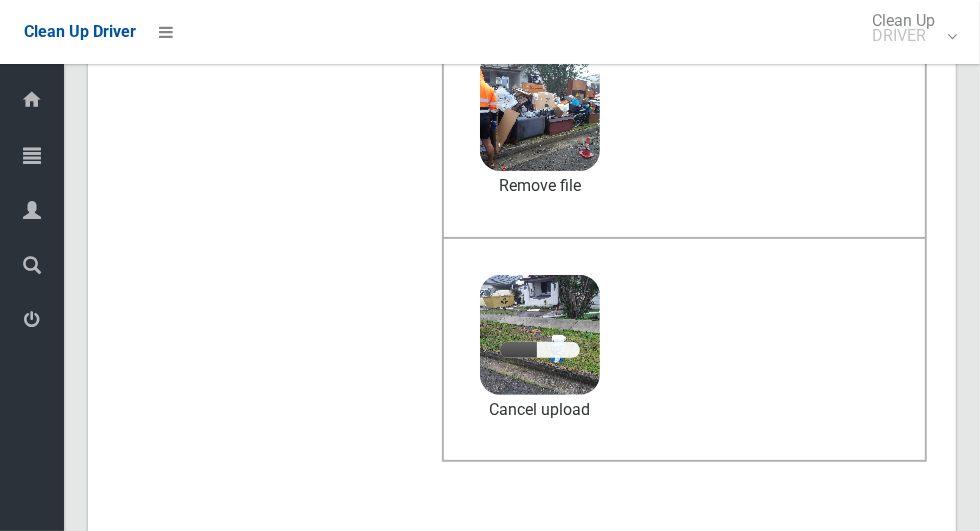 scroll, scrollTop: 792, scrollLeft: 0, axis: vertical 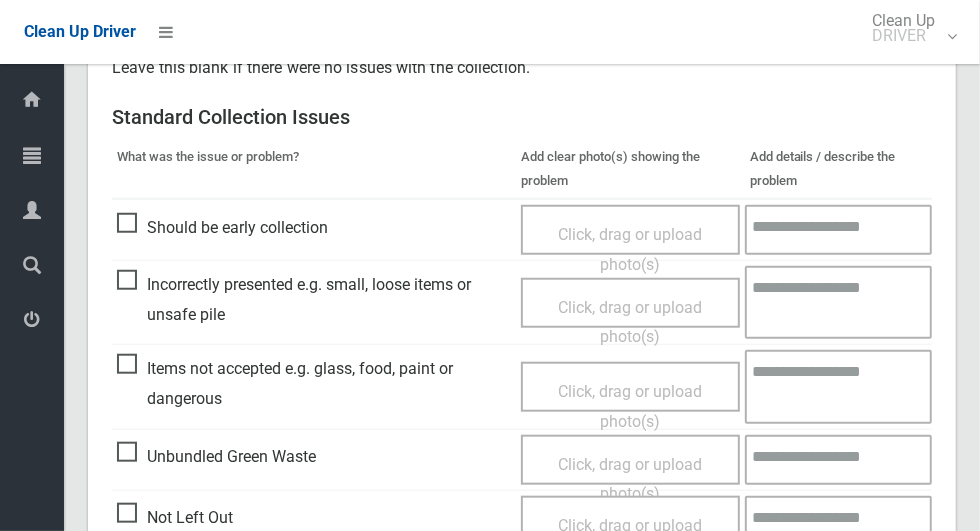 click on "Items not accepted e.g. glass, food, paint or dangerous" at bounding box center (314, 383) 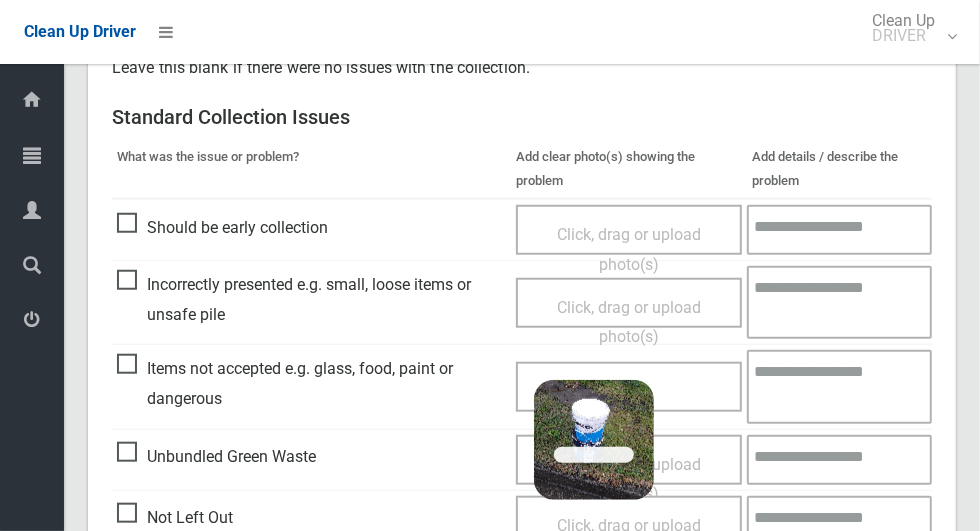 click at bounding box center [839, 386] 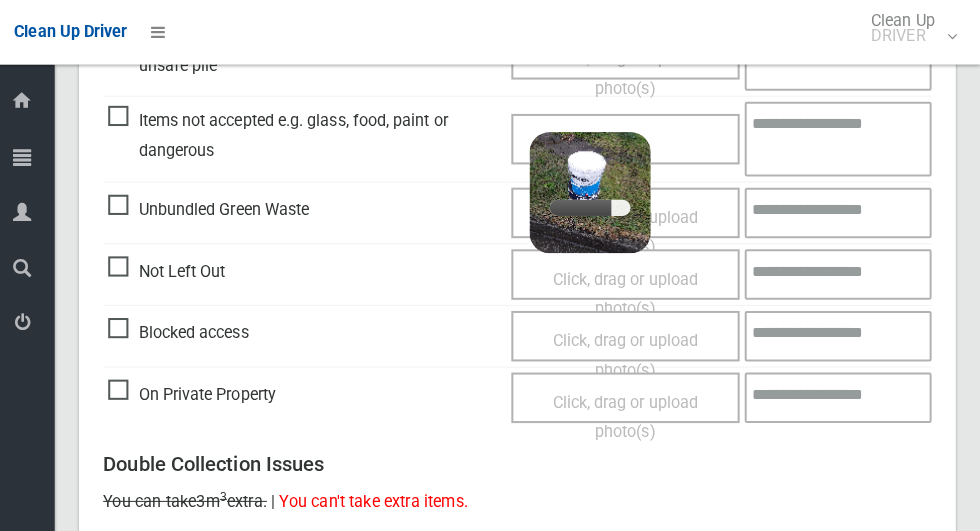 scroll, scrollTop: 1036, scrollLeft: 0, axis: vertical 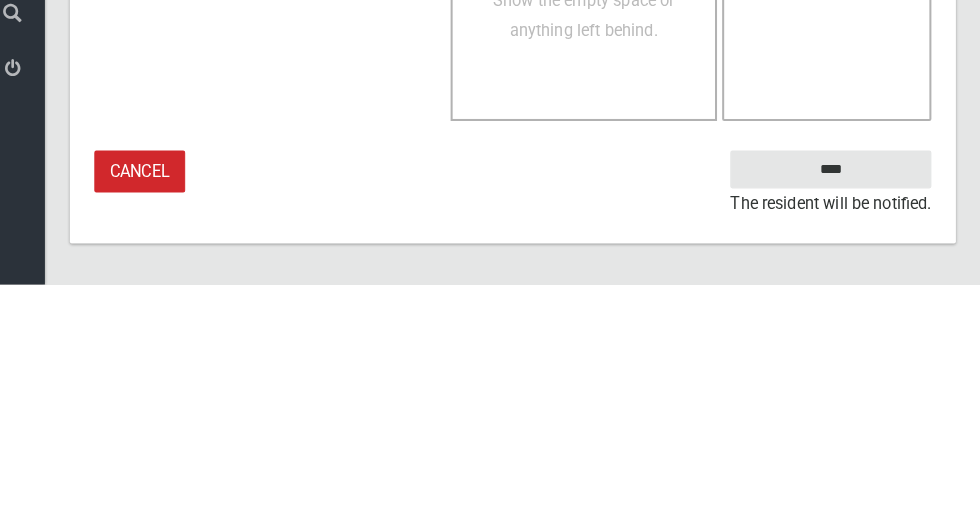 type on "*****" 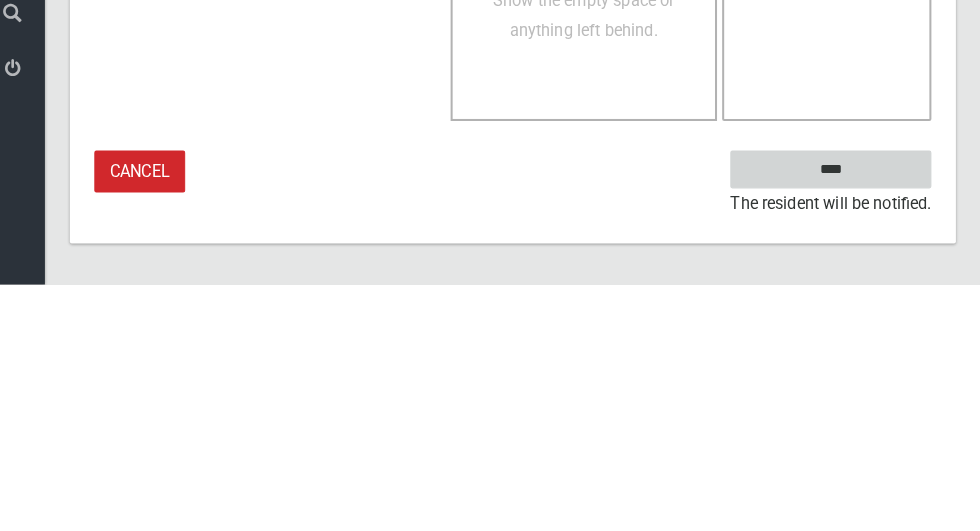 click on "****" at bounding box center (833, 418) 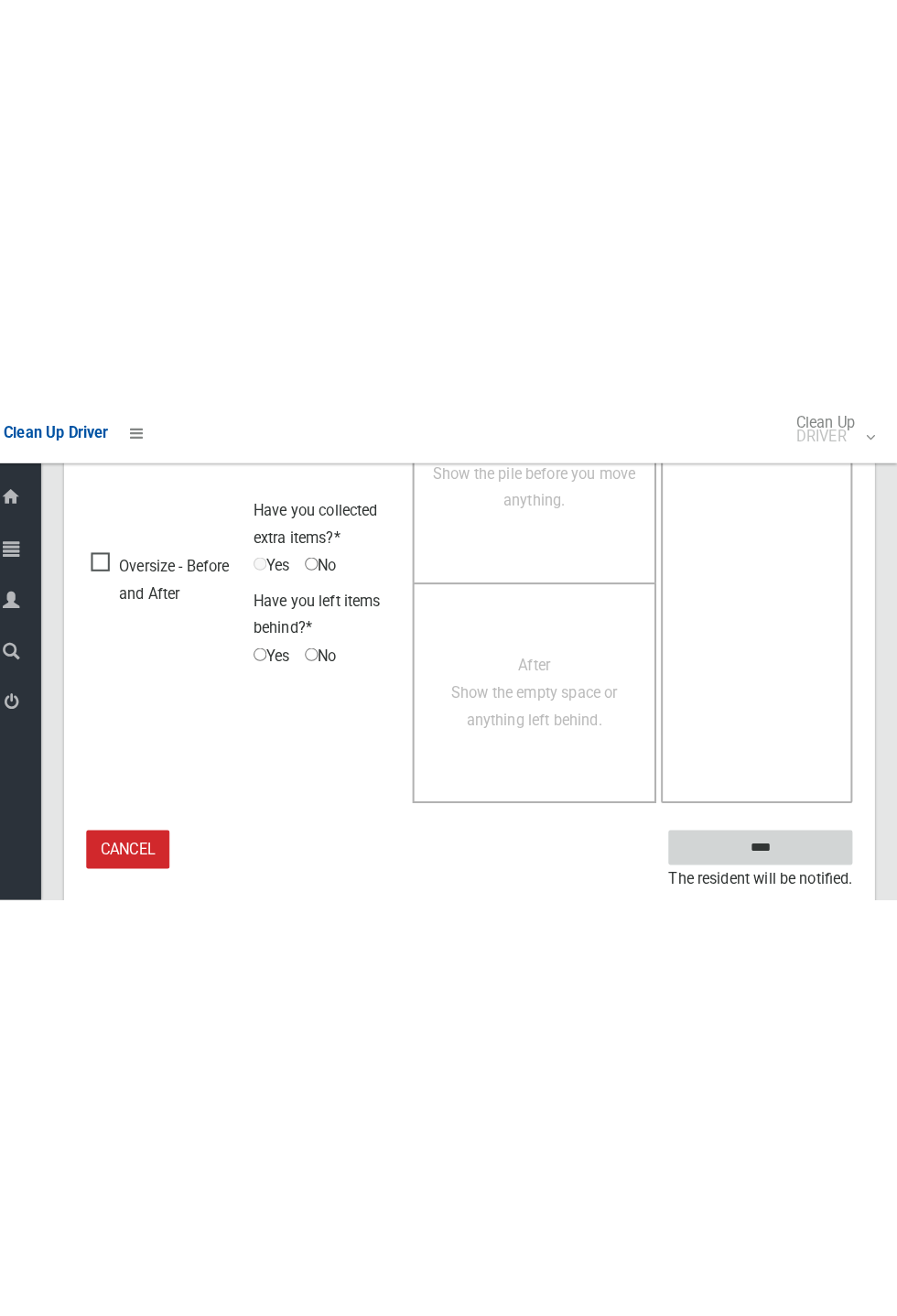 scroll, scrollTop: 721, scrollLeft: 0, axis: vertical 